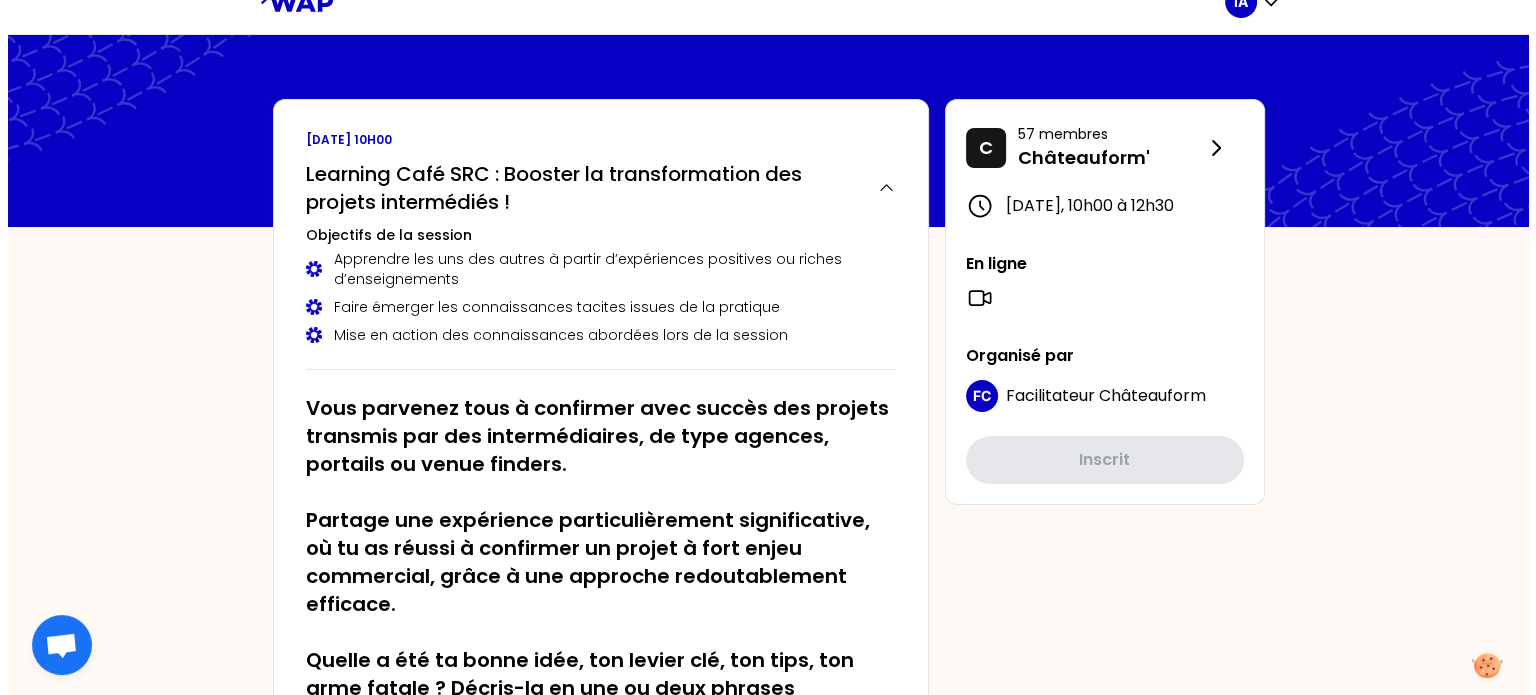 scroll, scrollTop: 0, scrollLeft: 0, axis: both 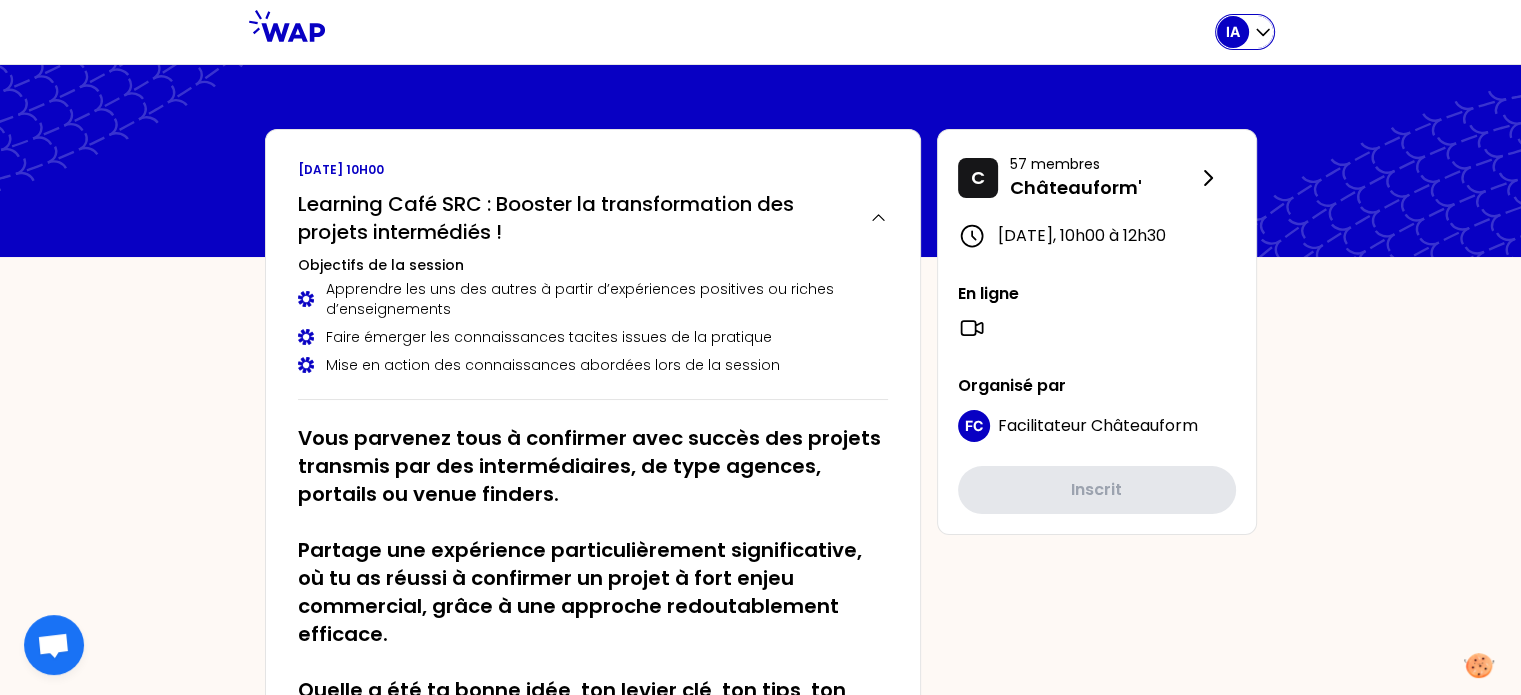 click 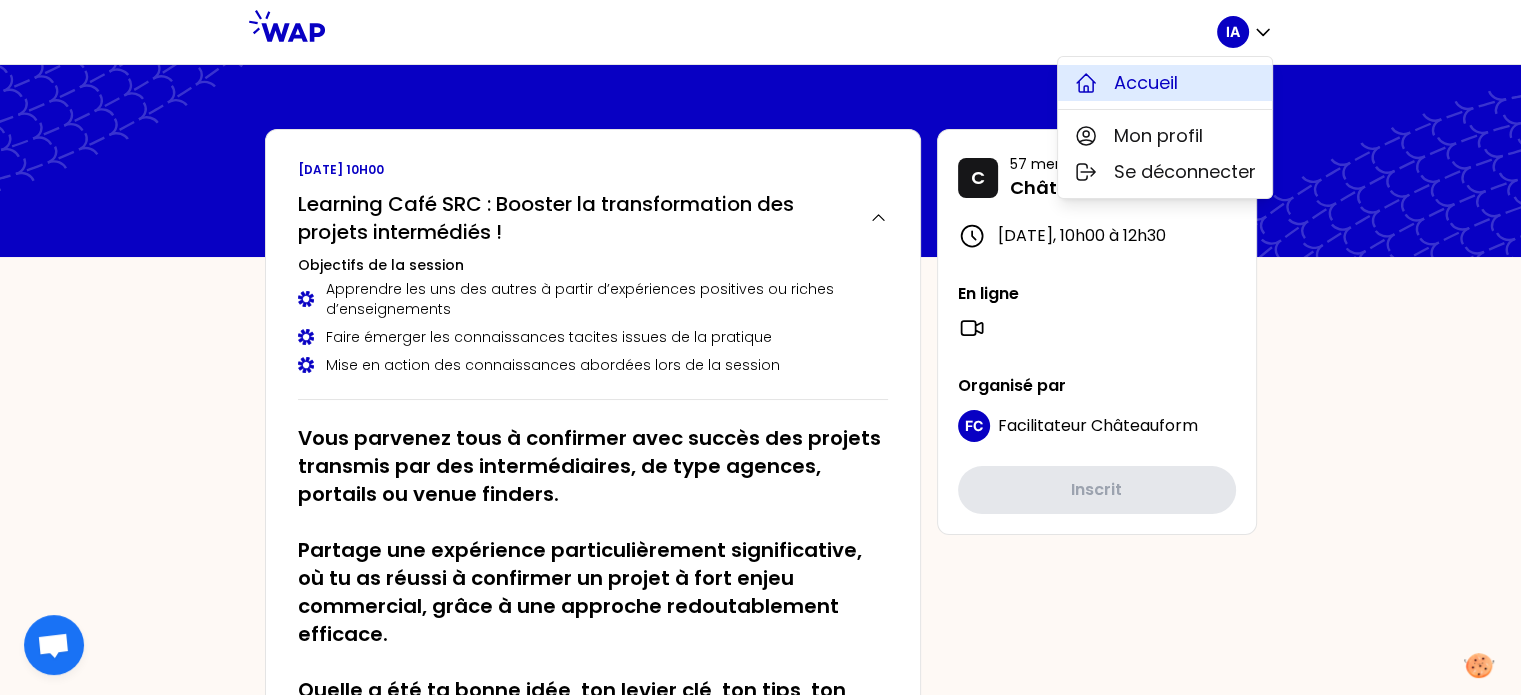 click on "Accueil" at bounding box center [1165, 83] 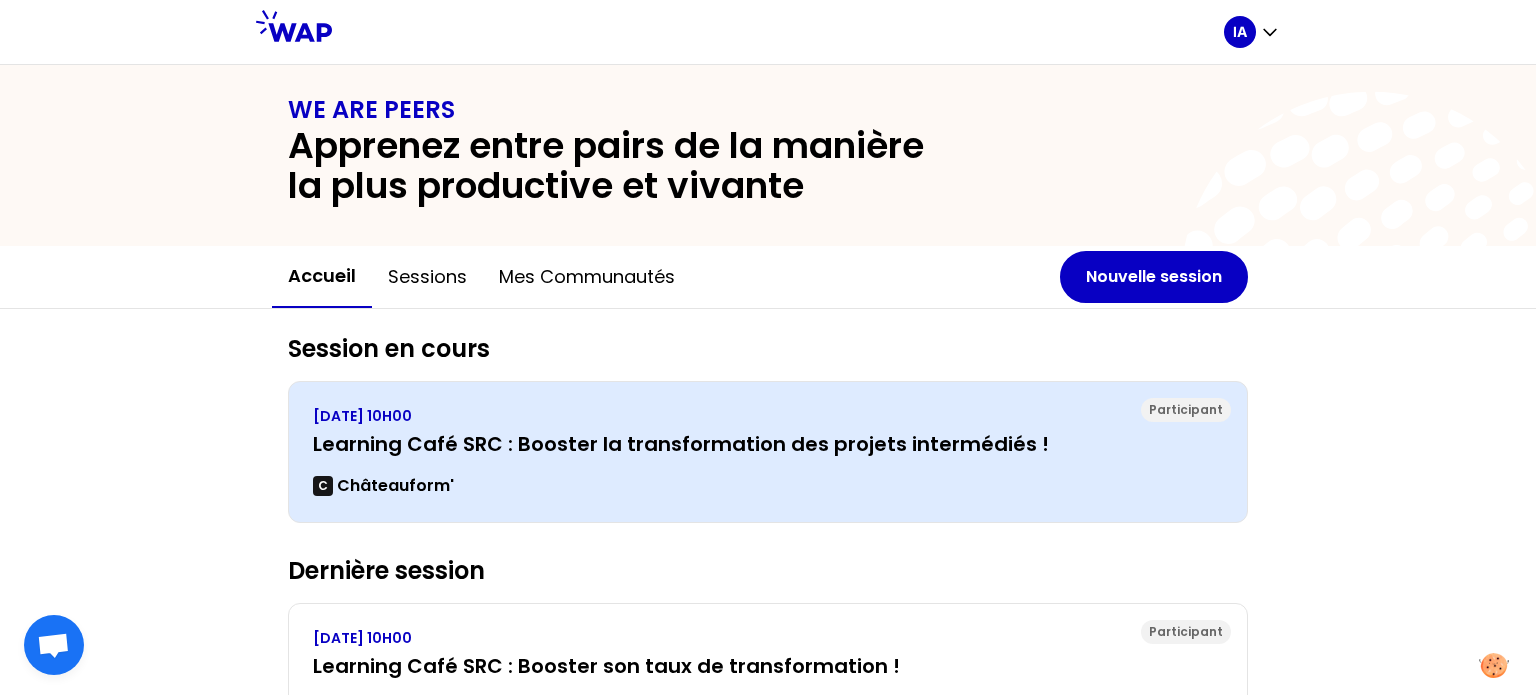 scroll, scrollTop: 0, scrollLeft: 0, axis: both 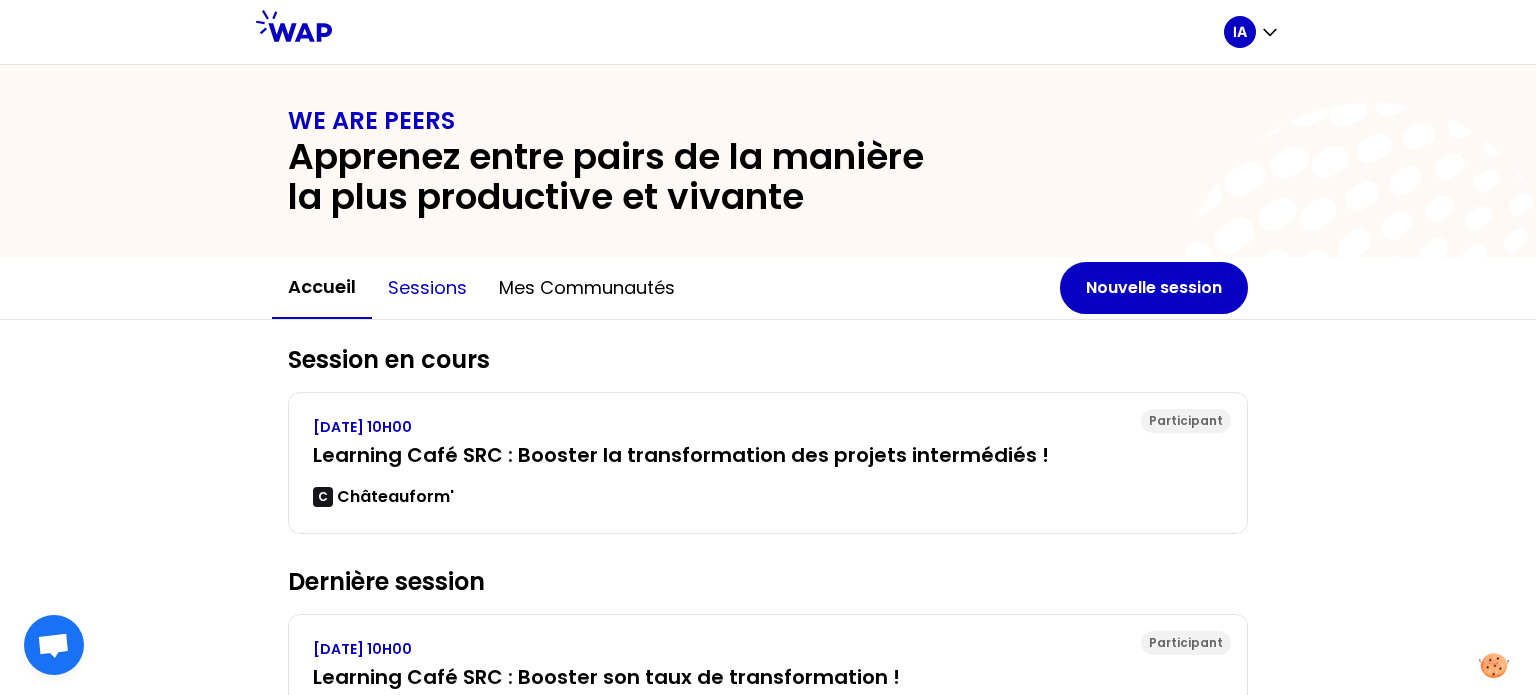 click on "Sessions" at bounding box center [427, 288] 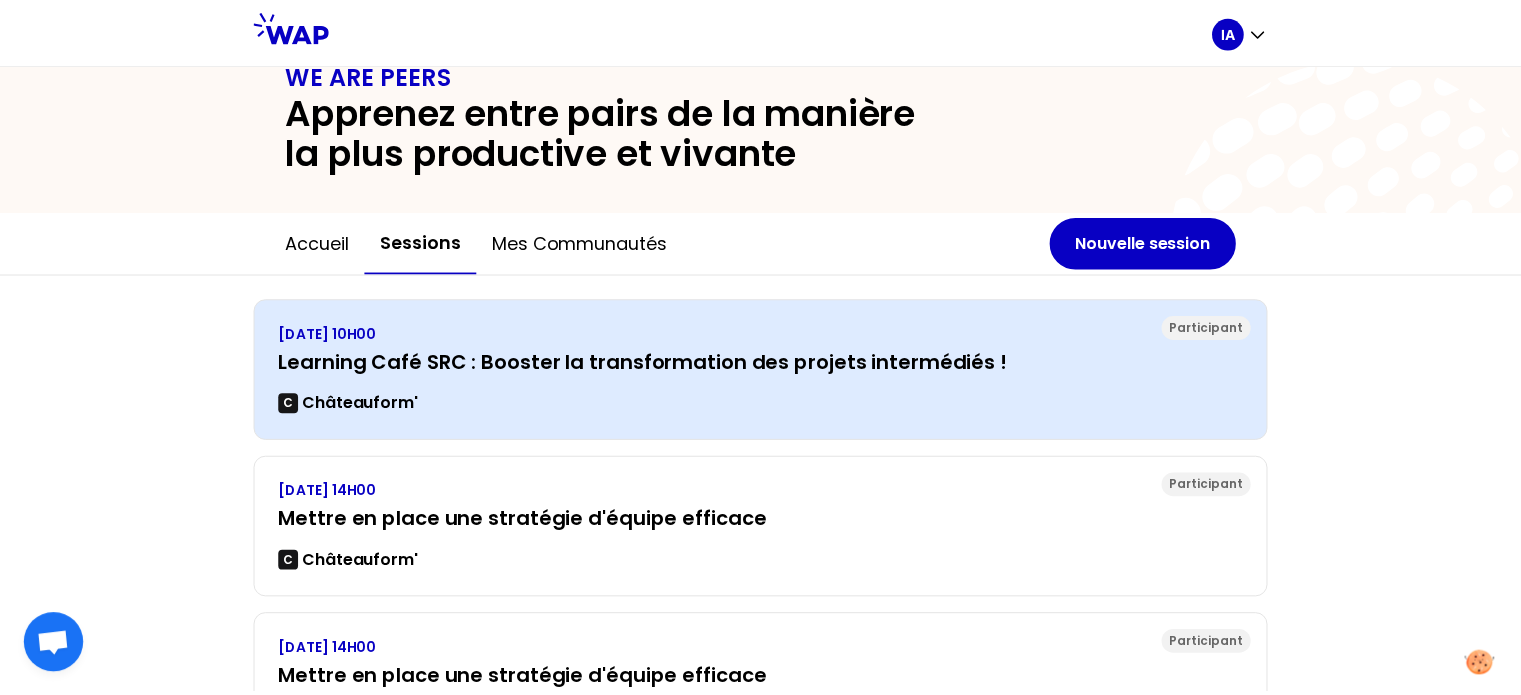 scroll, scrollTop: 0, scrollLeft: 0, axis: both 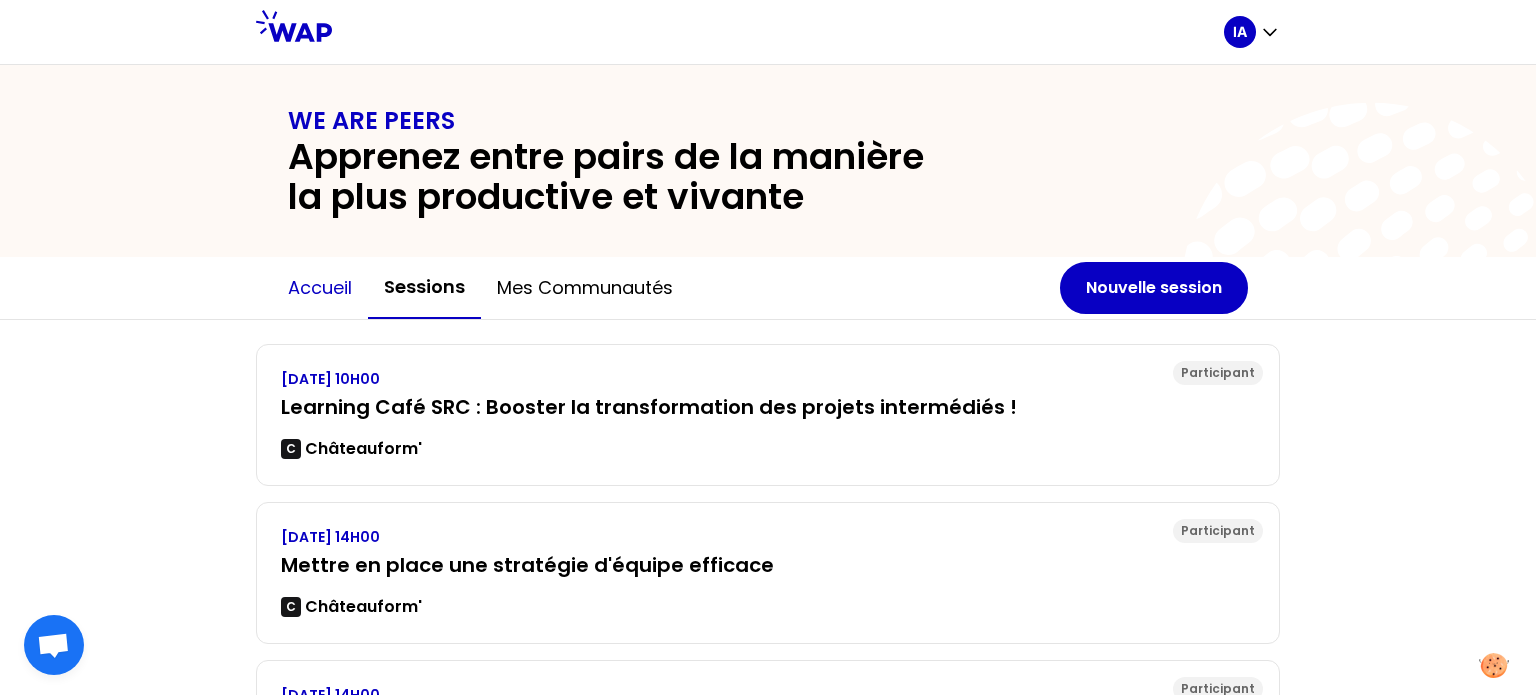 click on "Accueil" at bounding box center (320, 288) 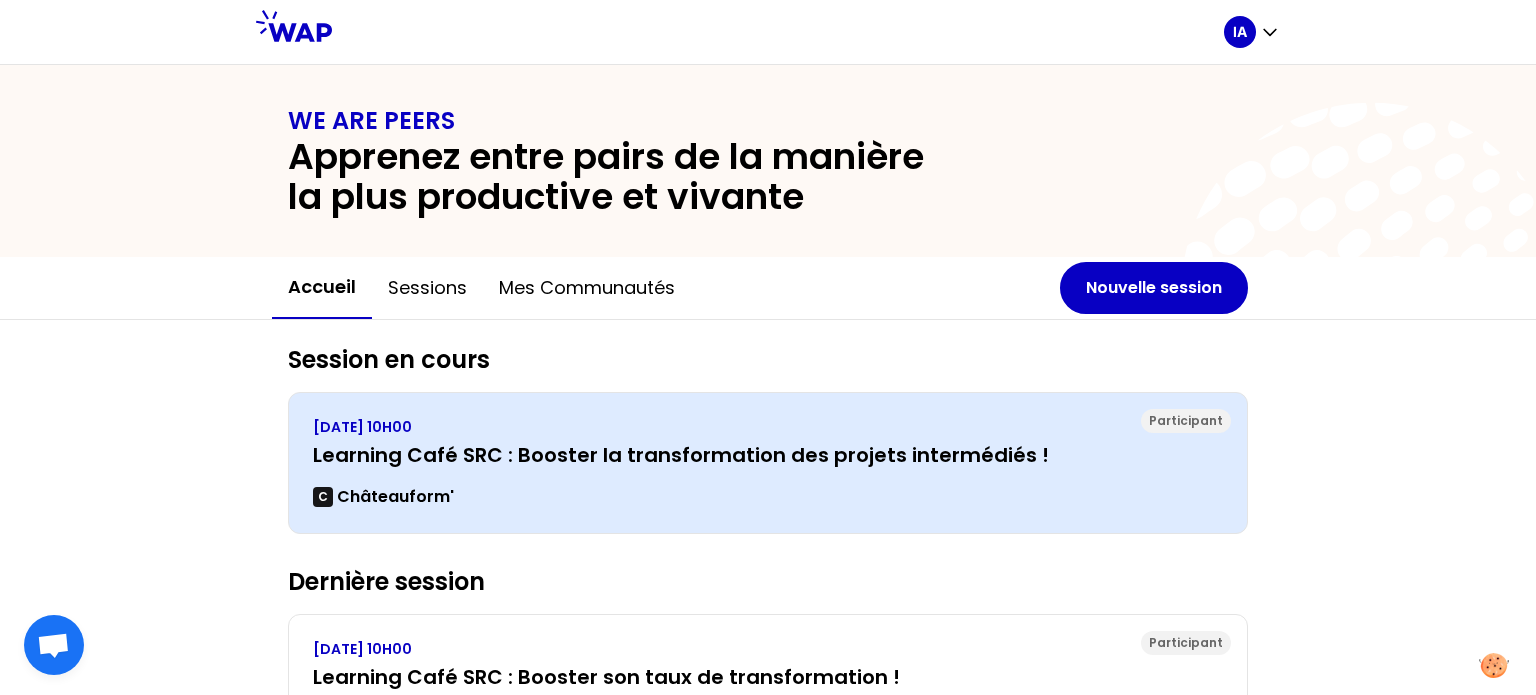 click on "Learning Café SRC : Booster la transformation des projets intermédiés !" at bounding box center [768, 455] 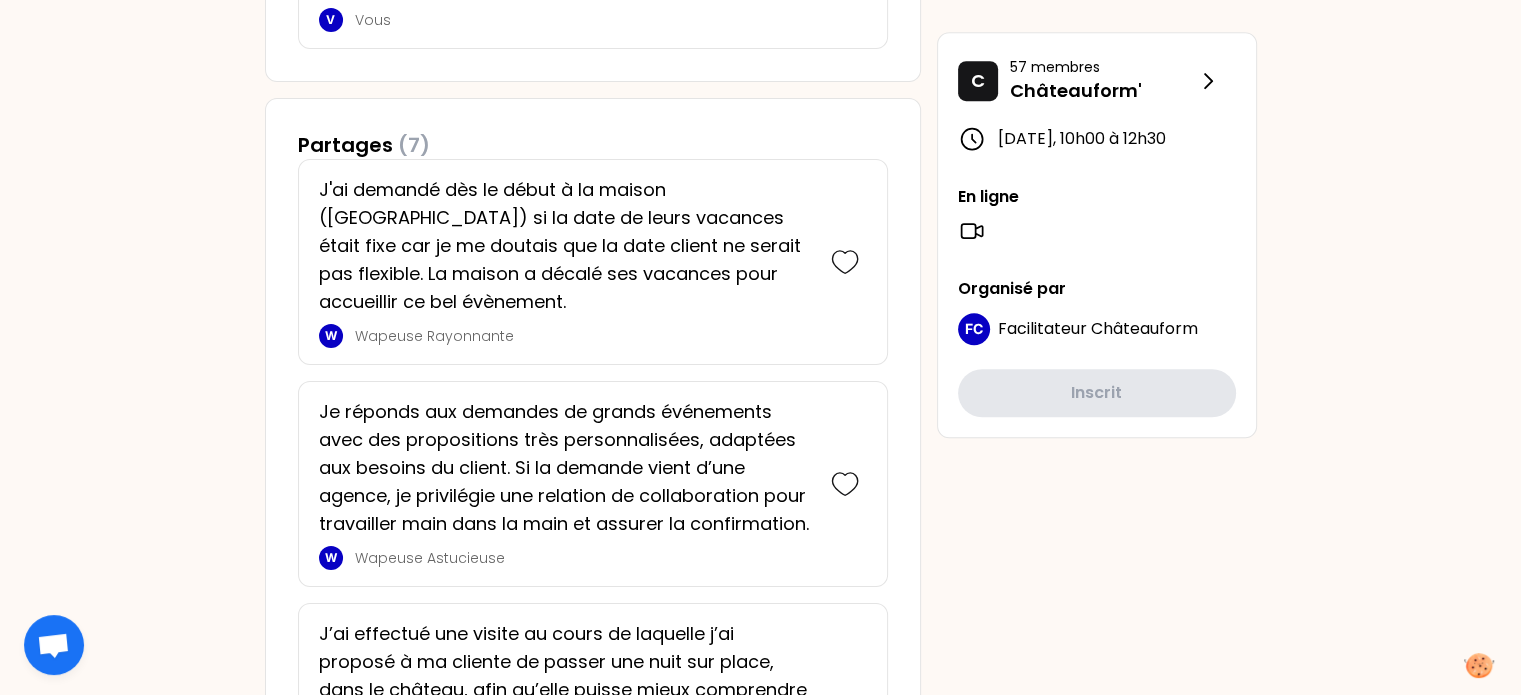 scroll, scrollTop: 1200, scrollLeft: 0, axis: vertical 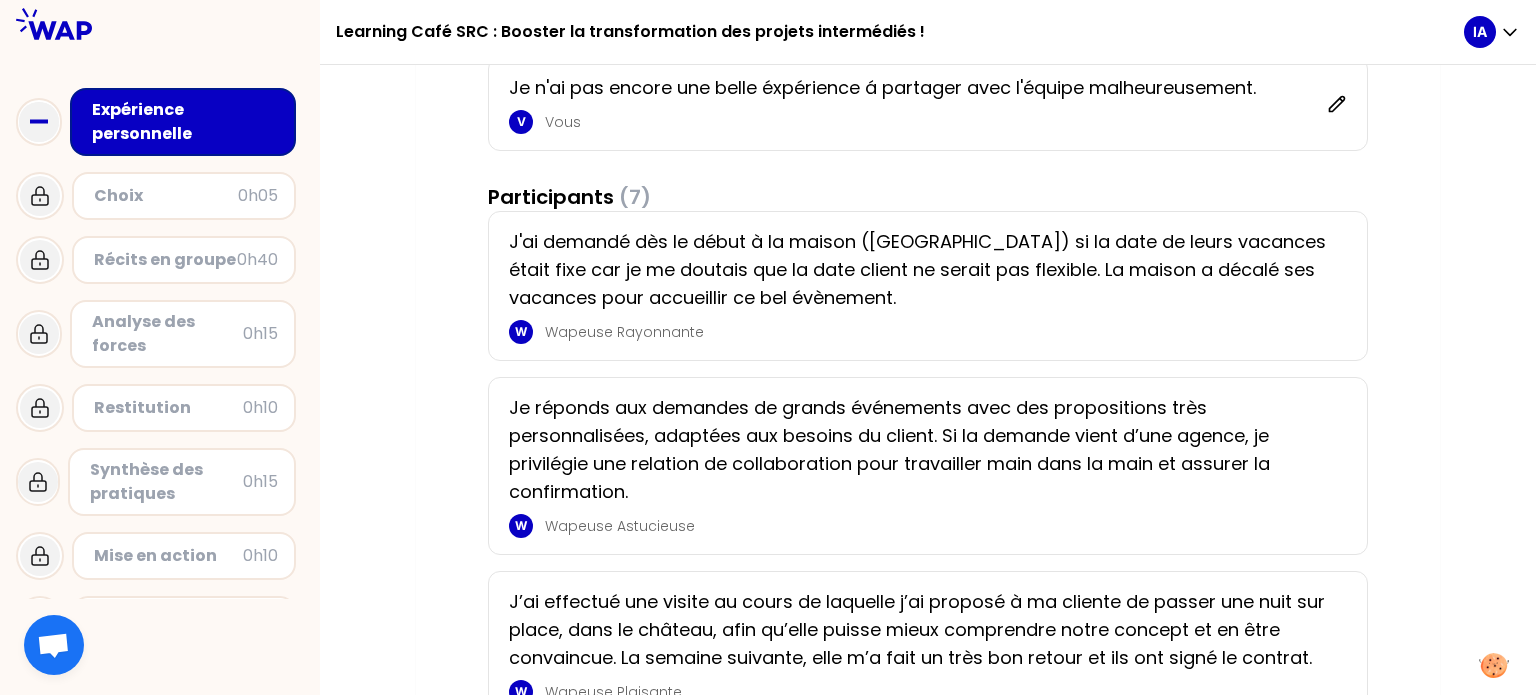 click on "Wapeuse Rayonnante" at bounding box center [940, 332] 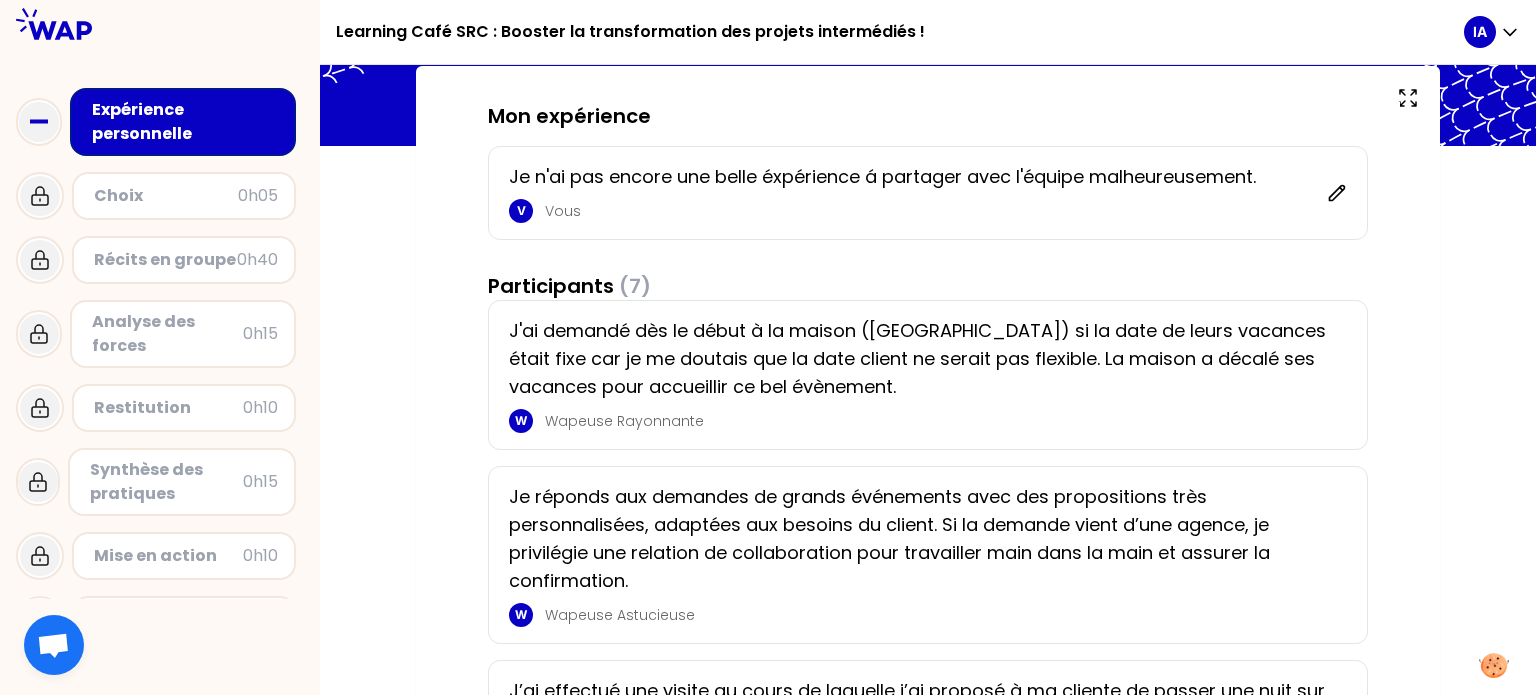 scroll, scrollTop: 200, scrollLeft: 0, axis: vertical 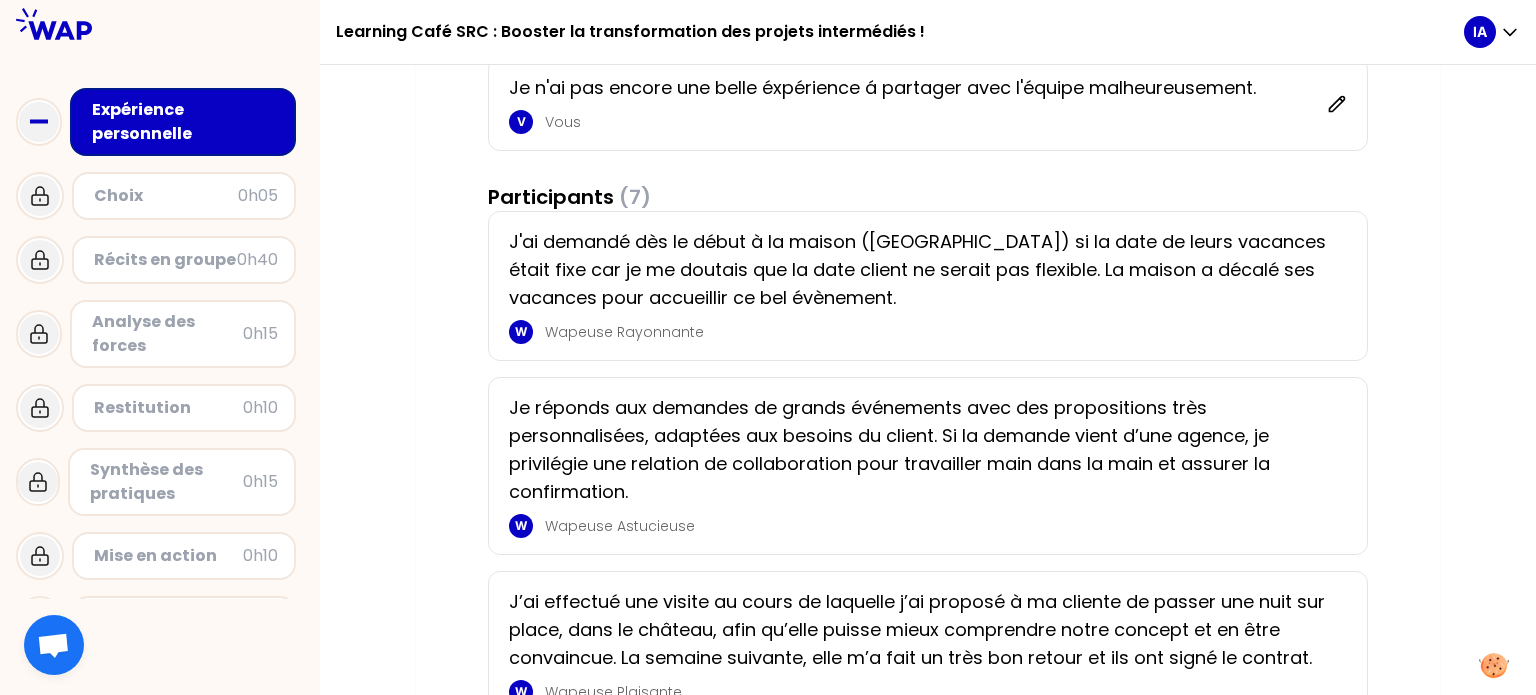 click on "Expérience personnelle" at bounding box center (185, 122) 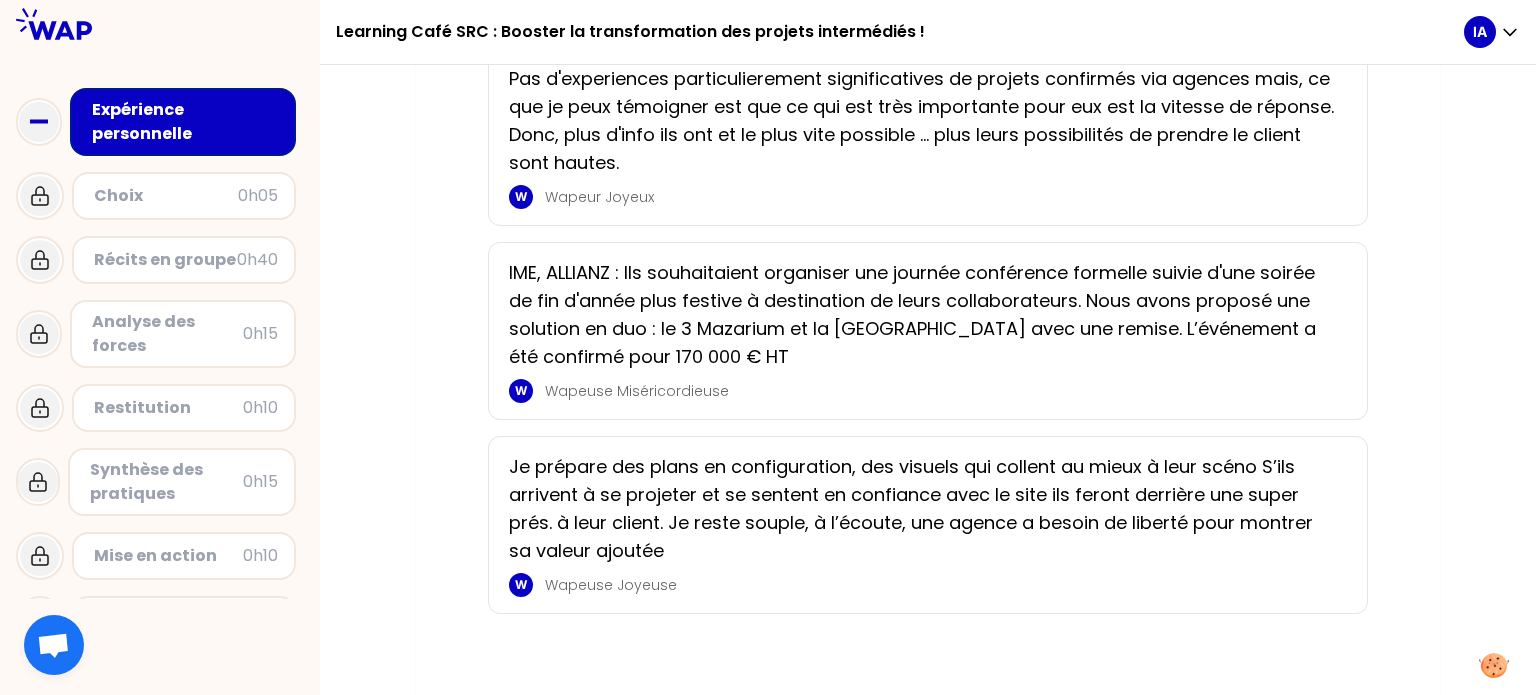 scroll, scrollTop: 1046, scrollLeft: 0, axis: vertical 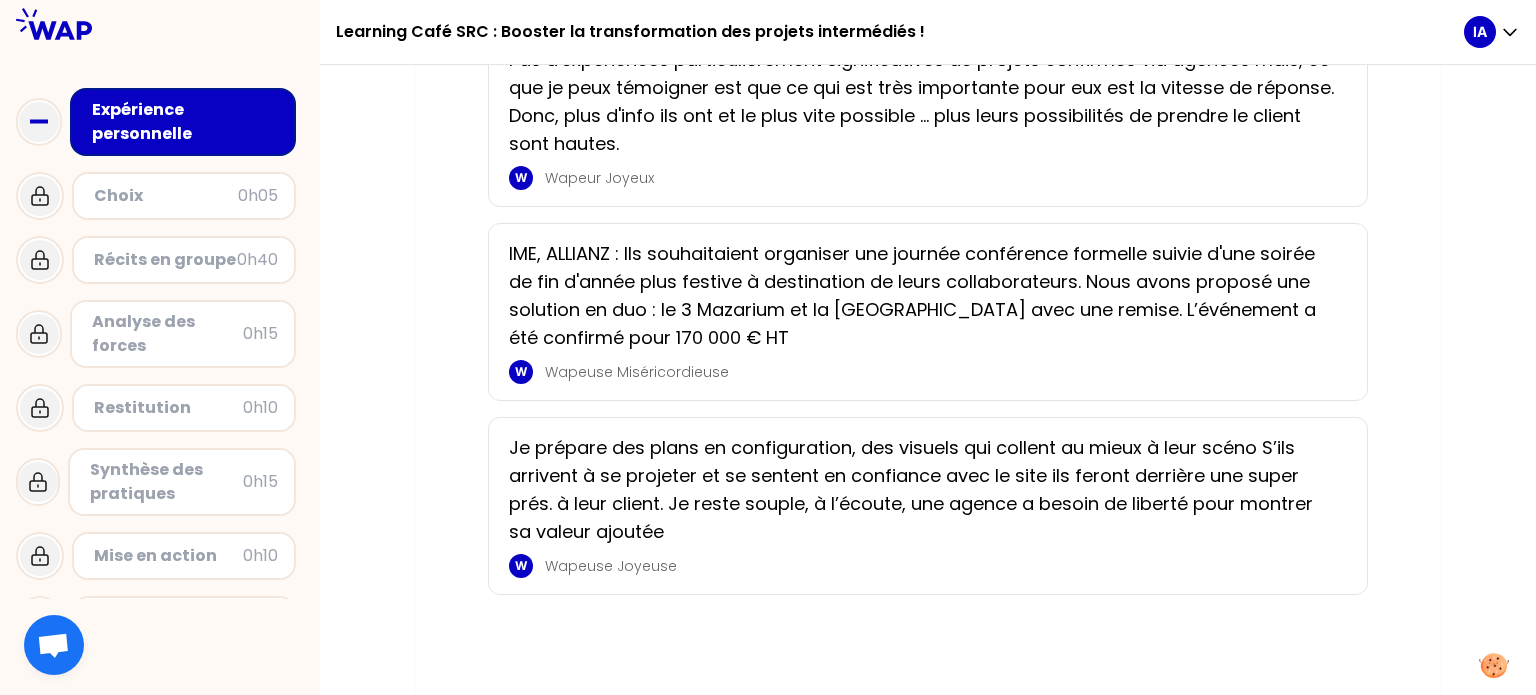 click on "Je prépare des plans en configuration, des visuels qui collent au mieux à leur scéno S’ils arrivent à se projeter et se sentent en confiance avec le site ils feront derrière une super prés. à leur client. Je reste souple, à l’écoute, une agence a besoin de liberté pour montrer sa valeur ajoutée" at bounding box center [922, 490] 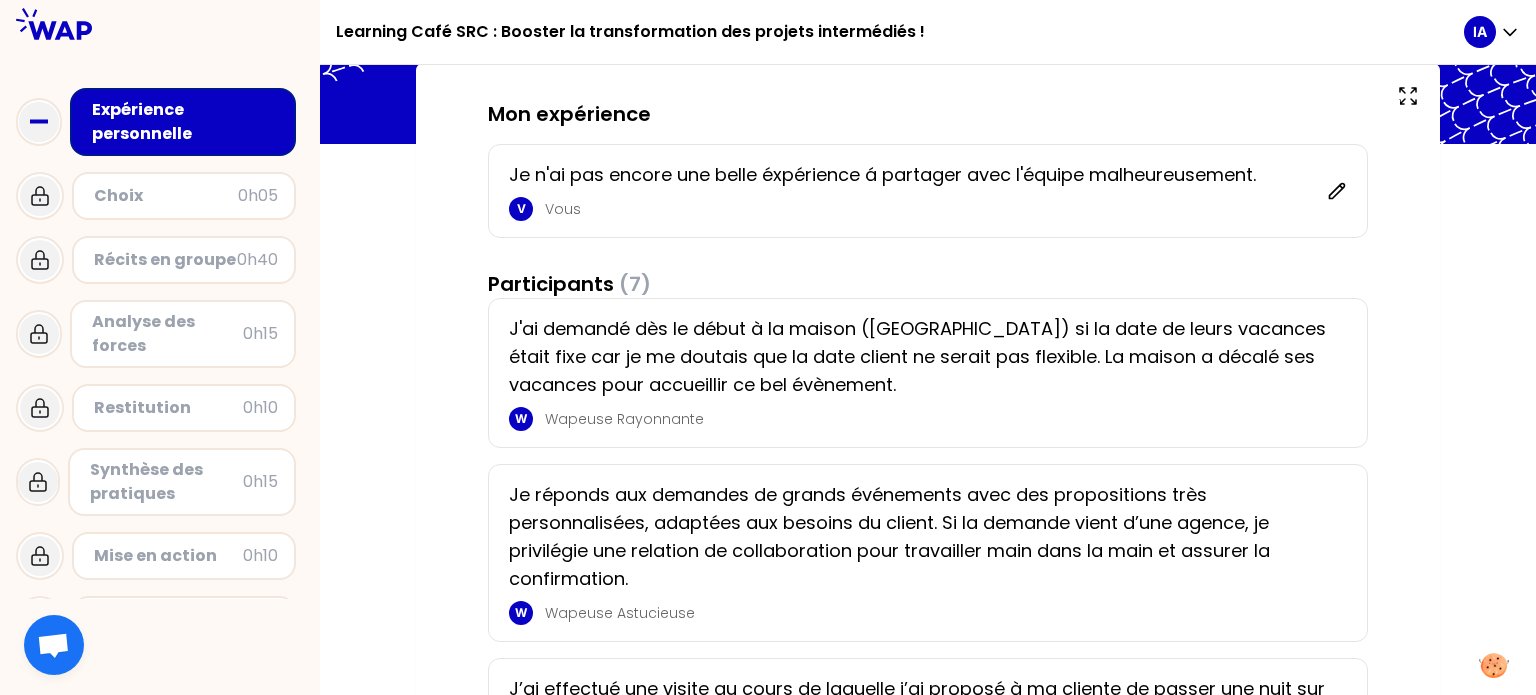 scroll, scrollTop: 0, scrollLeft: 0, axis: both 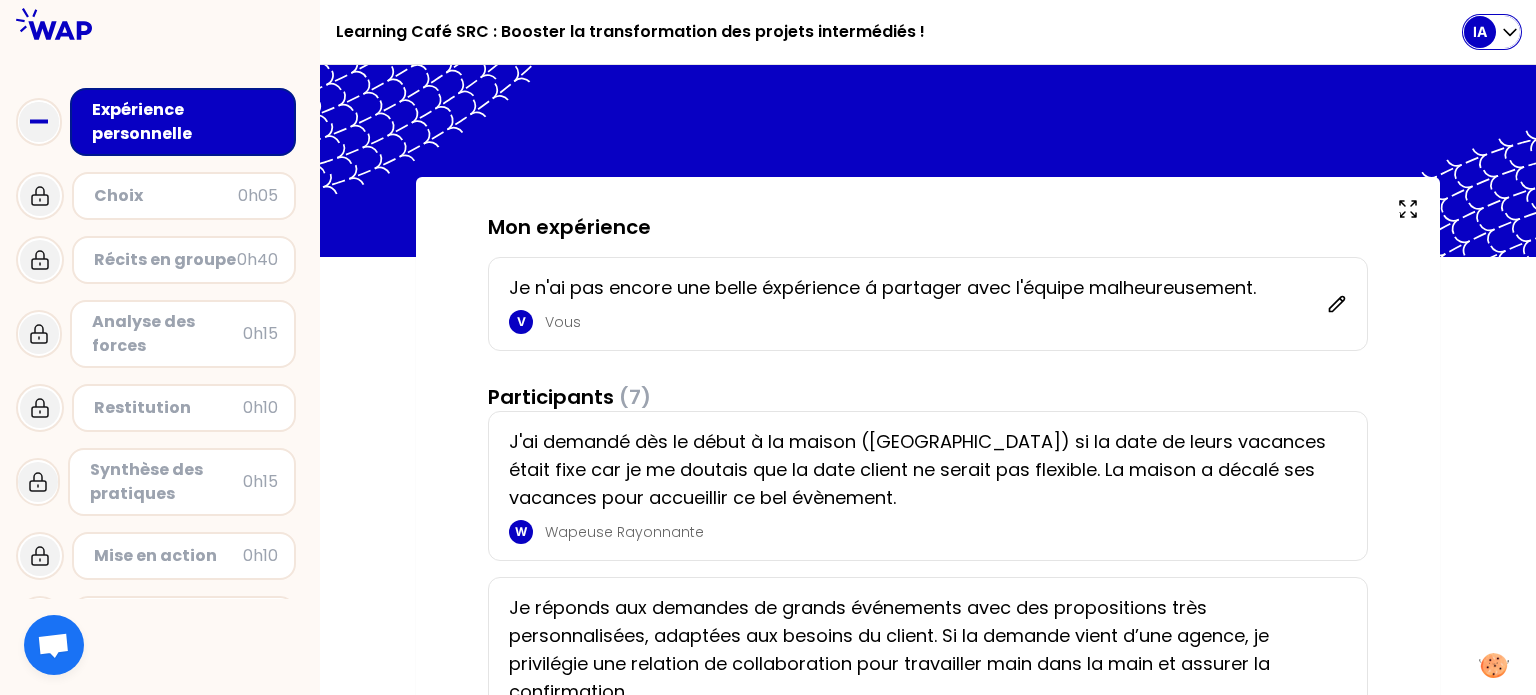 click on "IA" at bounding box center (1492, 32) 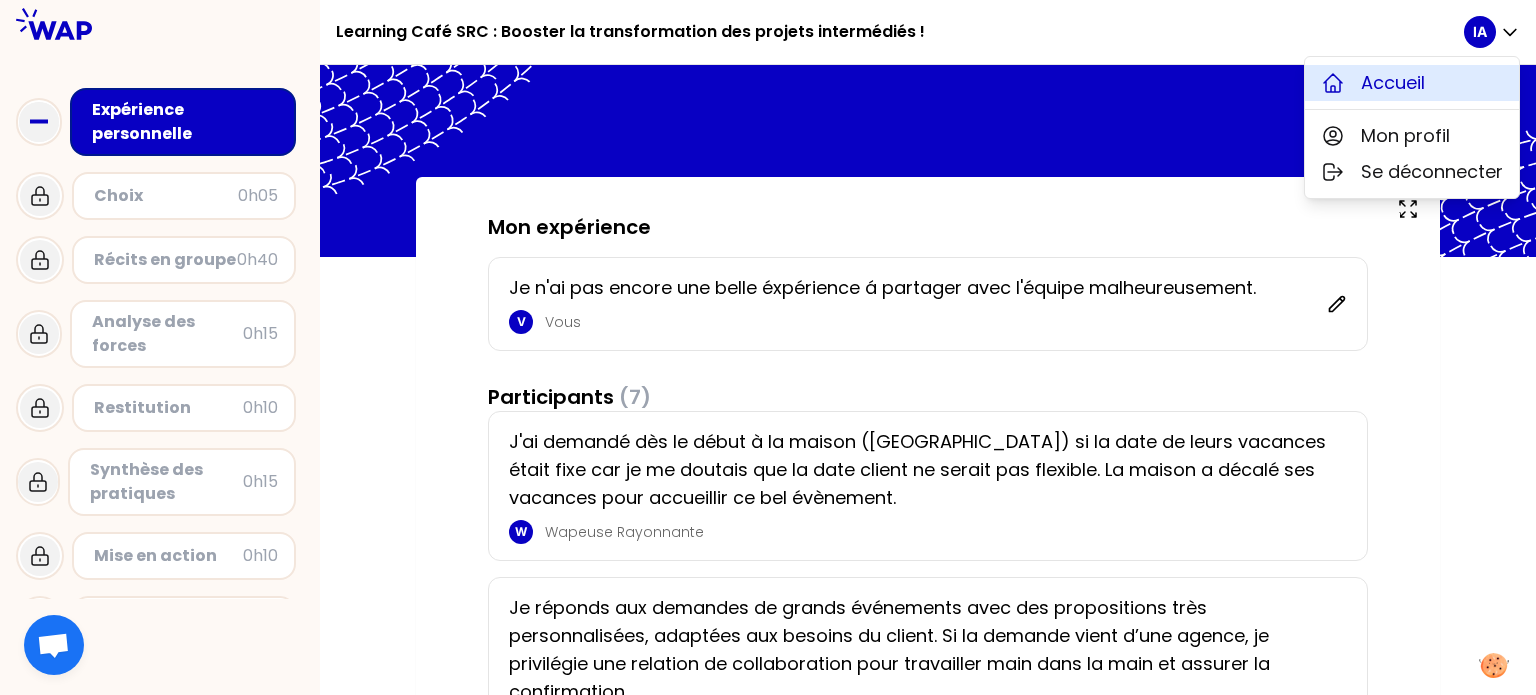 click on "Accueil" at bounding box center (1393, 83) 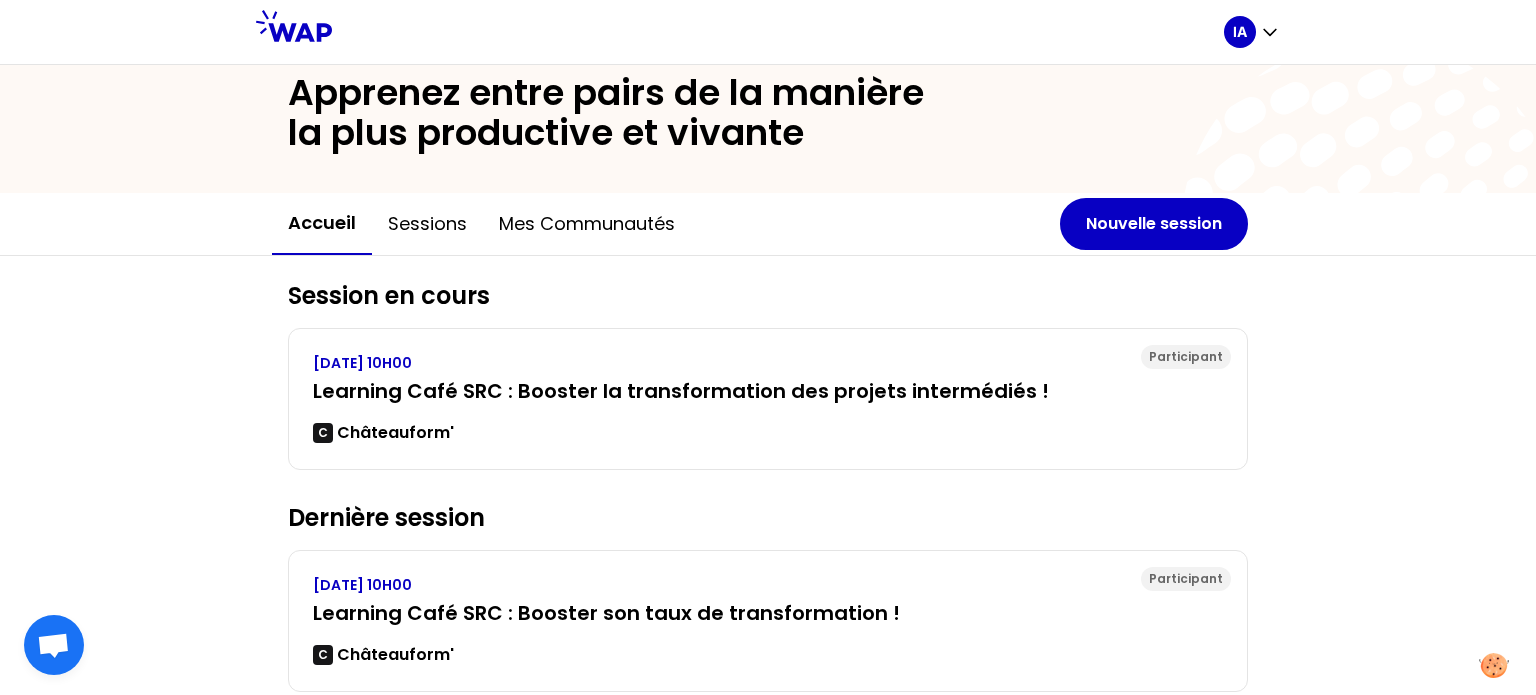 scroll, scrollTop: 123, scrollLeft: 0, axis: vertical 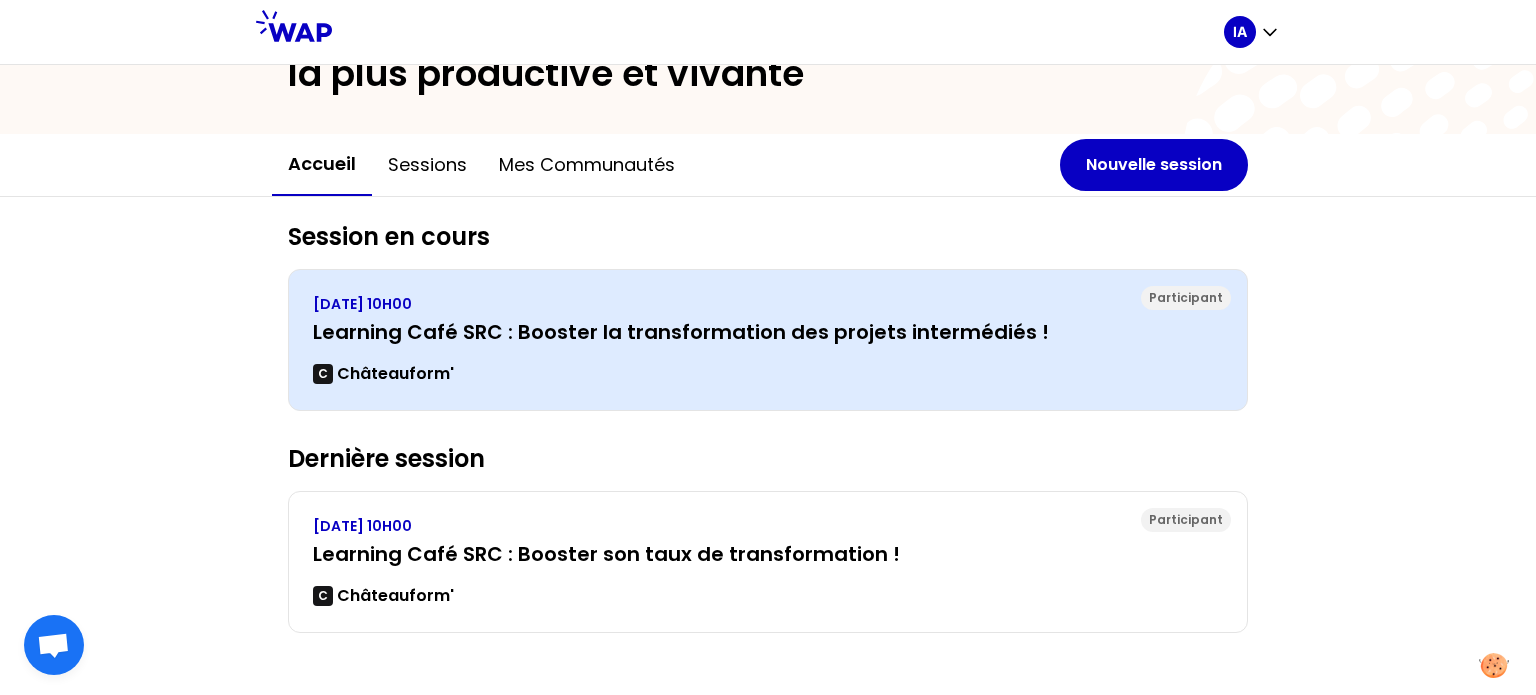click on "Learning Café SRC : Booster la transformation des projets intermédiés !" at bounding box center (768, 332) 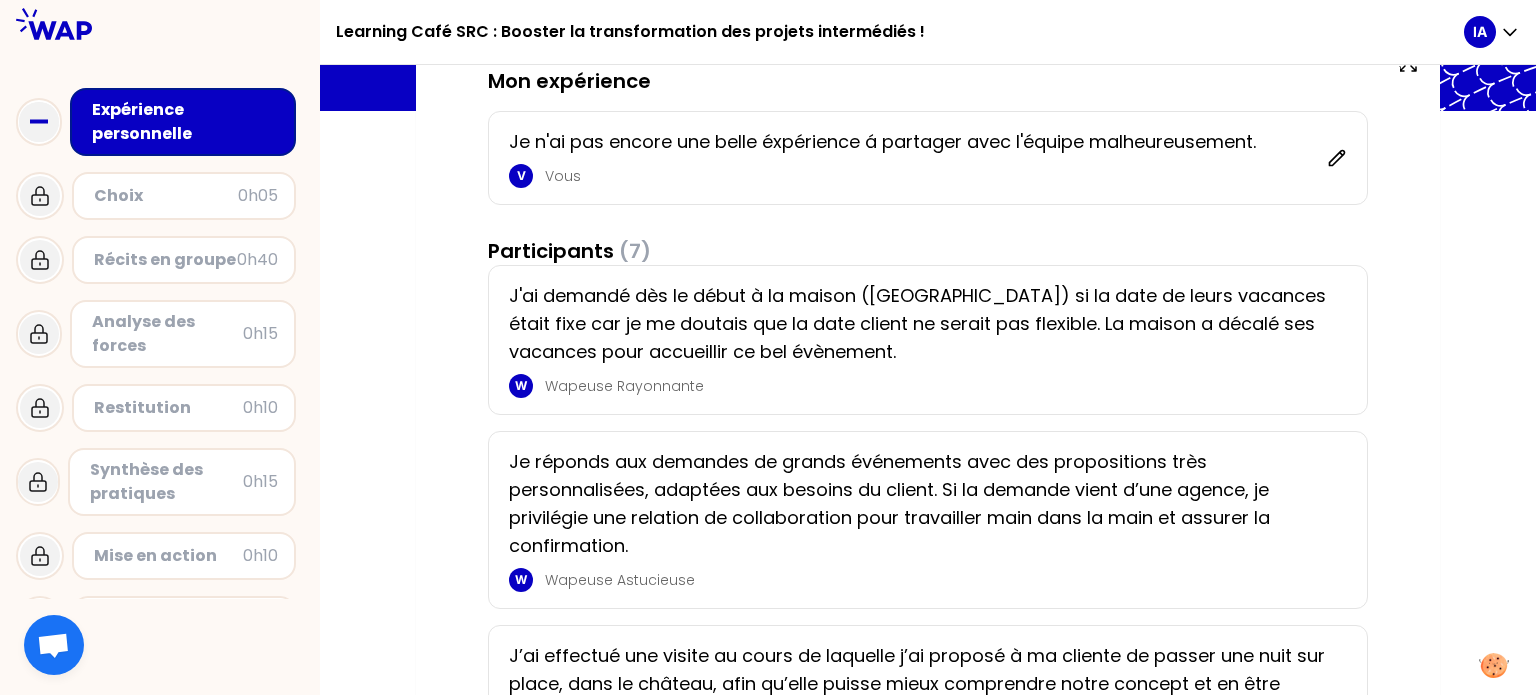 scroll, scrollTop: 0, scrollLeft: 0, axis: both 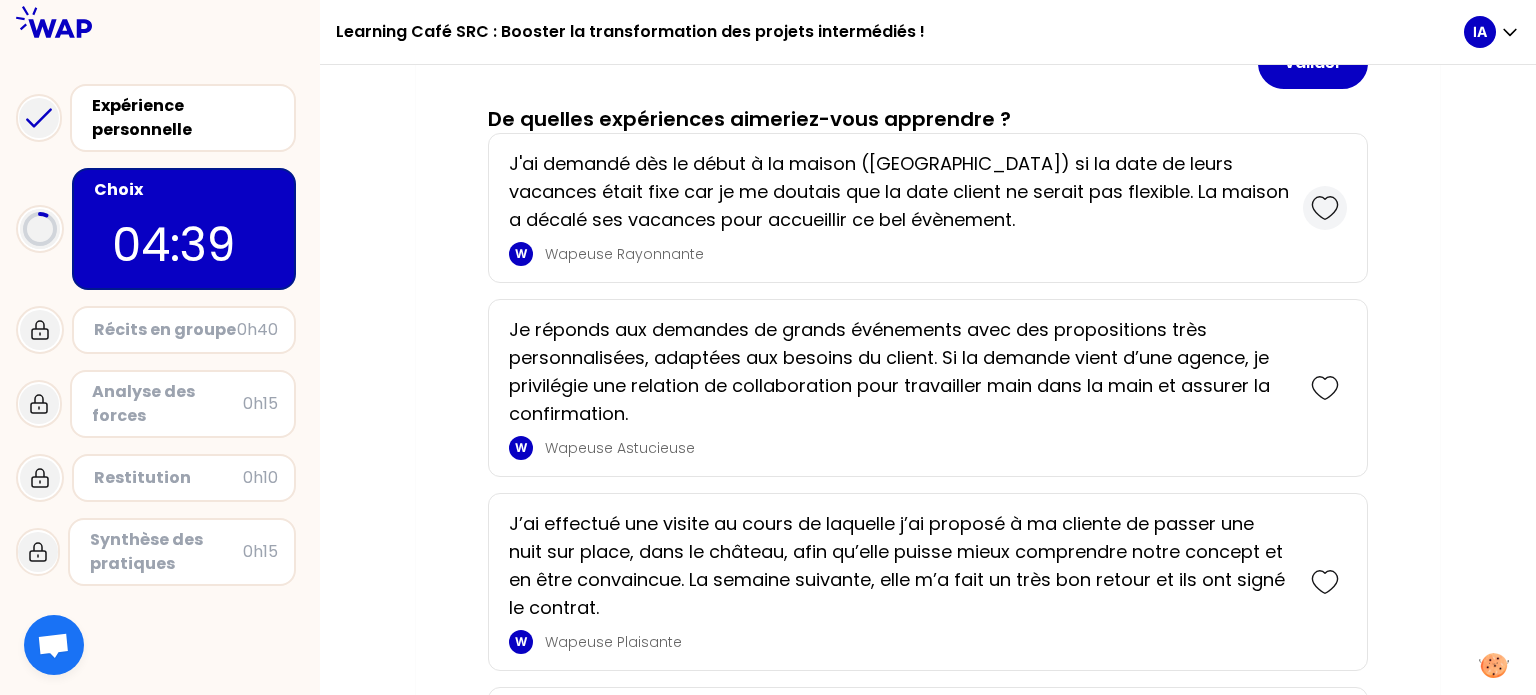 click 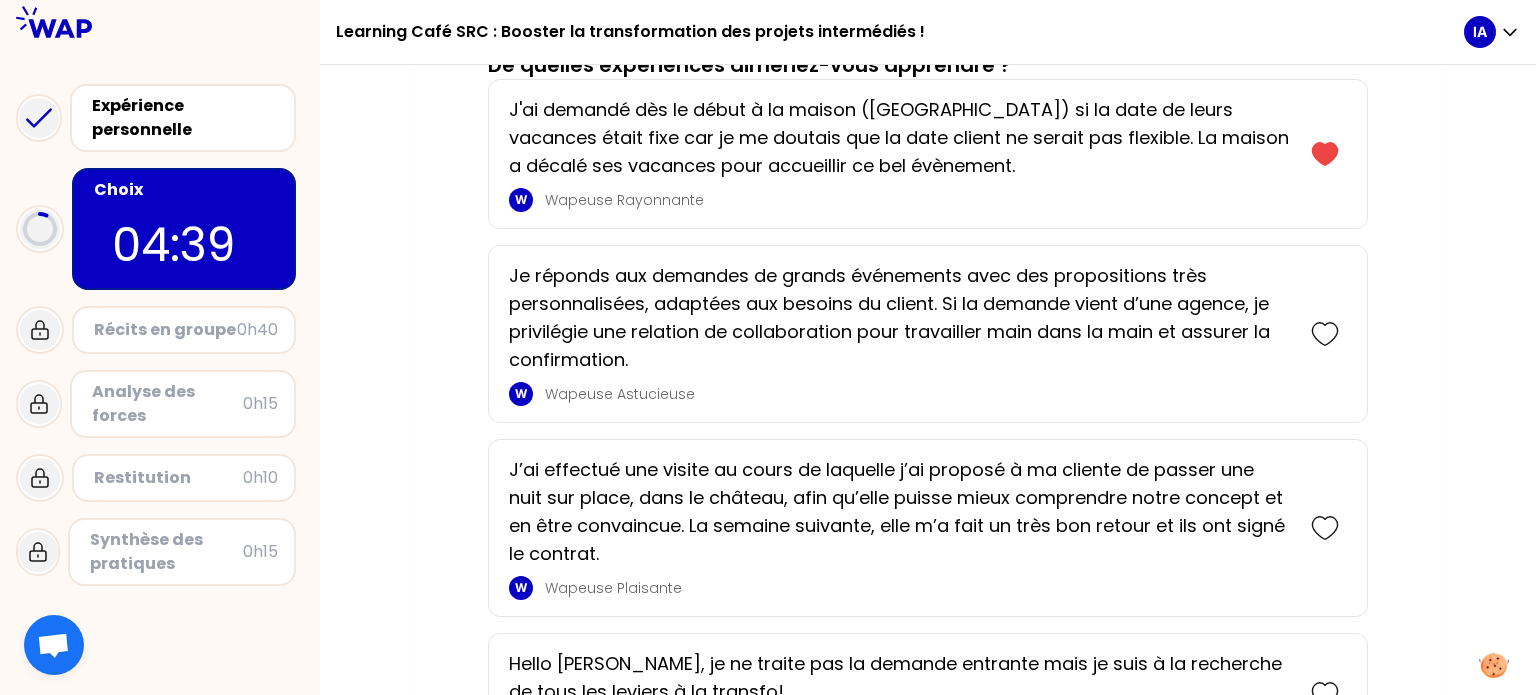 scroll, scrollTop: 501, scrollLeft: 0, axis: vertical 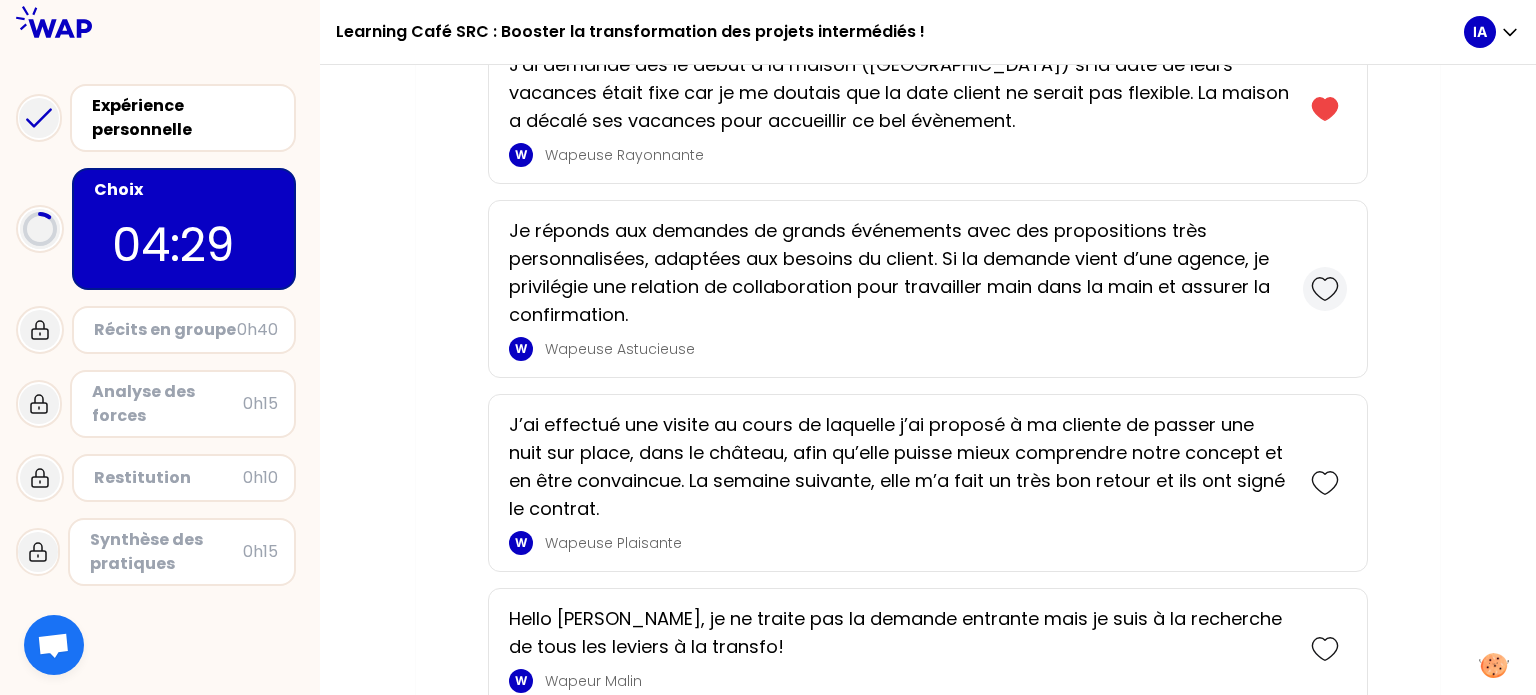 click at bounding box center [1325, 289] 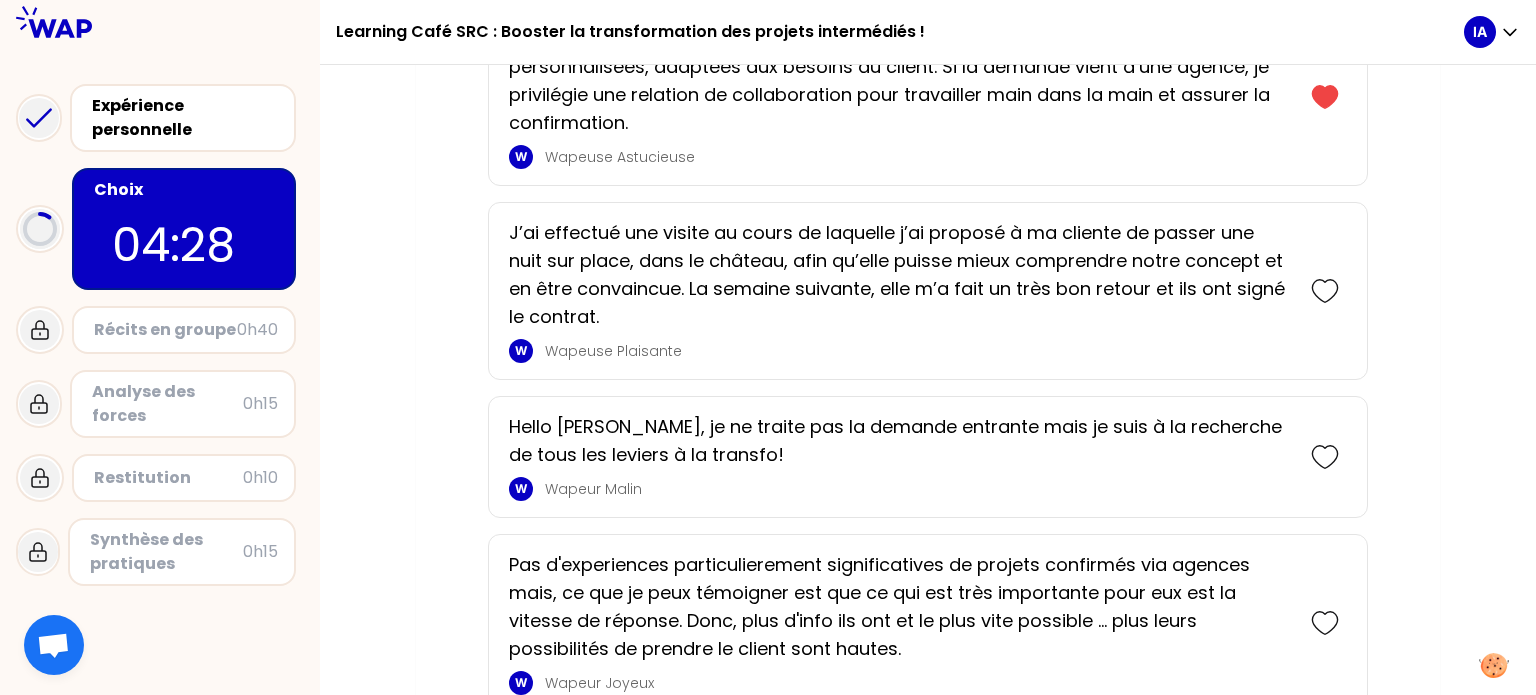 scroll, scrollTop: 895, scrollLeft: 0, axis: vertical 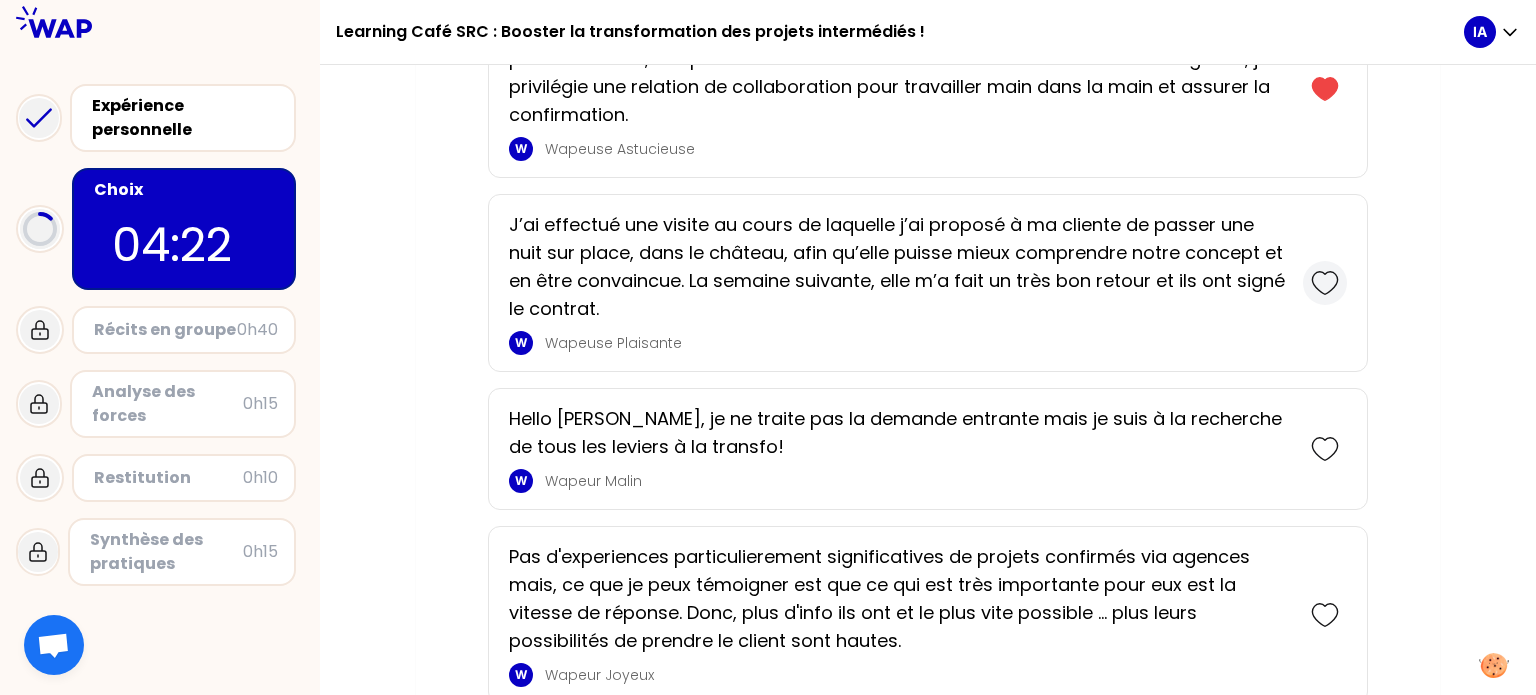 click 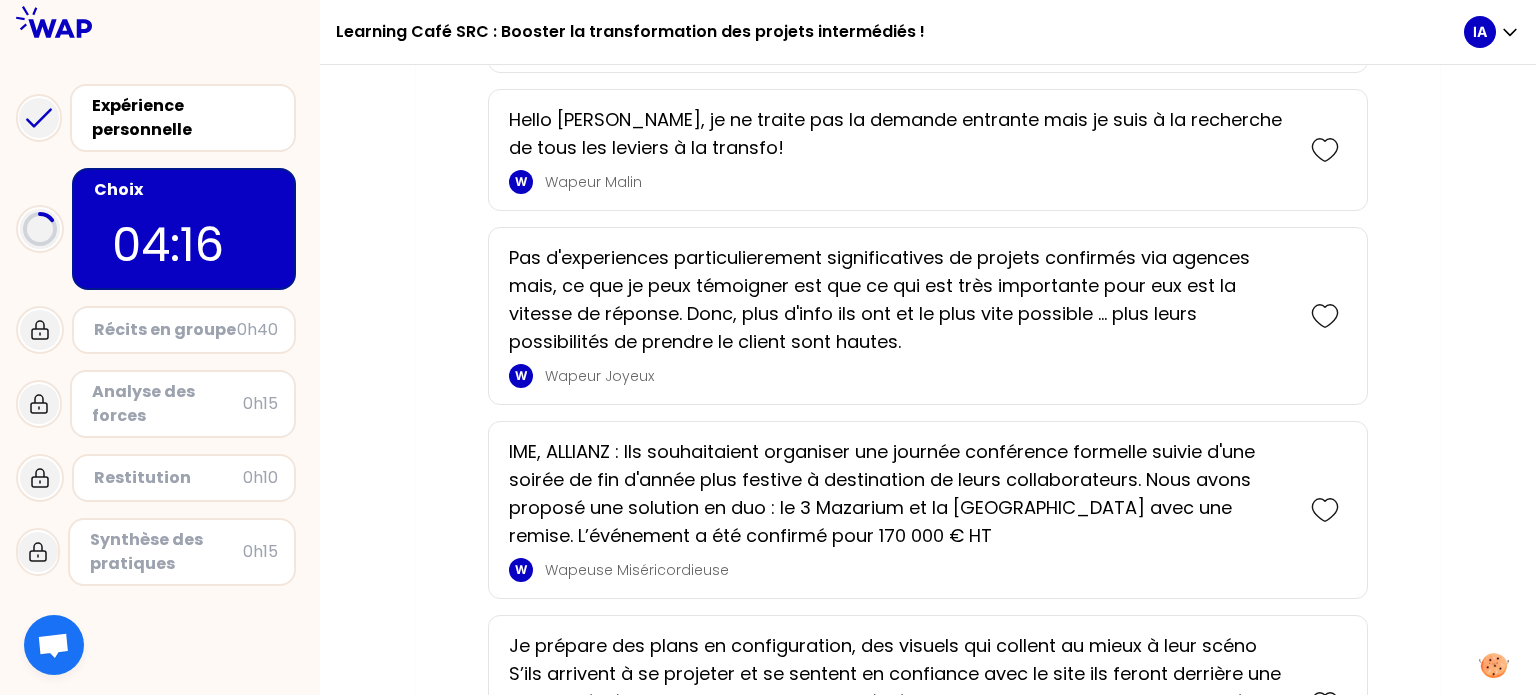 scroll, scrollTop: 1488, scrollLeft: 0, axis: vertical 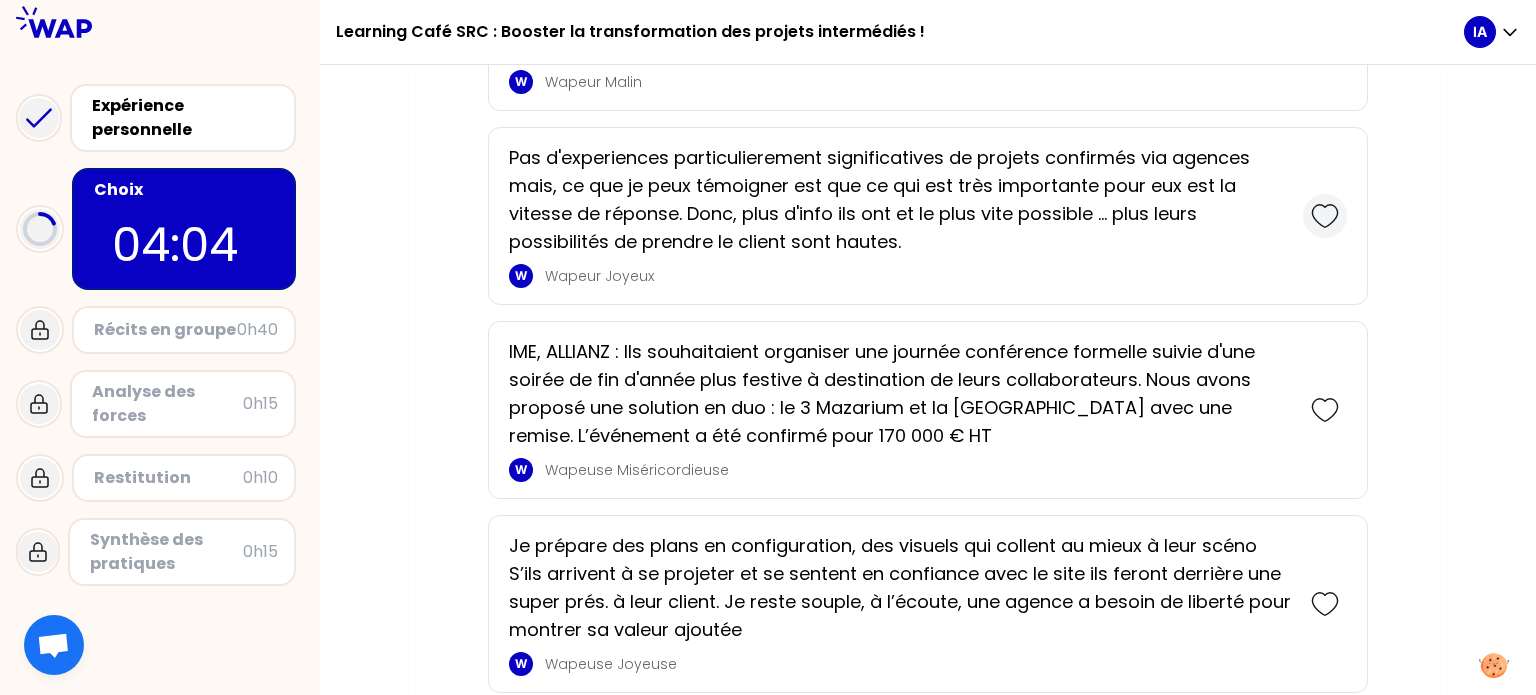 click 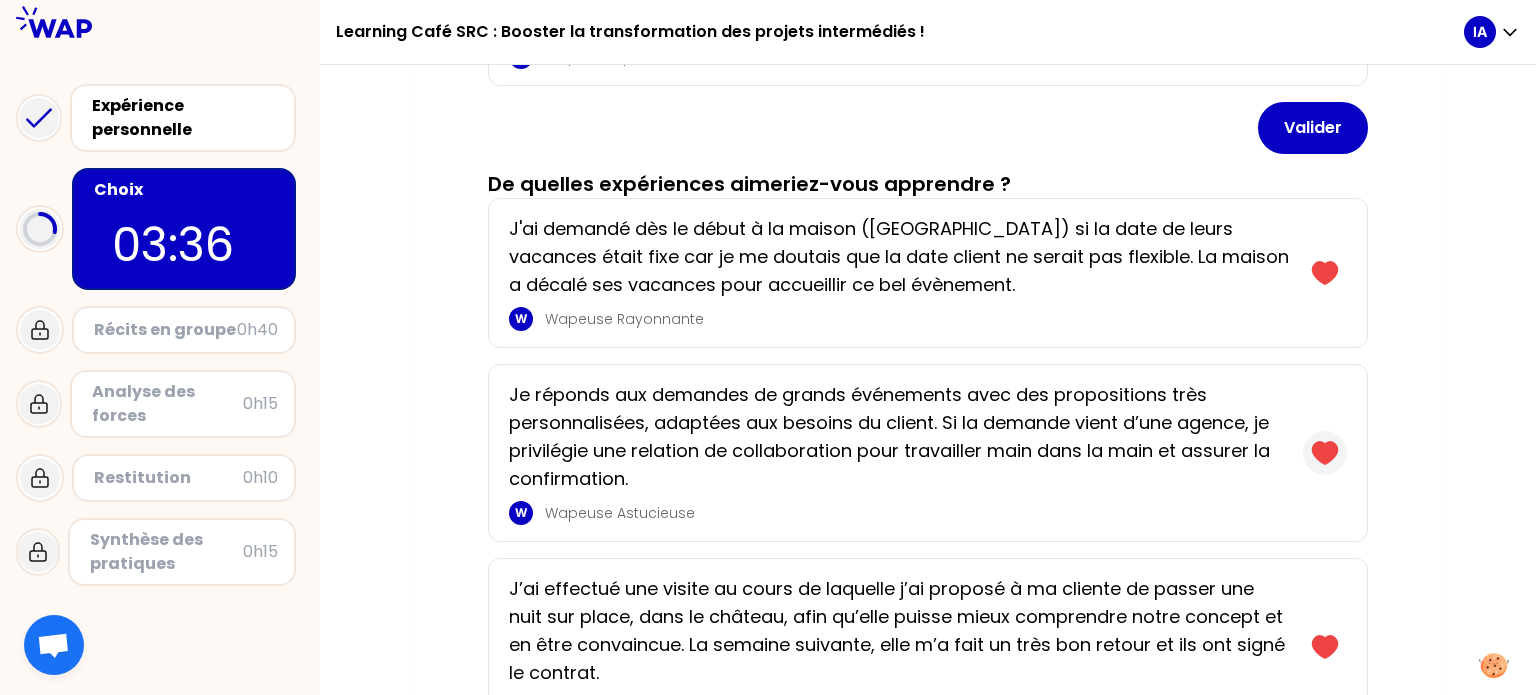 scroll, scrollTop: 878, scrollLeft: 0, axis: vertical 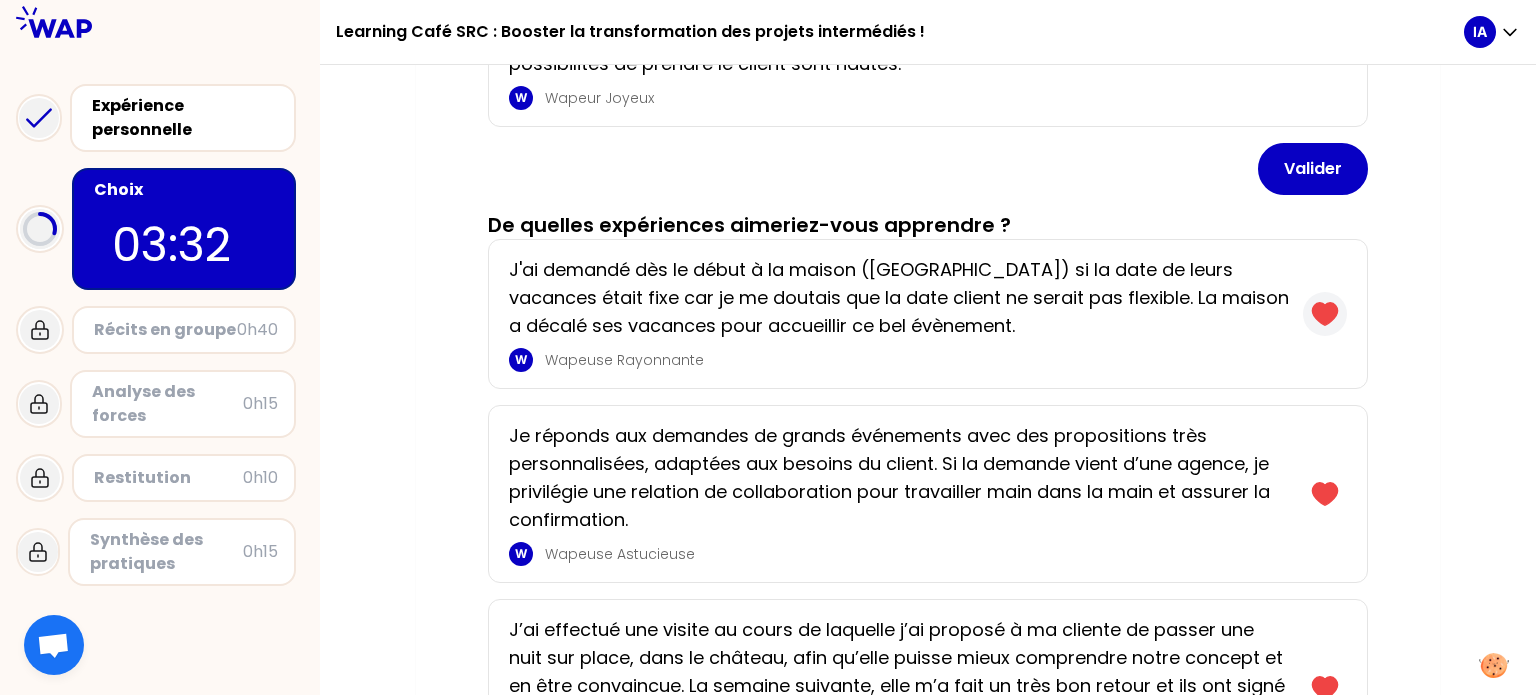 click 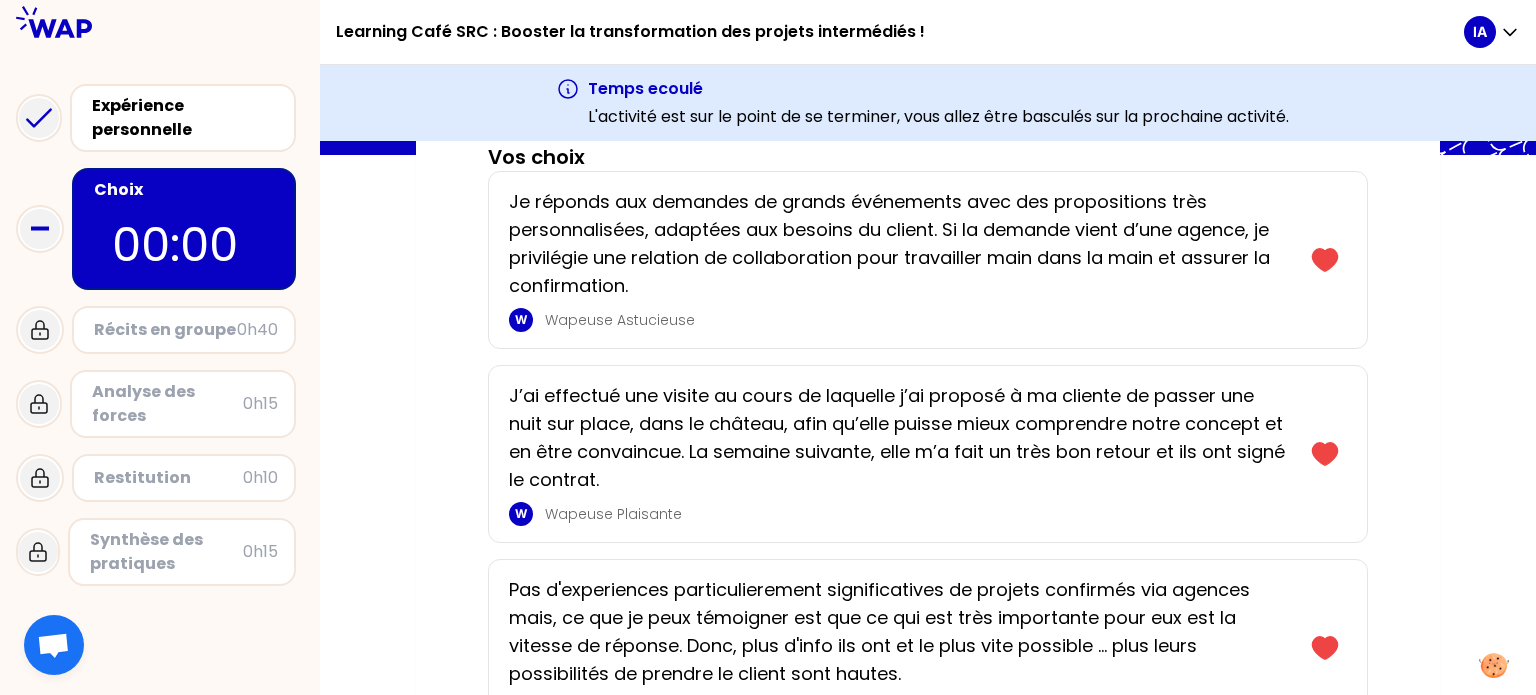 scroll, scrollTop: 0, scrollLeft: 0, axis: both 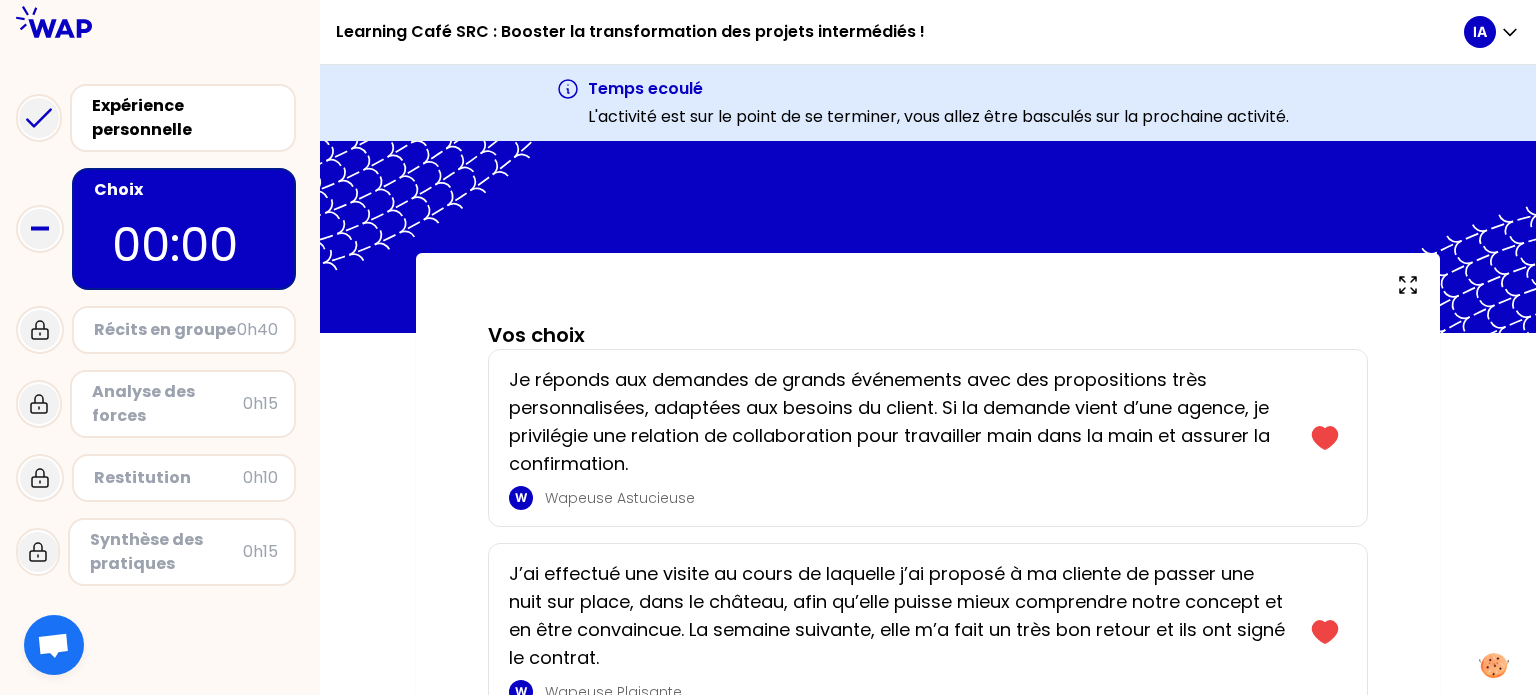 click on "Récits en groupe" at bounding box center [165, 330] 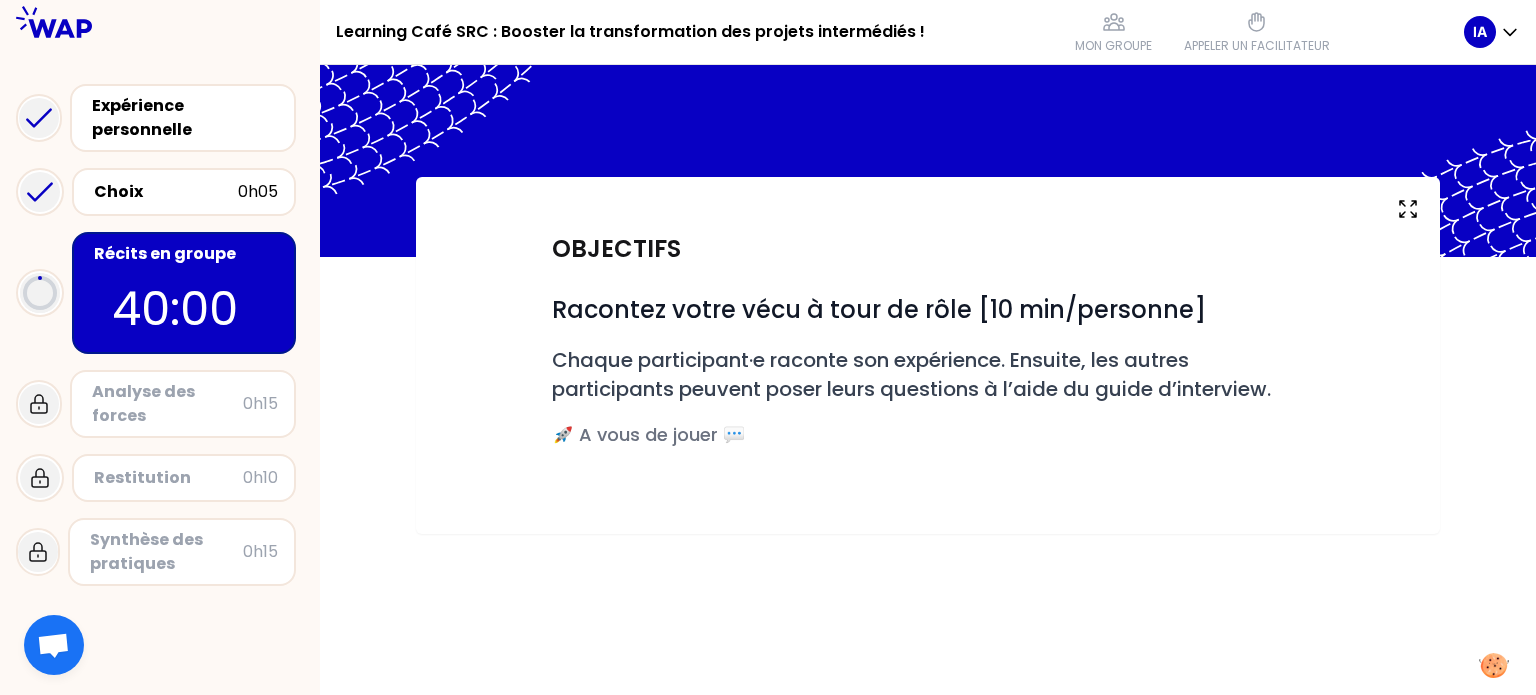 scroll, scrollTop: 0, scrollLeft: 0, axis: both 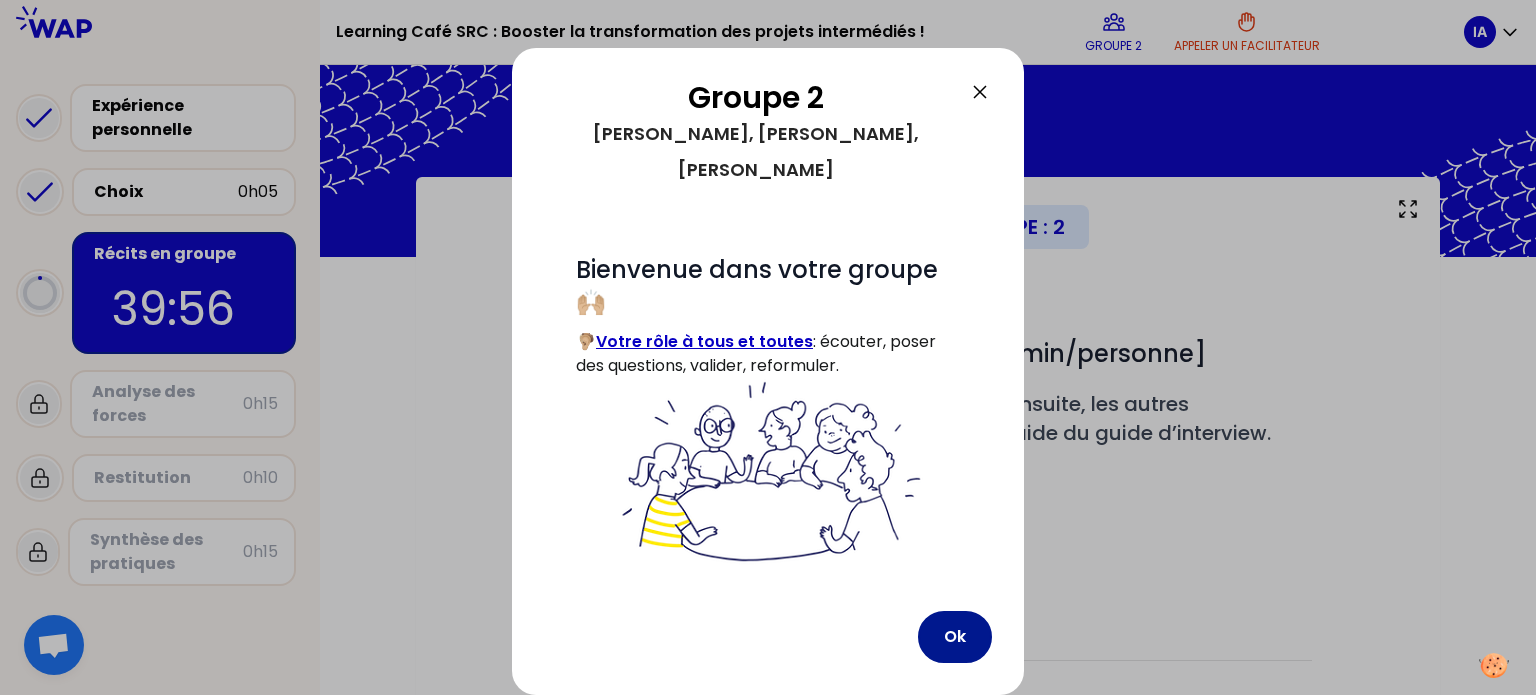 click on "Ok" at bounding box center (955, 637) 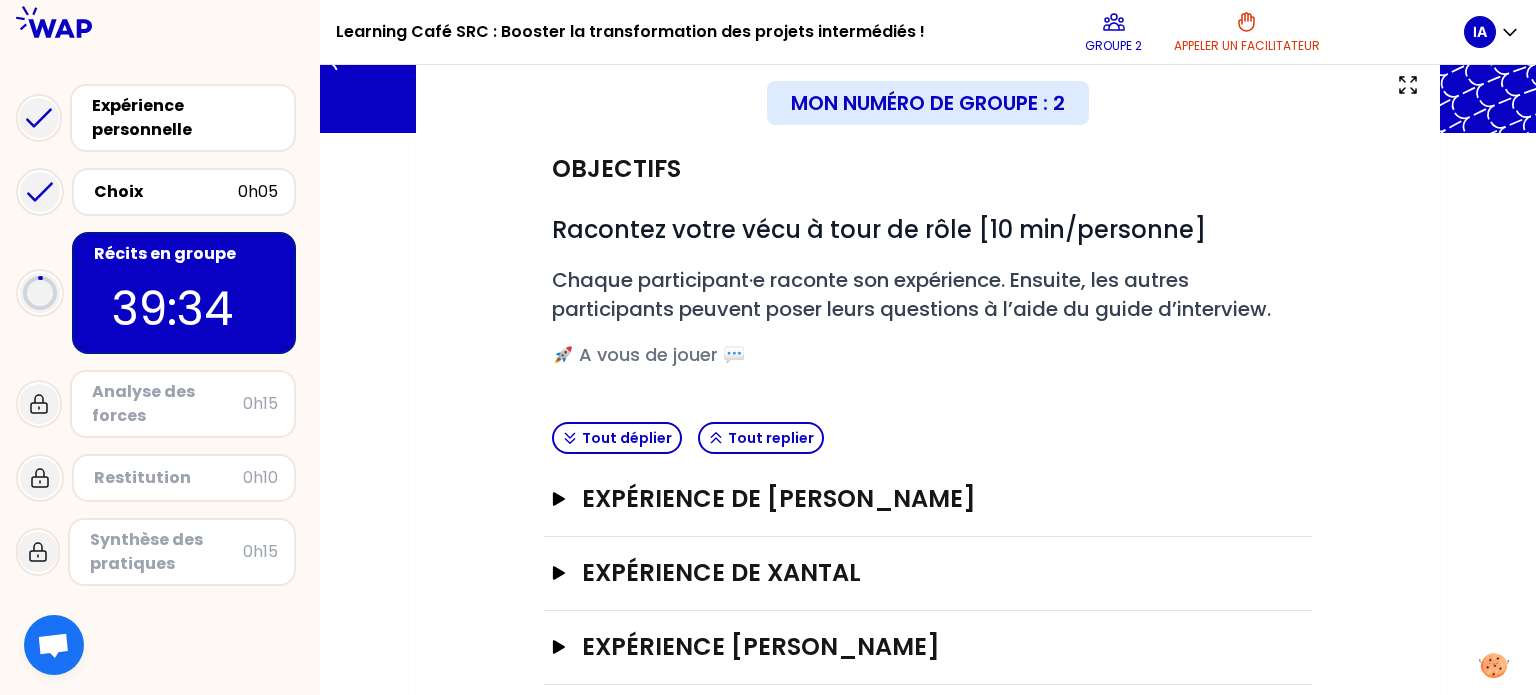 scroll, scrollTop: 224, scrollLeft: 0, axis: vertical 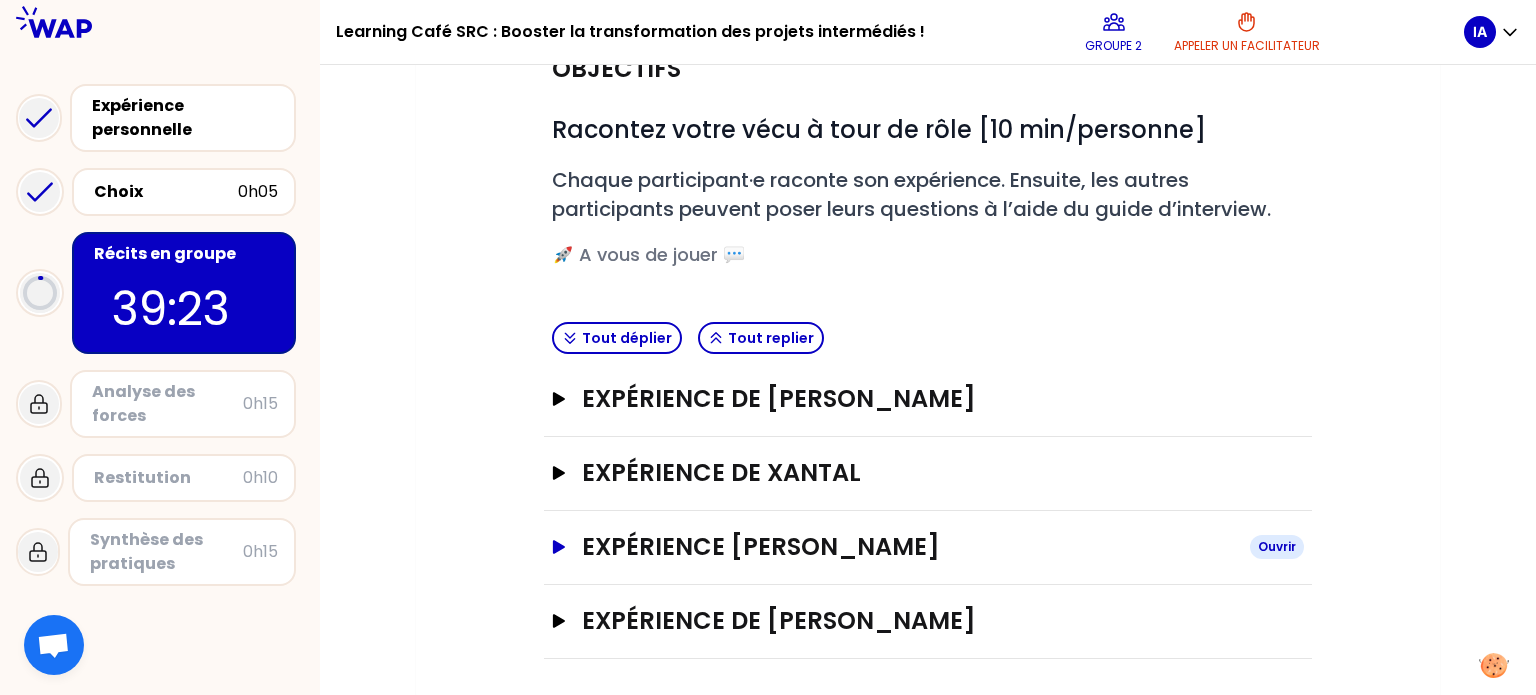 click on "Expérience [PERSON_NAME]" at bounding box center [928, 548] 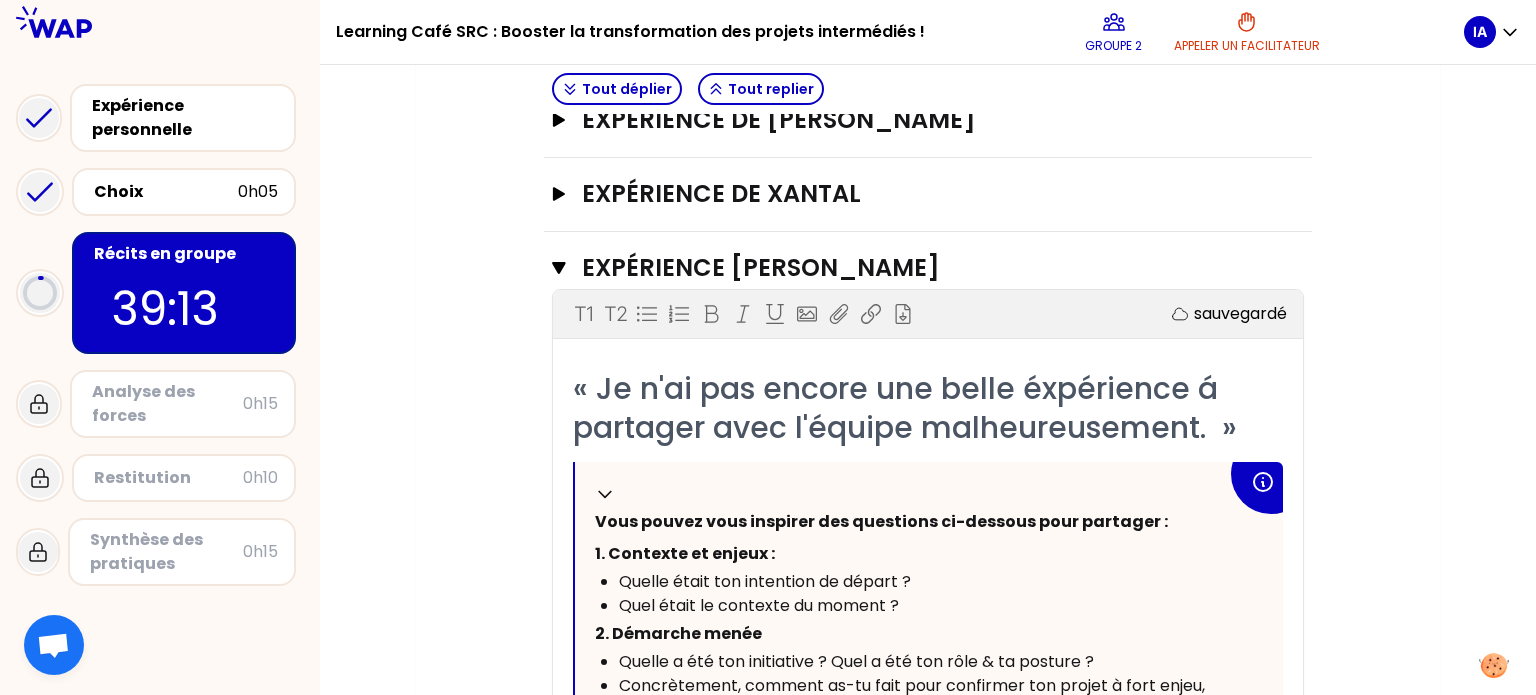 scroll, scrollTop: 424, scrollLeft: 0, axis: vertical 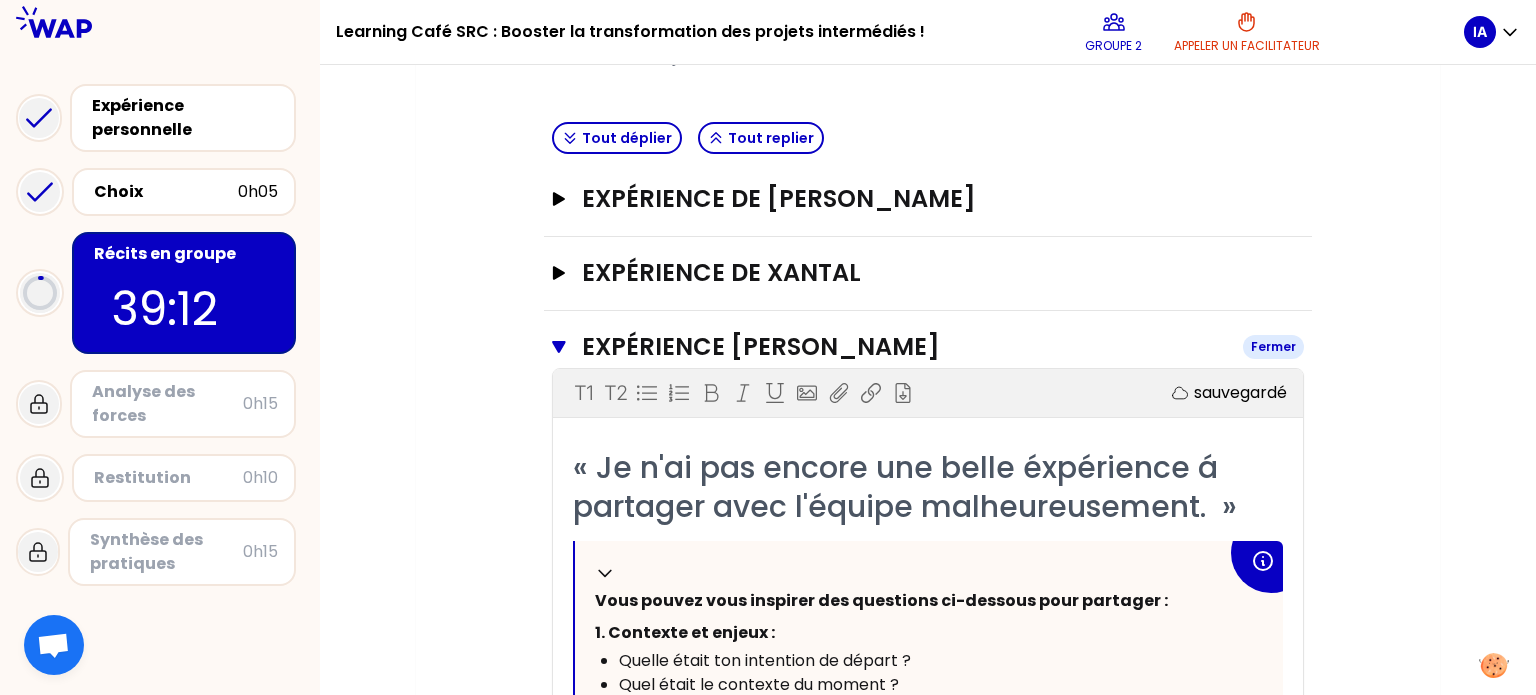 click 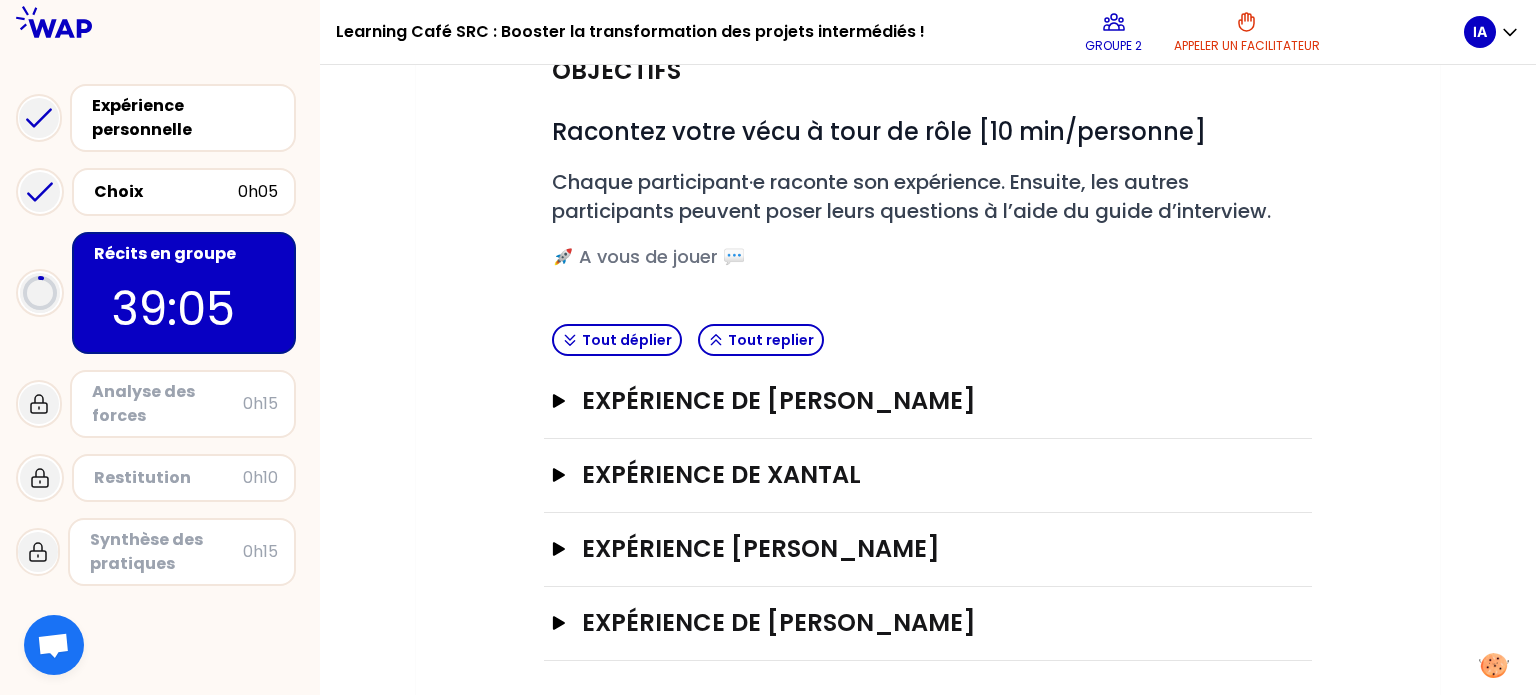 scroll, scrollTop: 224, scrollLeft: 0, axis: vertical 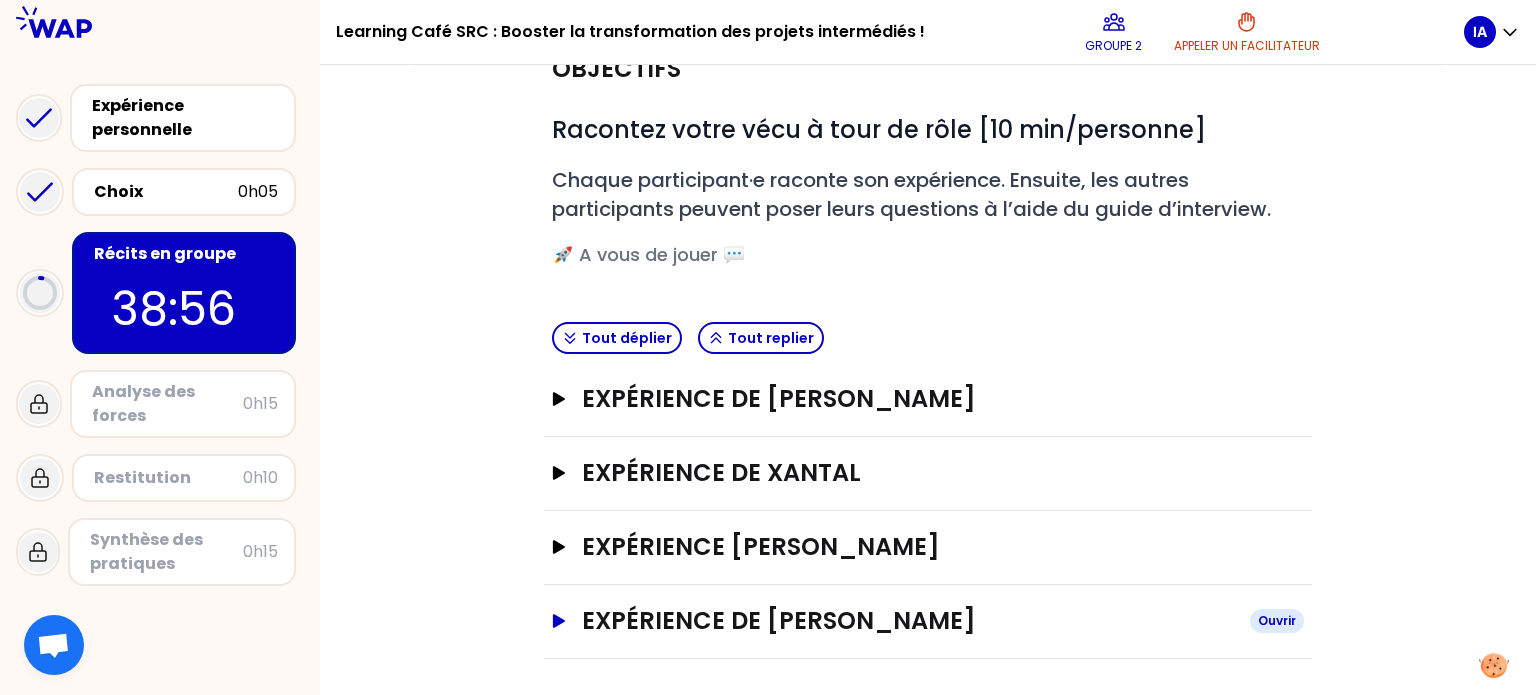 click 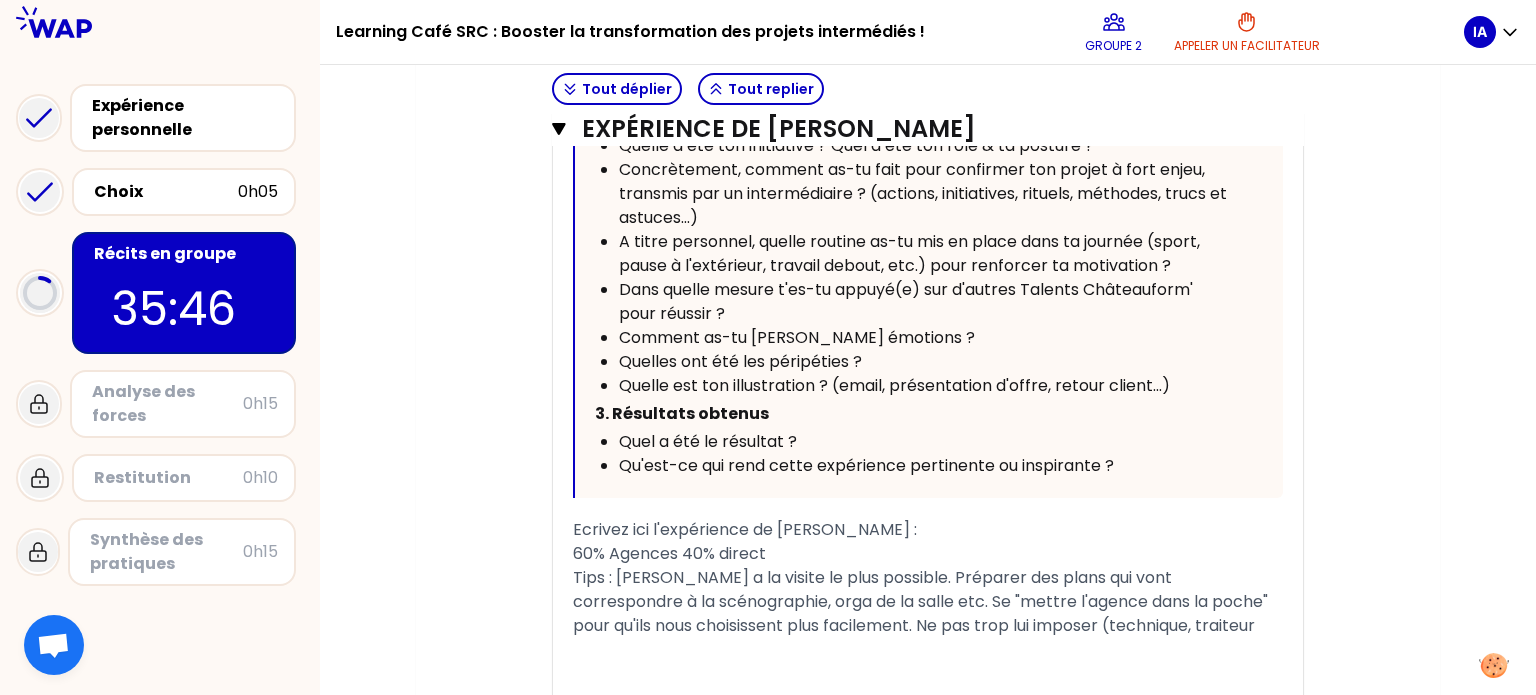 scroll, scrollTop: 1324, scrollLeft: 0, axis: vertical 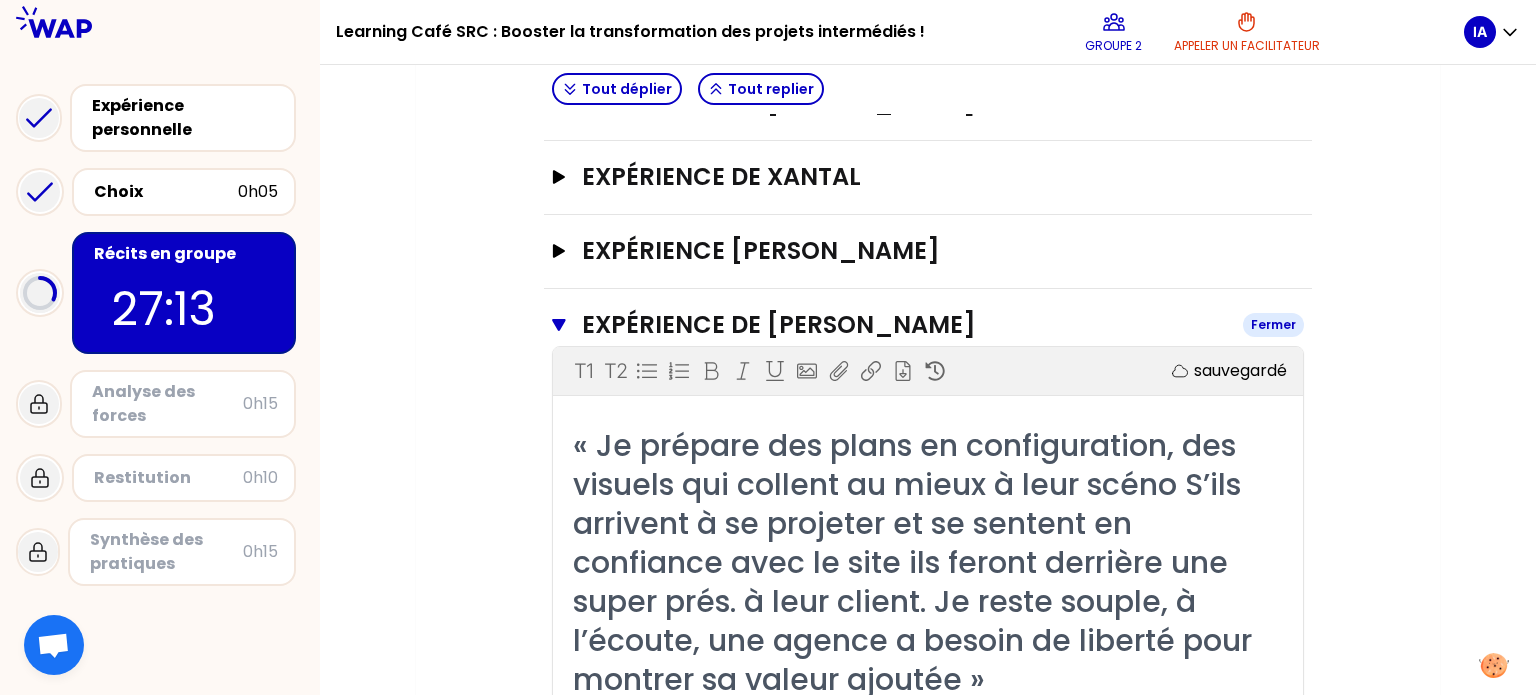 click 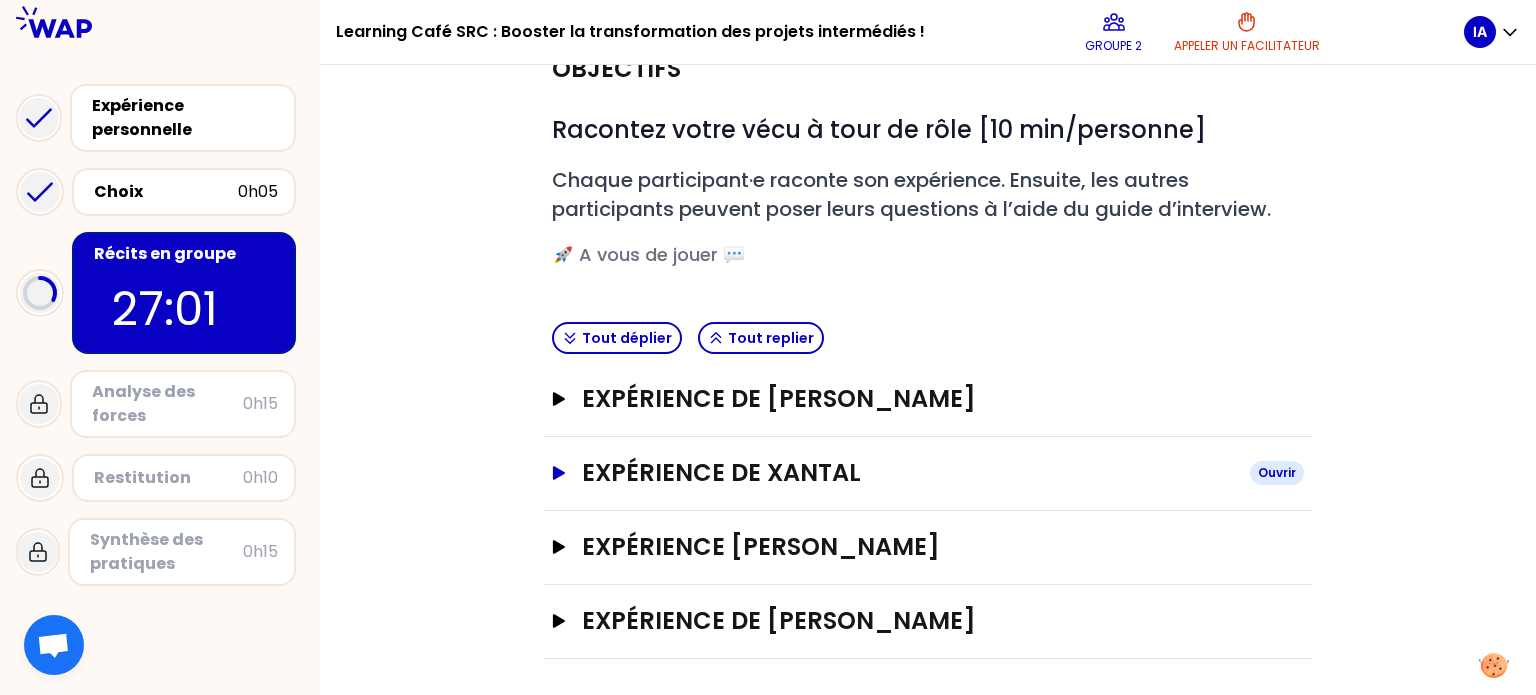 click 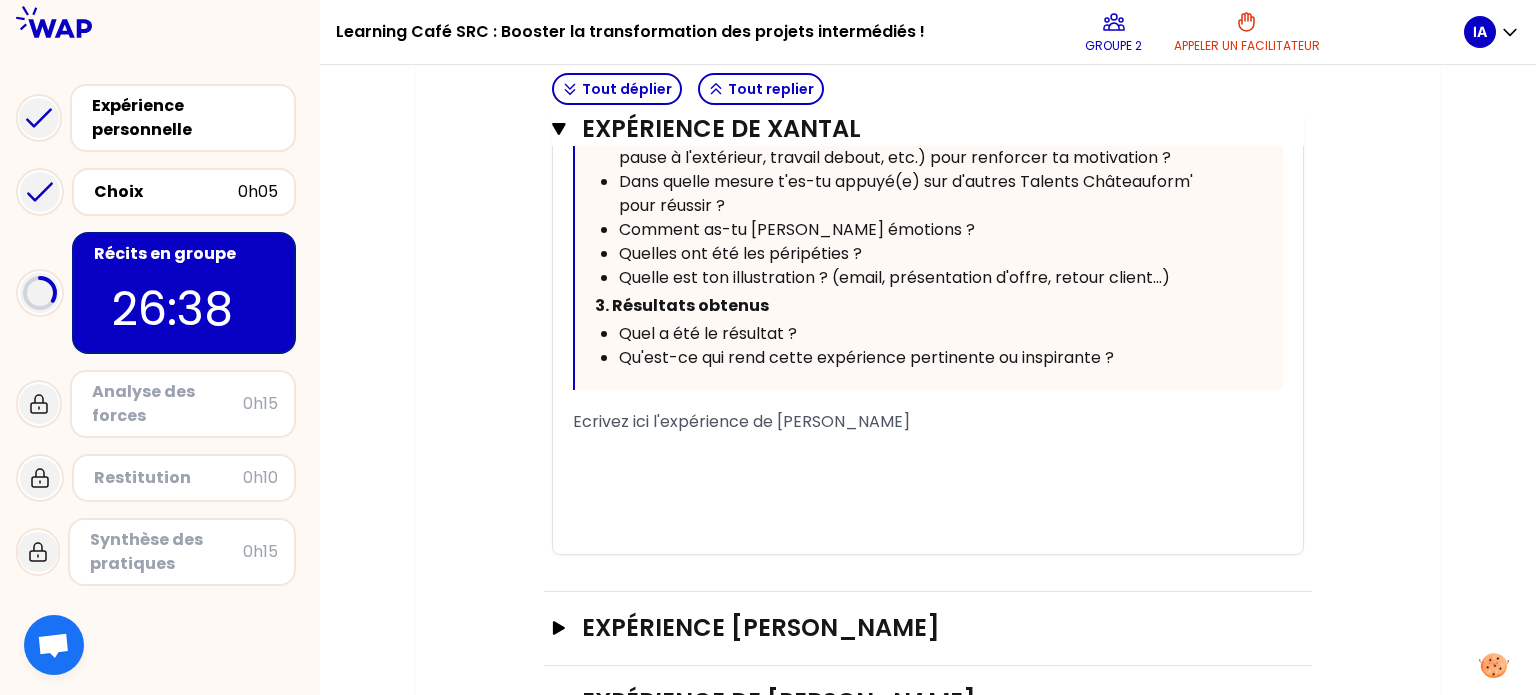 scroll, scrollTop: 1324, scrollLeft: 0, axis: vertical 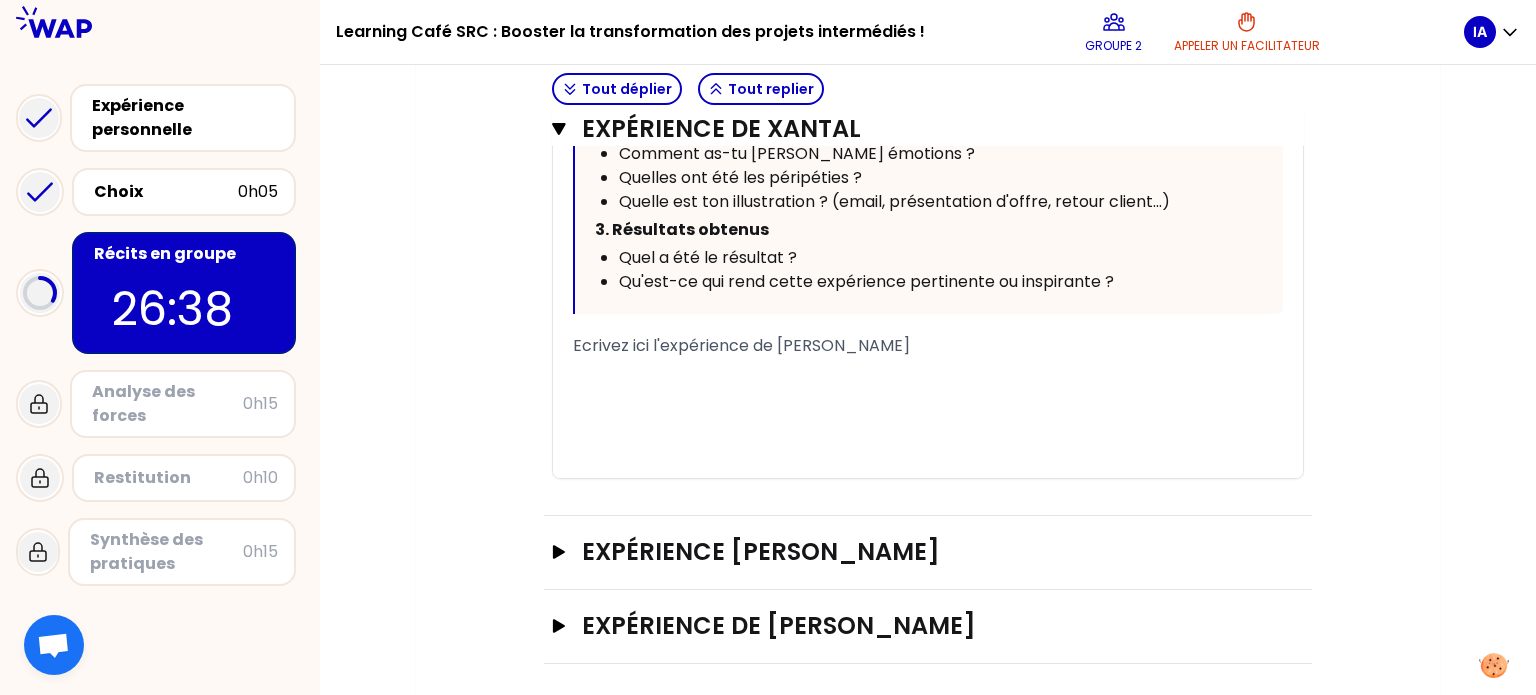 click on "Ecrivez ici l'expérience de [PERSON_NAME]" at bounding box center [928, 346] 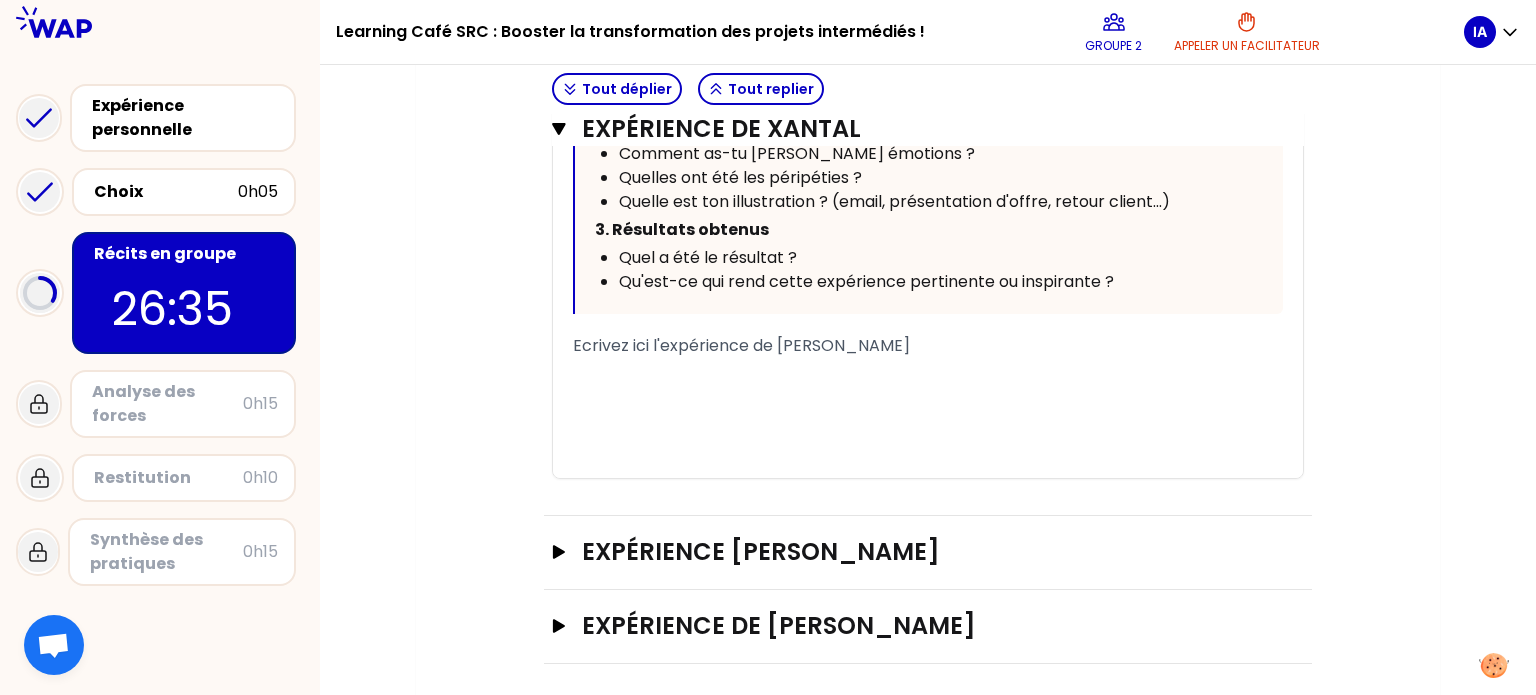 click on "Ecrivez ici l'expérience de [PERSON_NAME]" at bounding box center (741, 345) 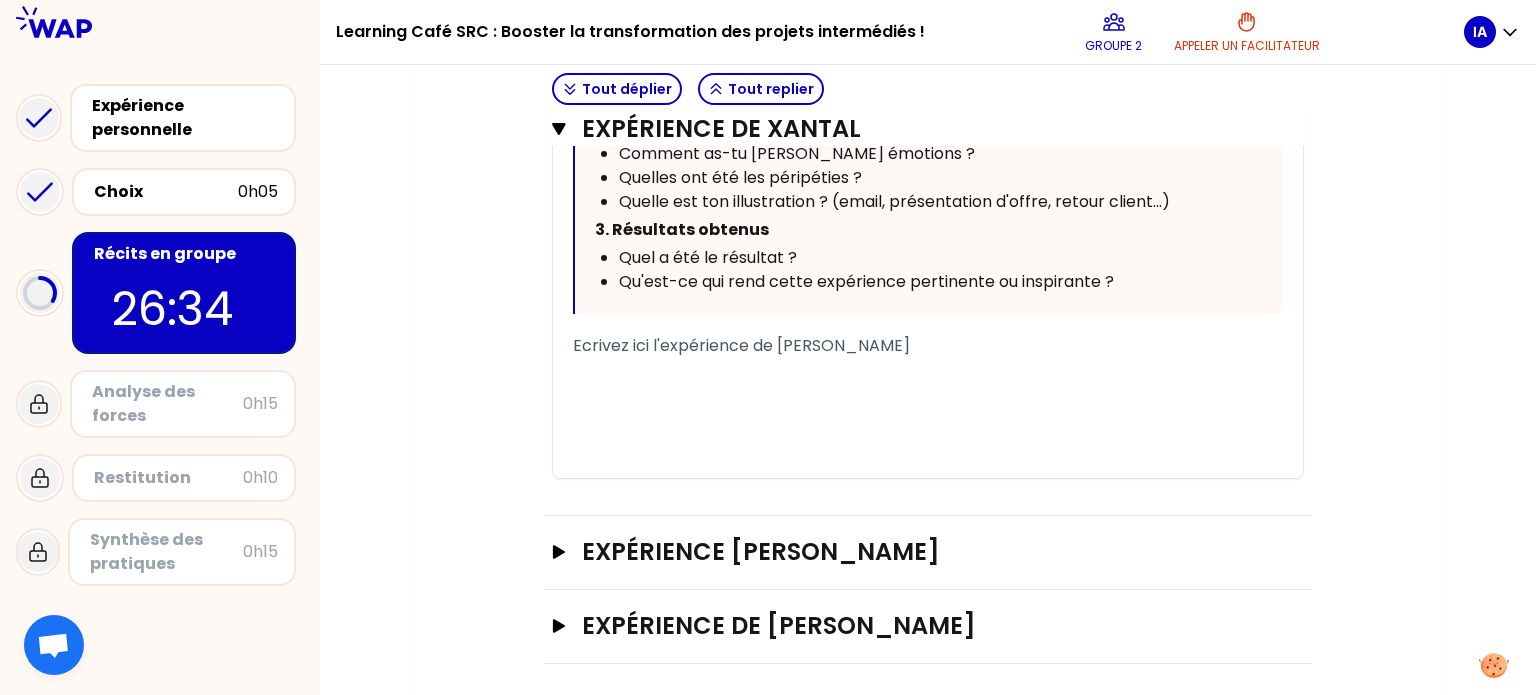 click on "Ecrivez ici l'expérience de [PERSON_NAME]" at bounding box center [741, 345] 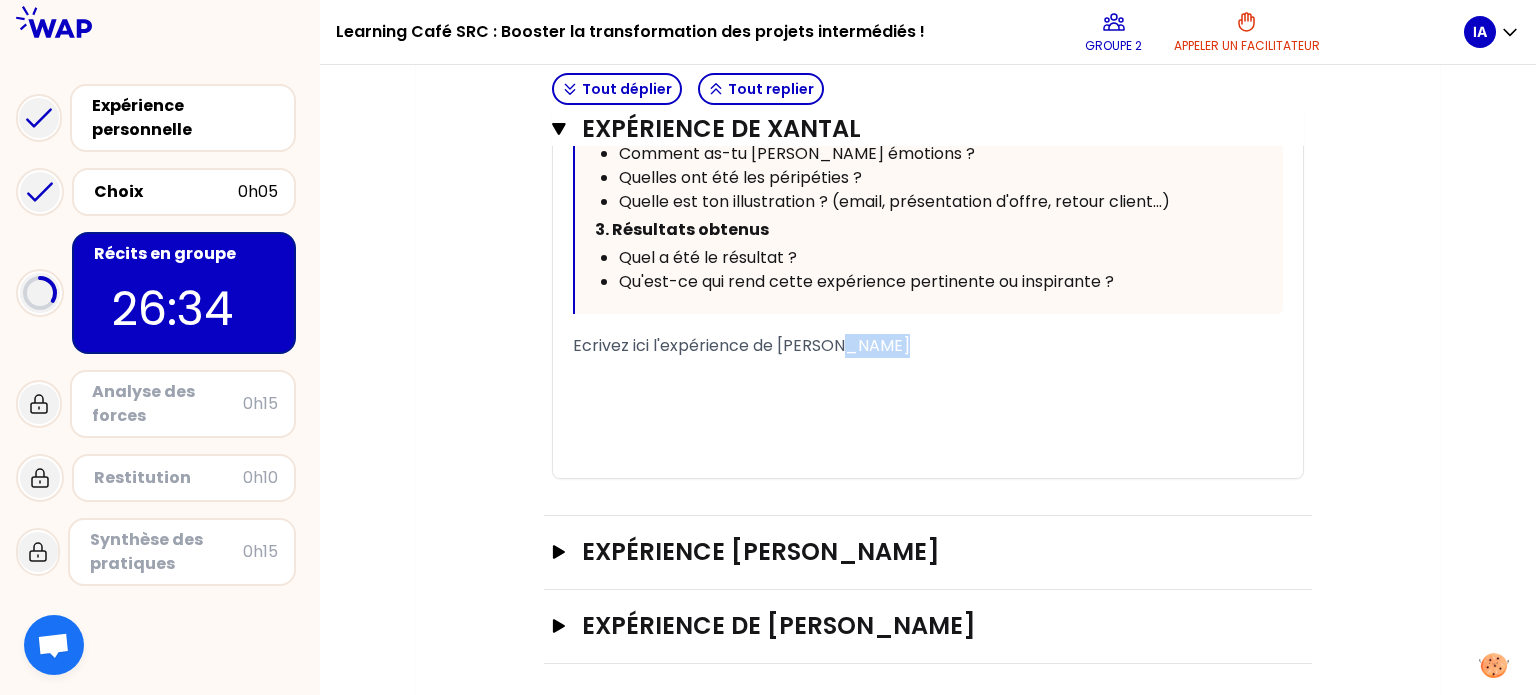 drag, startPoint x: 841, startPoint y: 384, endPoint x: 409, endPoint y: 399, distance: 432.26035 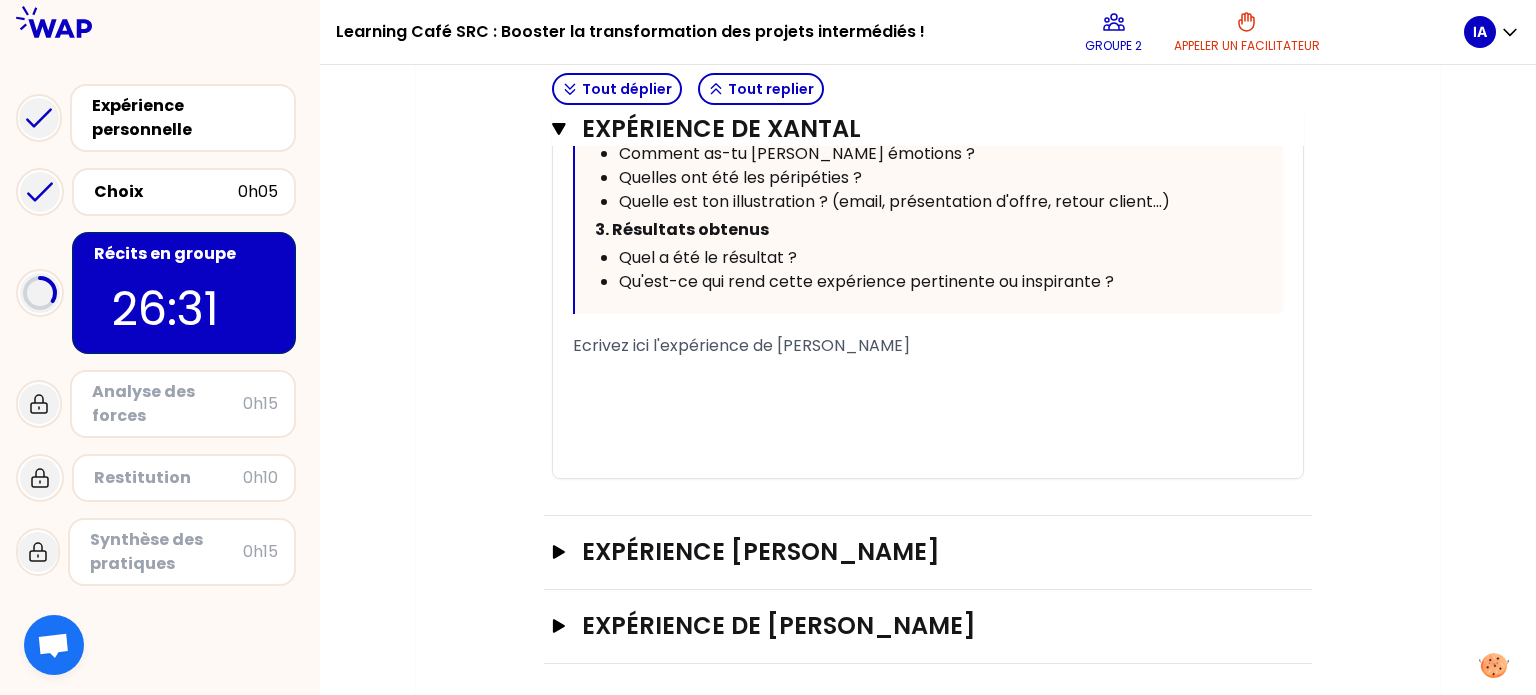 click on "Ecrivez ici l'expérience de [PERSON_NAME]" at bounding box center [741, 345] 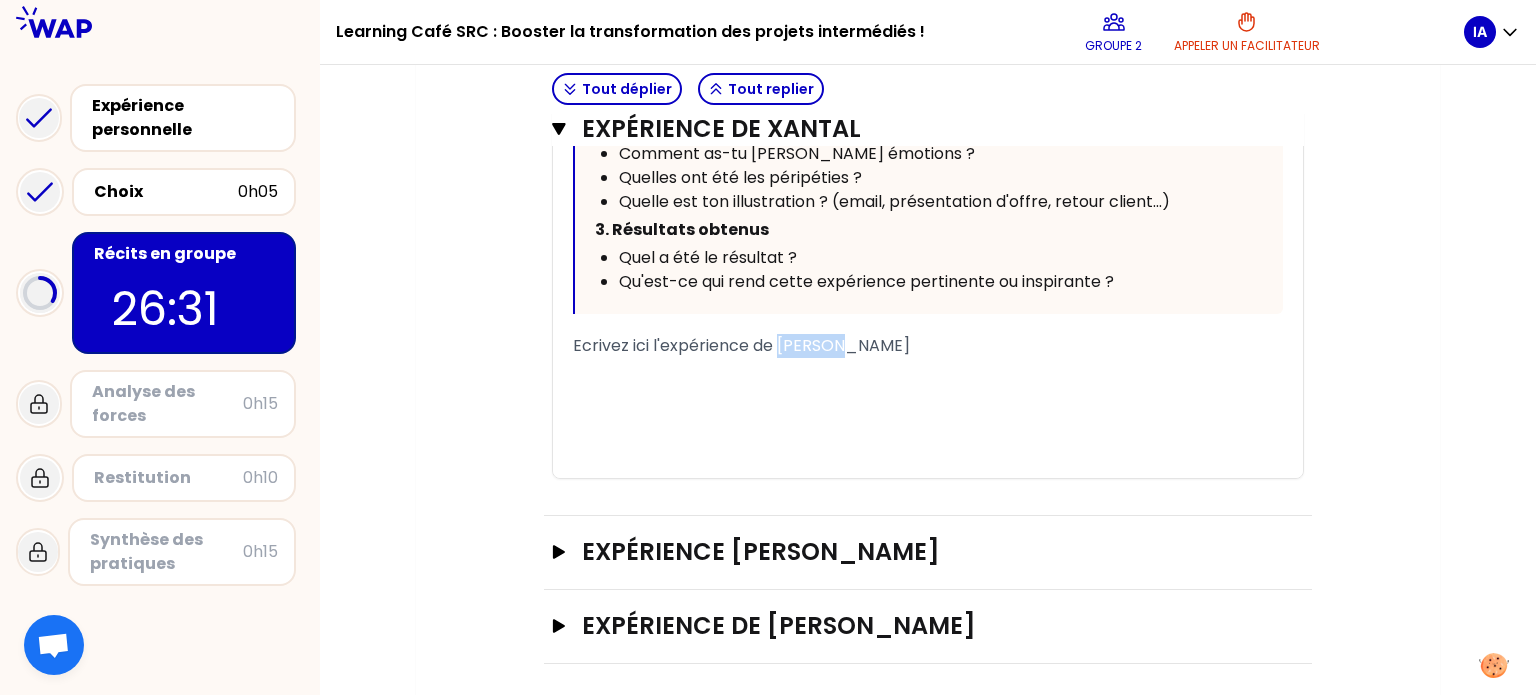 click on "Ecrivez ici l'expérience de [PERSON_NAME]" at bounding box center (741, 345) 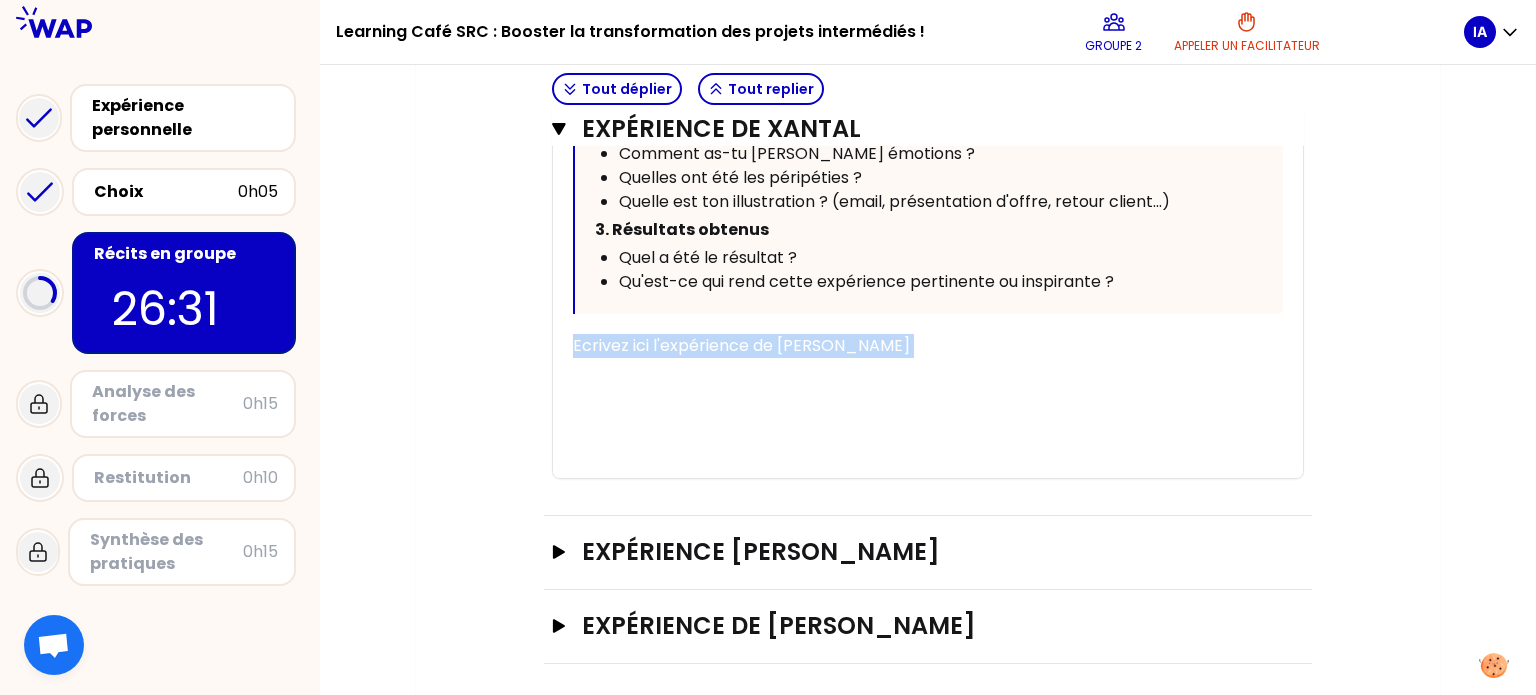 click on "Ecrivez ici l'expérience de [PERSON_NAME]" at bounding box center [741, 345] 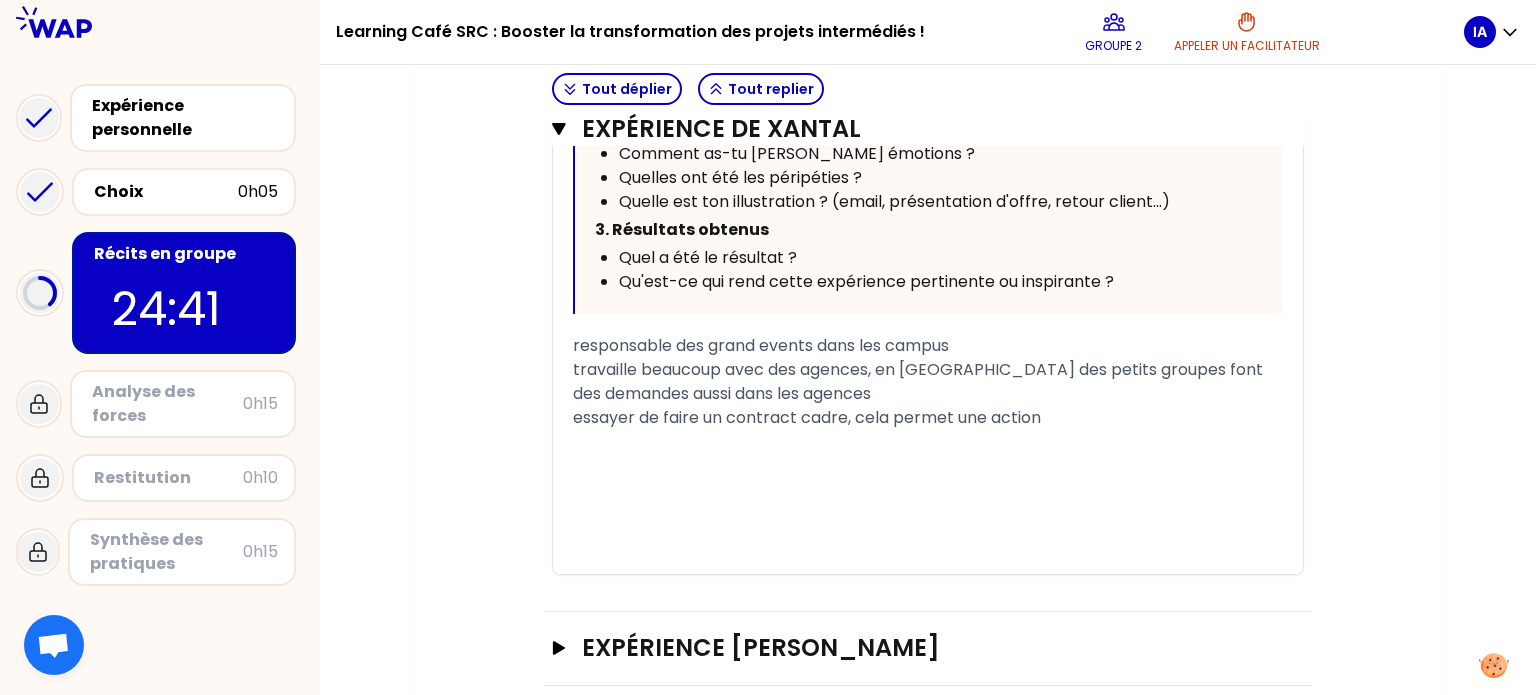 click on "essayer de faire un contract cadre, cela permet une action" at bounding box center (807, 417) 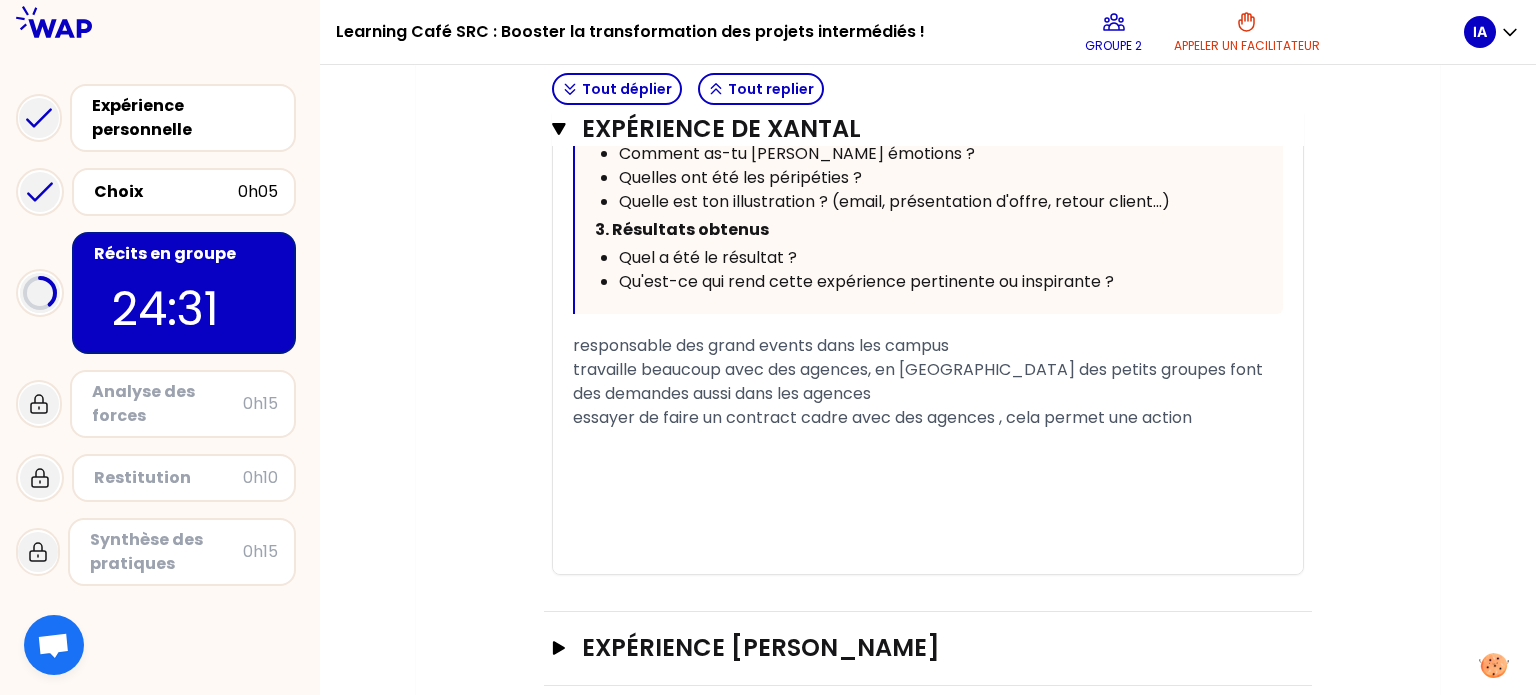 click on "essayer de faire un contract cadre avec des agences , cela permet une action" at bounding box center [928, 418] 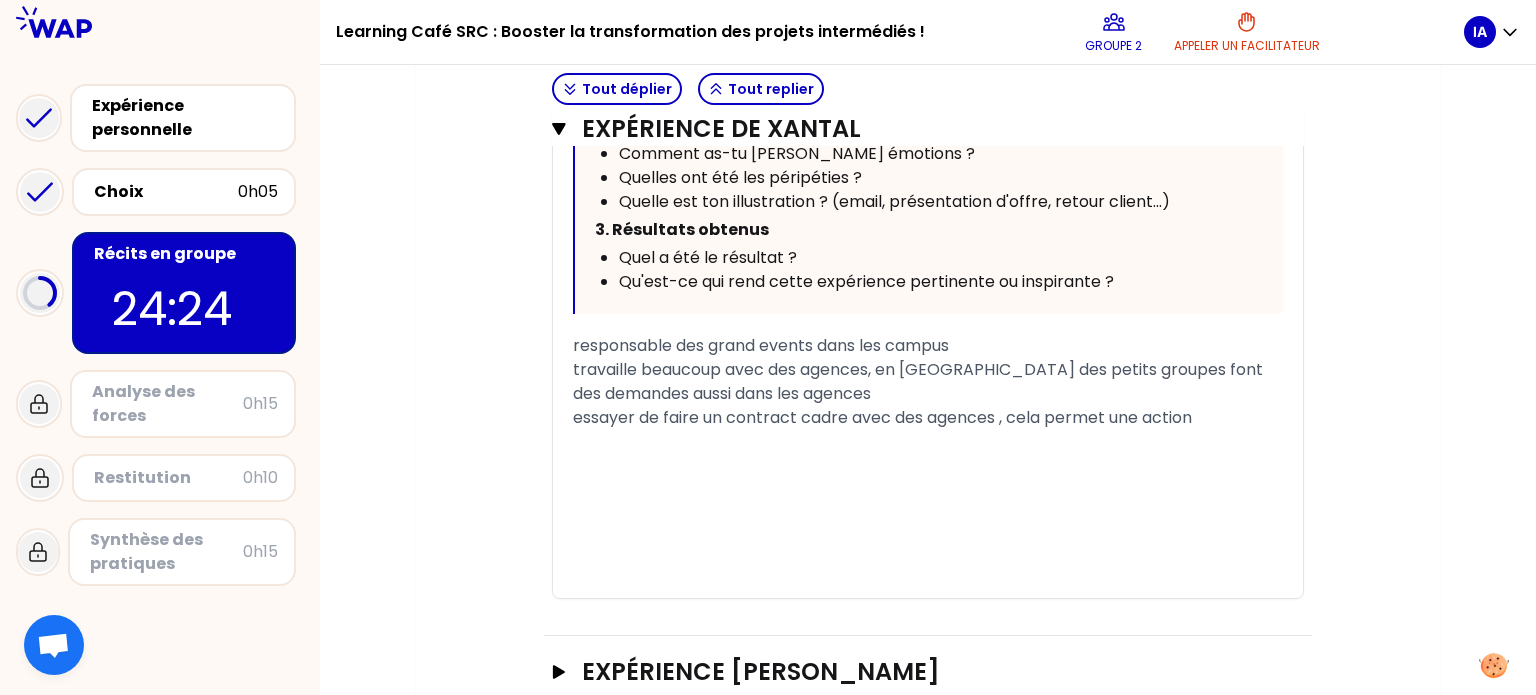 click on "﻿" at bounding box center [928, 442] 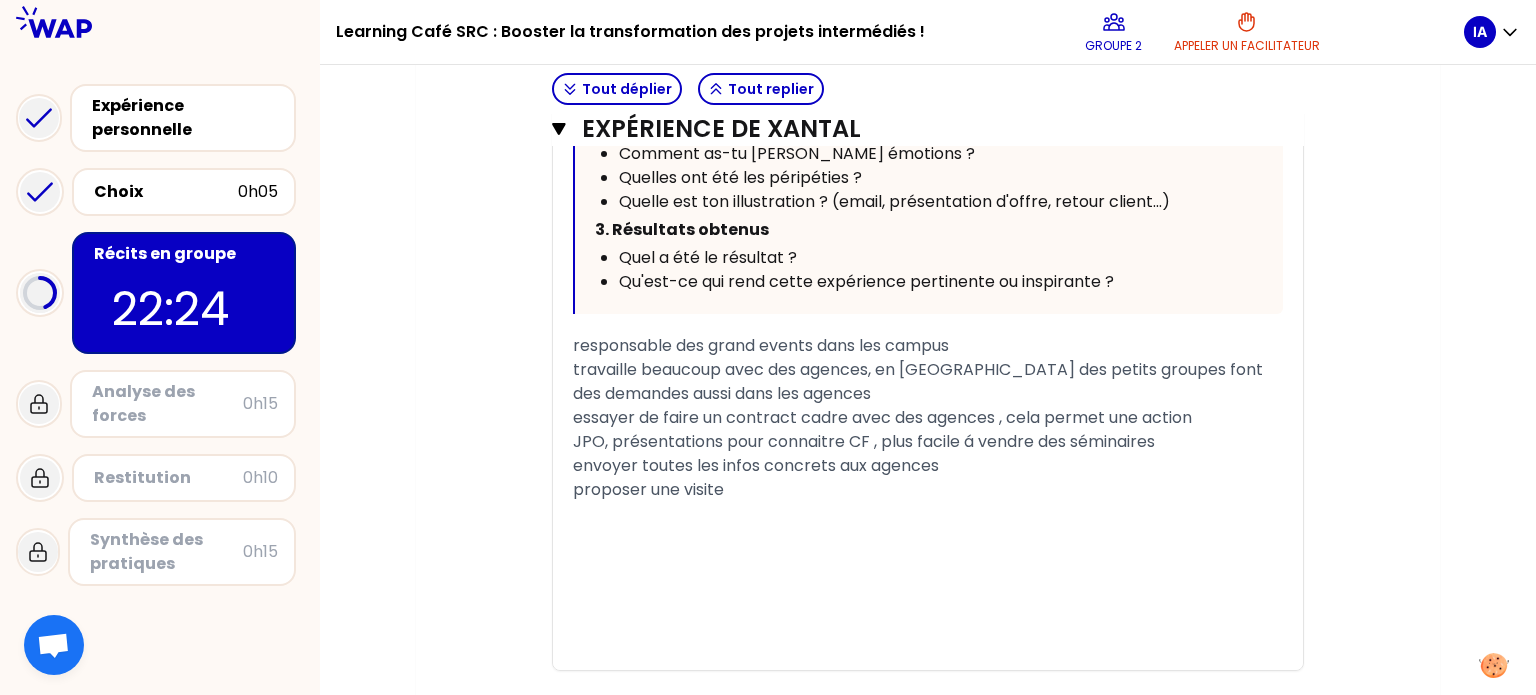 click on "proposer une visite" at bounding box center [928, 490] 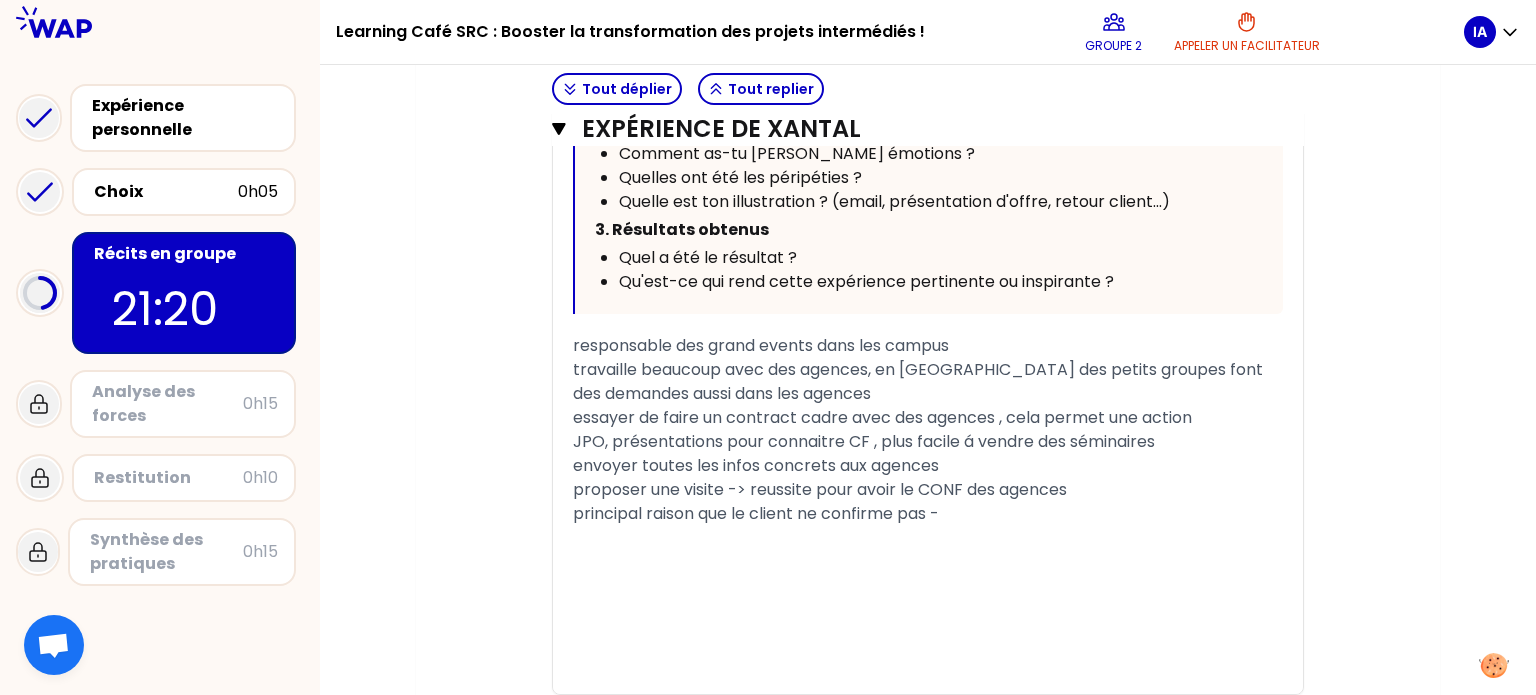click on "principal raison que le client ne confirme pas -" at bounding box center (756, 513) 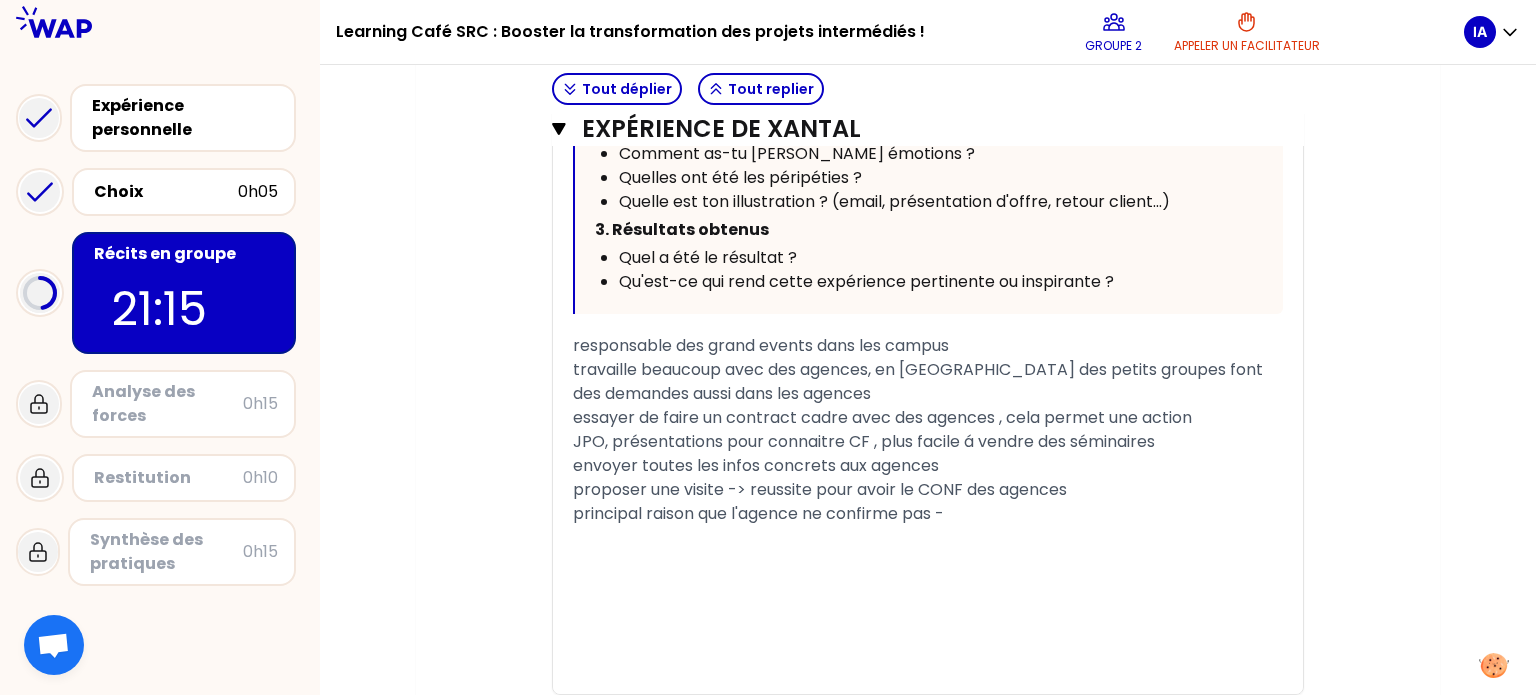click on "principal raison que l'agence ne confirme pas -" at bounding box center [928, 514] 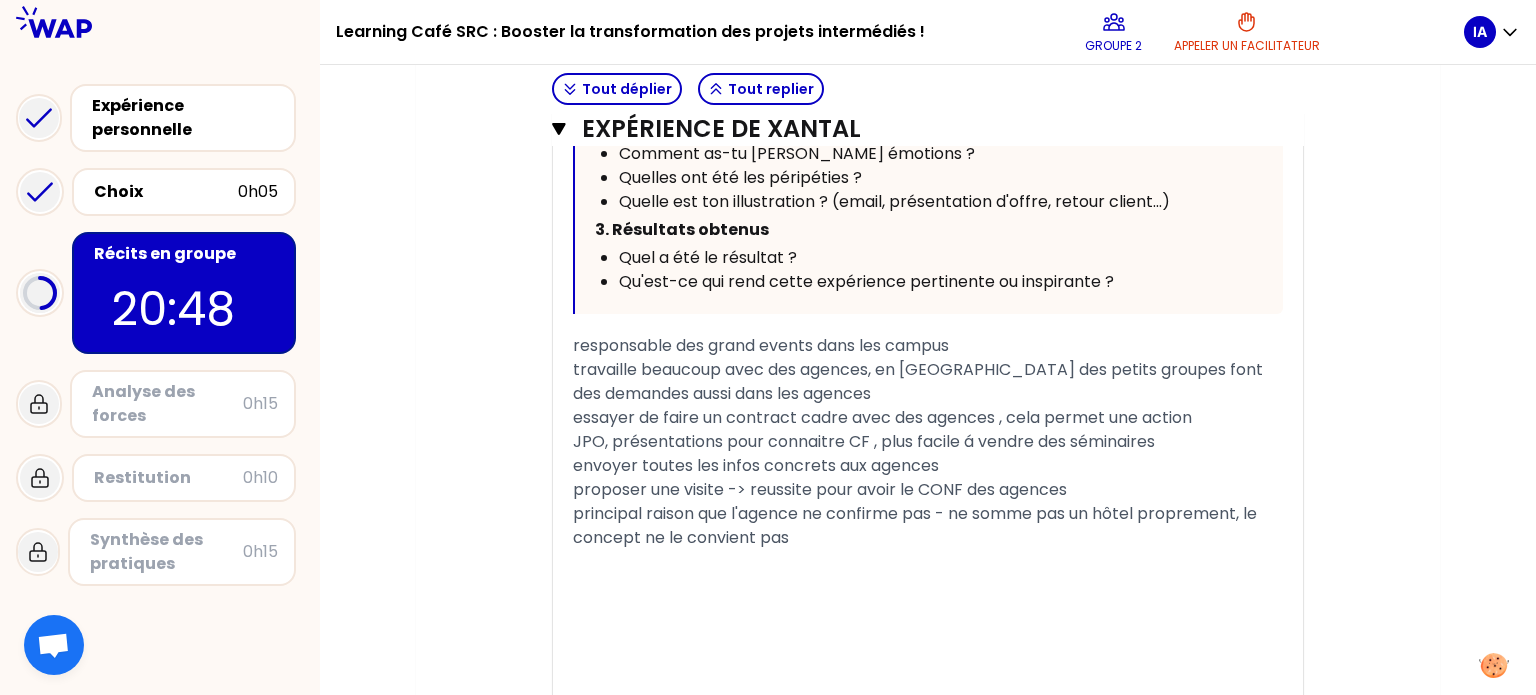 click on "principal raison que l'agence ne confirme pas - ne somme pas un hôtel proprement, le concept ne le convient pas" at bounding box center (917, 525) 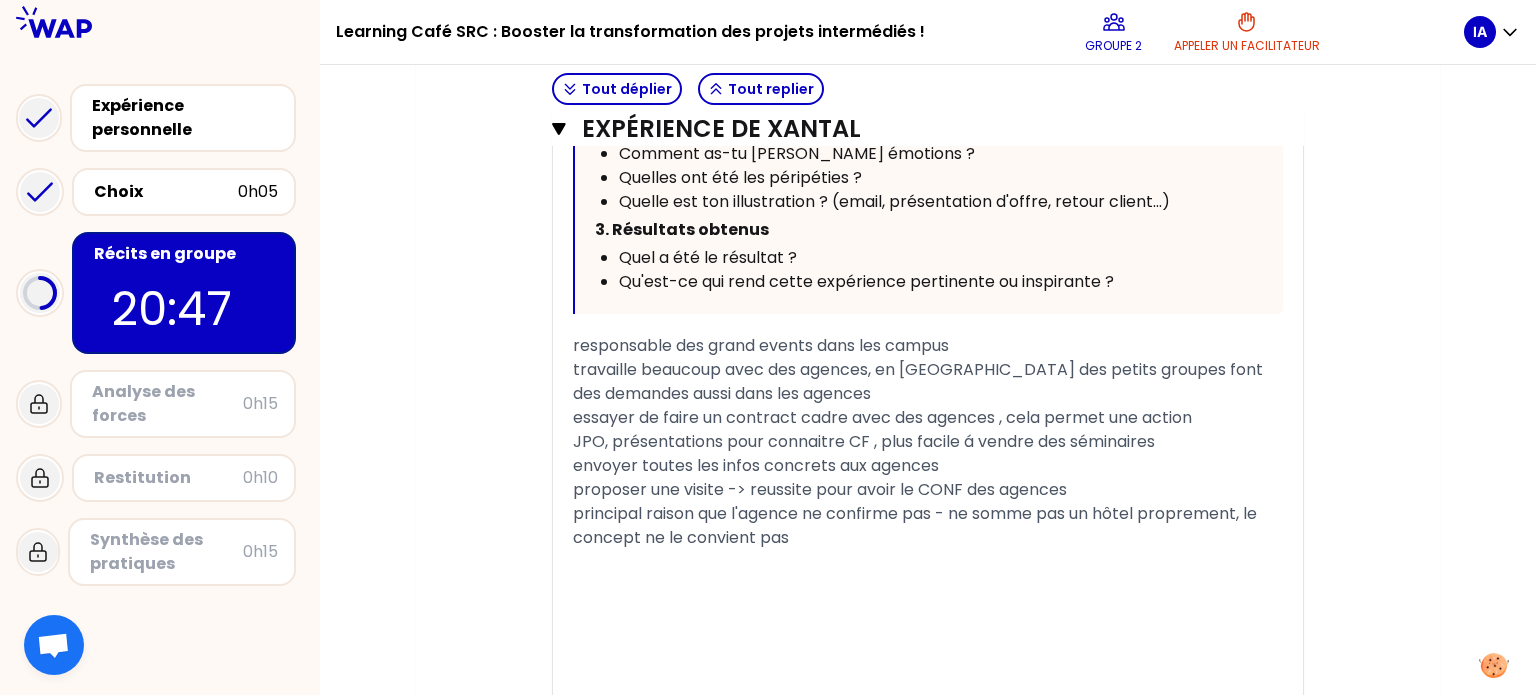 click on "principal raison que l'agence ne confirme pas - ne somme pas un hôtel proprement, le concept ne le convient pas" at bounding box center [917, 525] 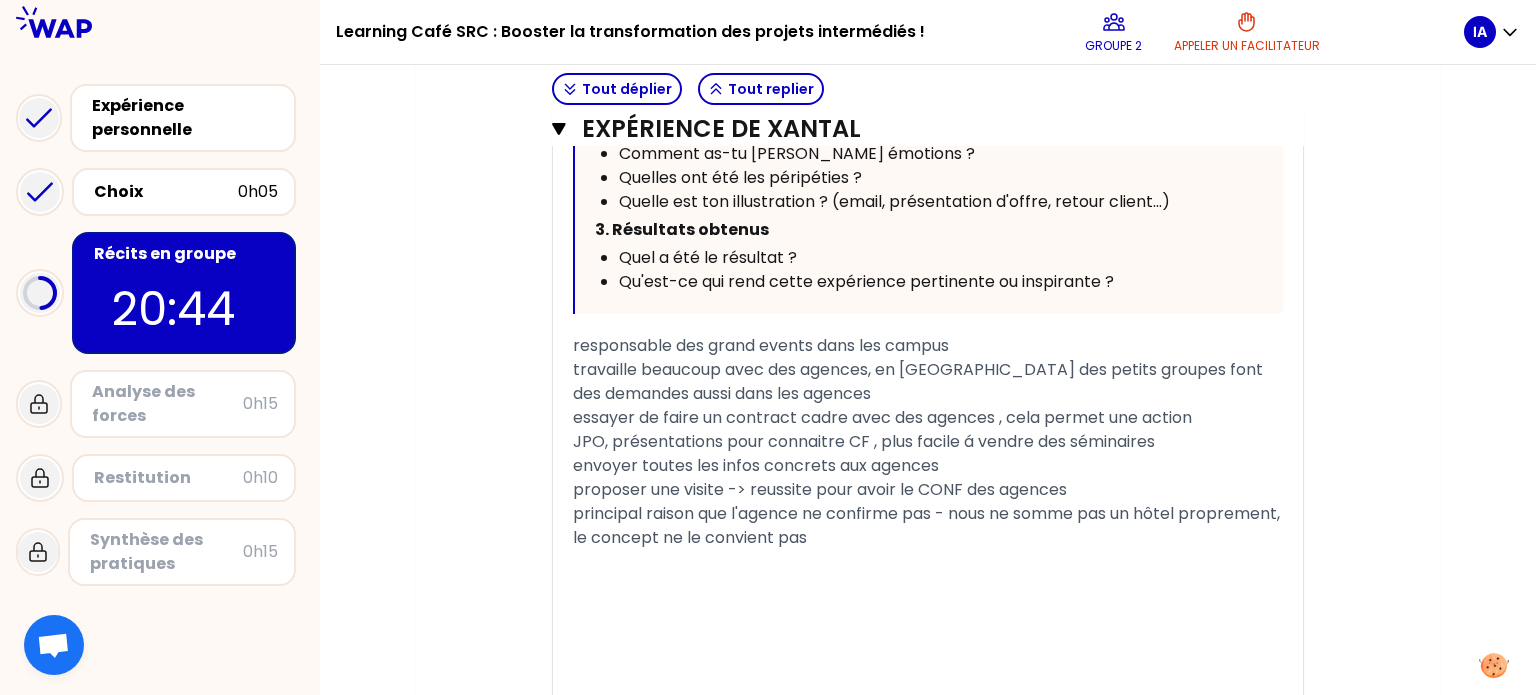 click on "principal raison que l'agence ne confirme pas - nous ne somme pas un hôtel proprement, le concept ne le convient pas" at bounding box center [928, 525] 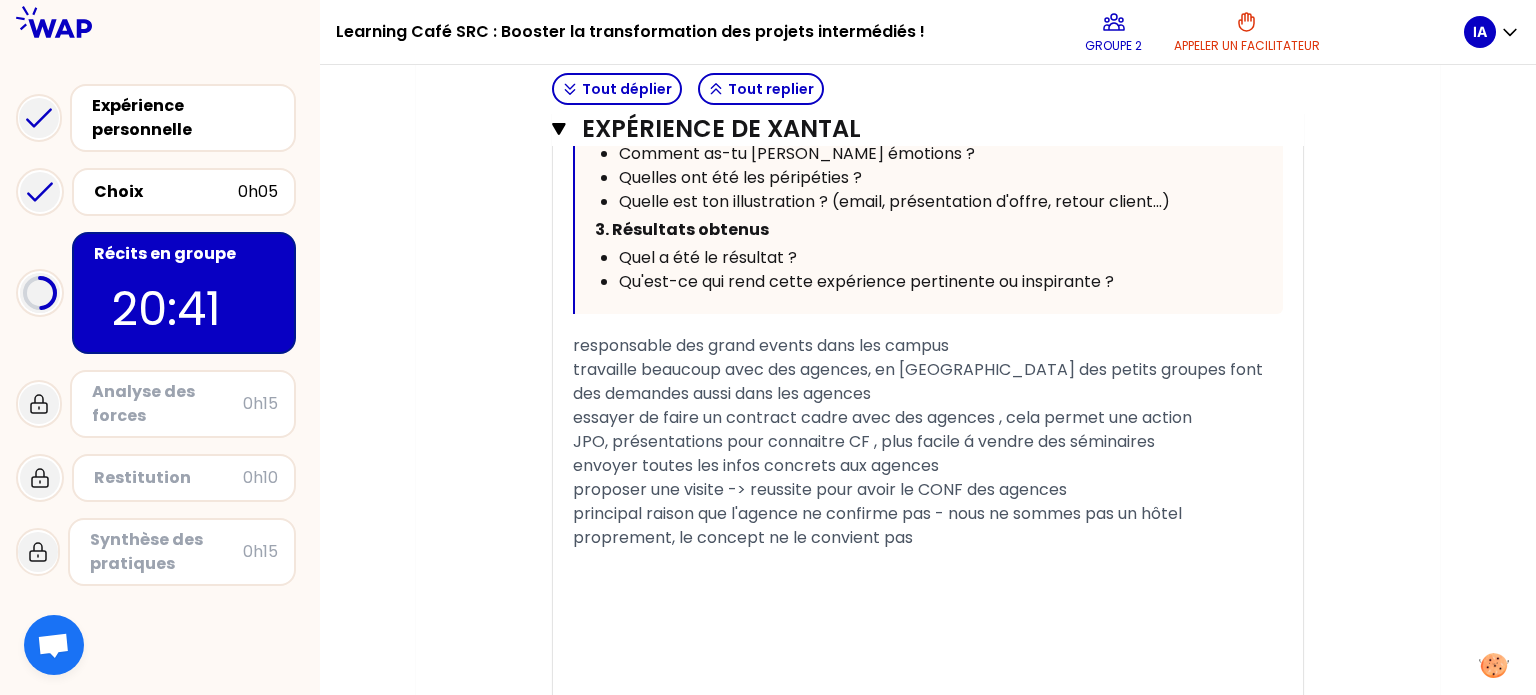 click on "principal raison que l'agence ne confirme pas - nous ne sommes pas un hôtel proprement, le concept ne le convient pas" at bounding box center [879, 525] 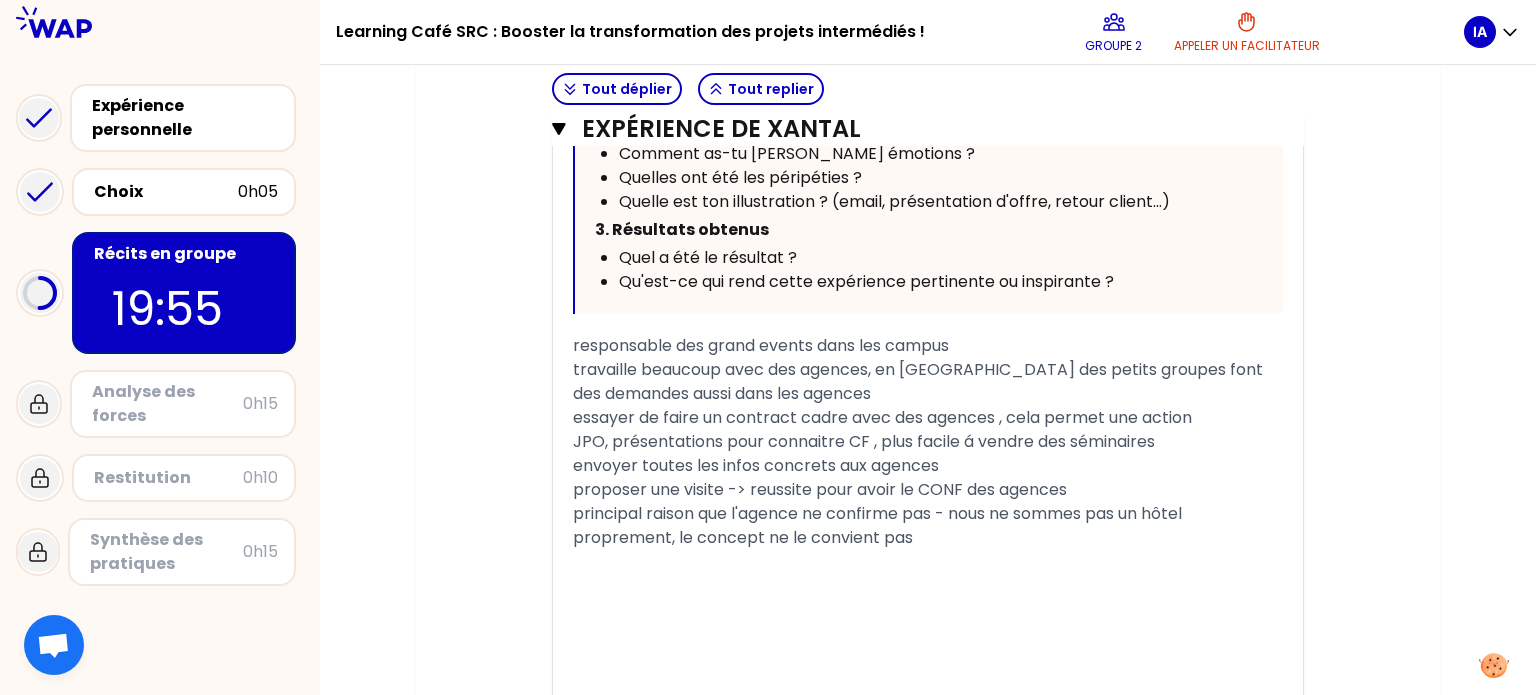 click on "principal raison que l'agence ne confirme pas - nous ne sommes pas un hôtel proprement, le concept ne le convient pas" at bounding box center [928, 526] 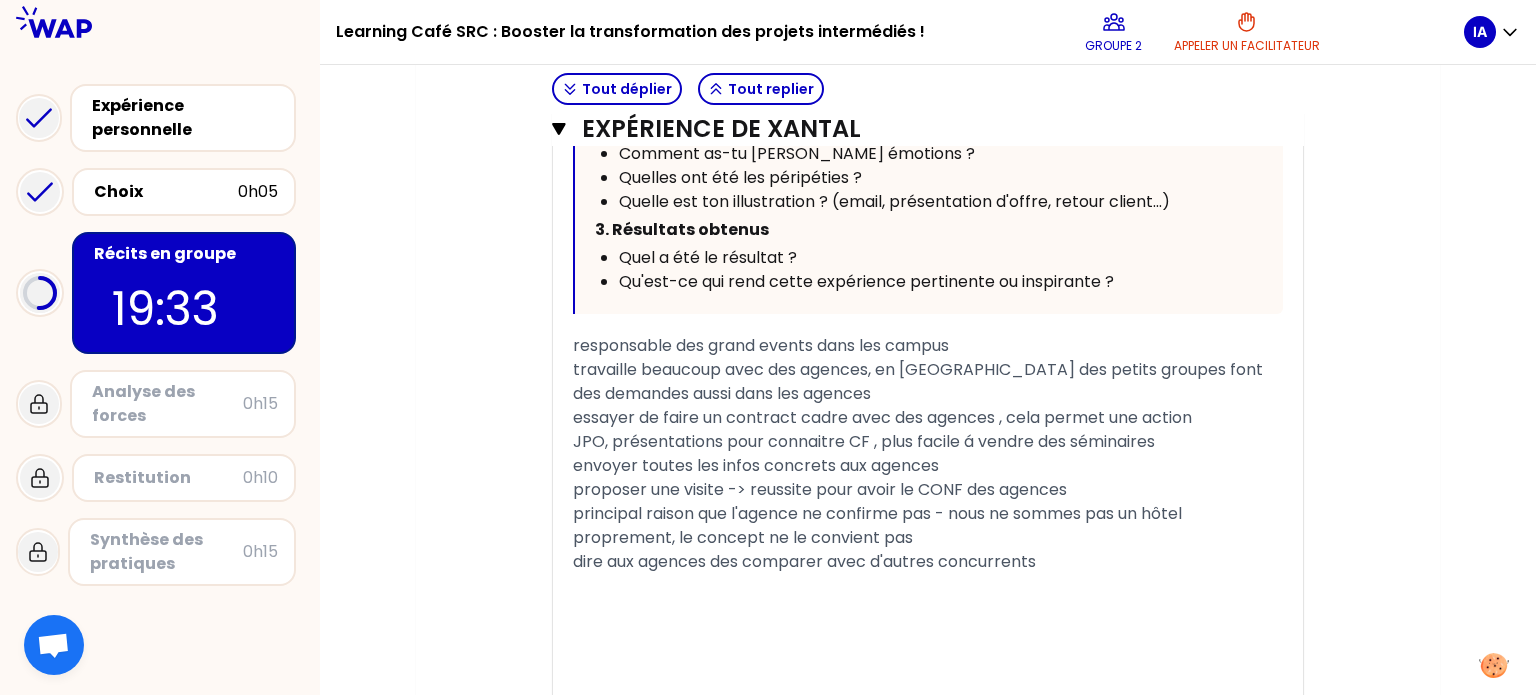 drag, startPoint x: 1052, startPoint y: 592, endPoint x: 695, endPoint y: 427, distance: 393.28616 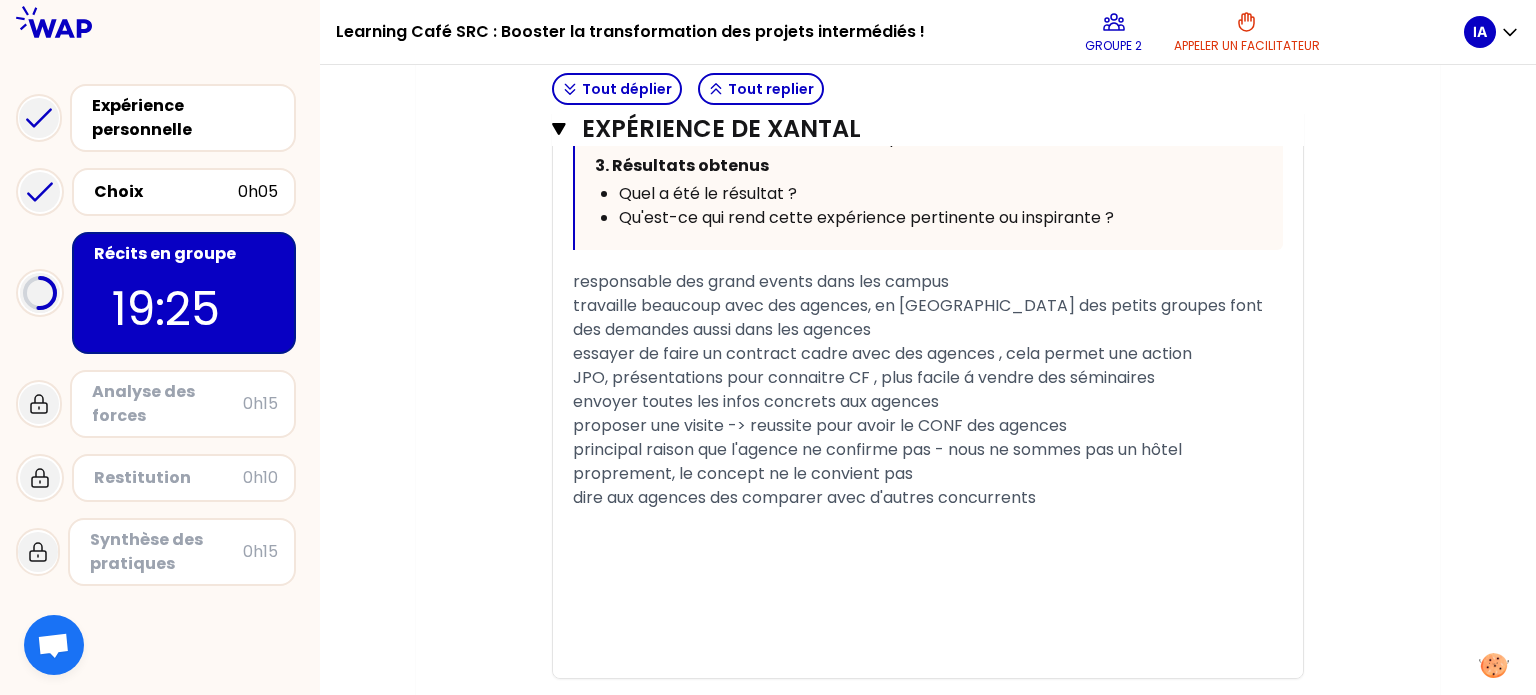 scroll, scrollTop: 1331, scrollLeft: 0, axis: vertical 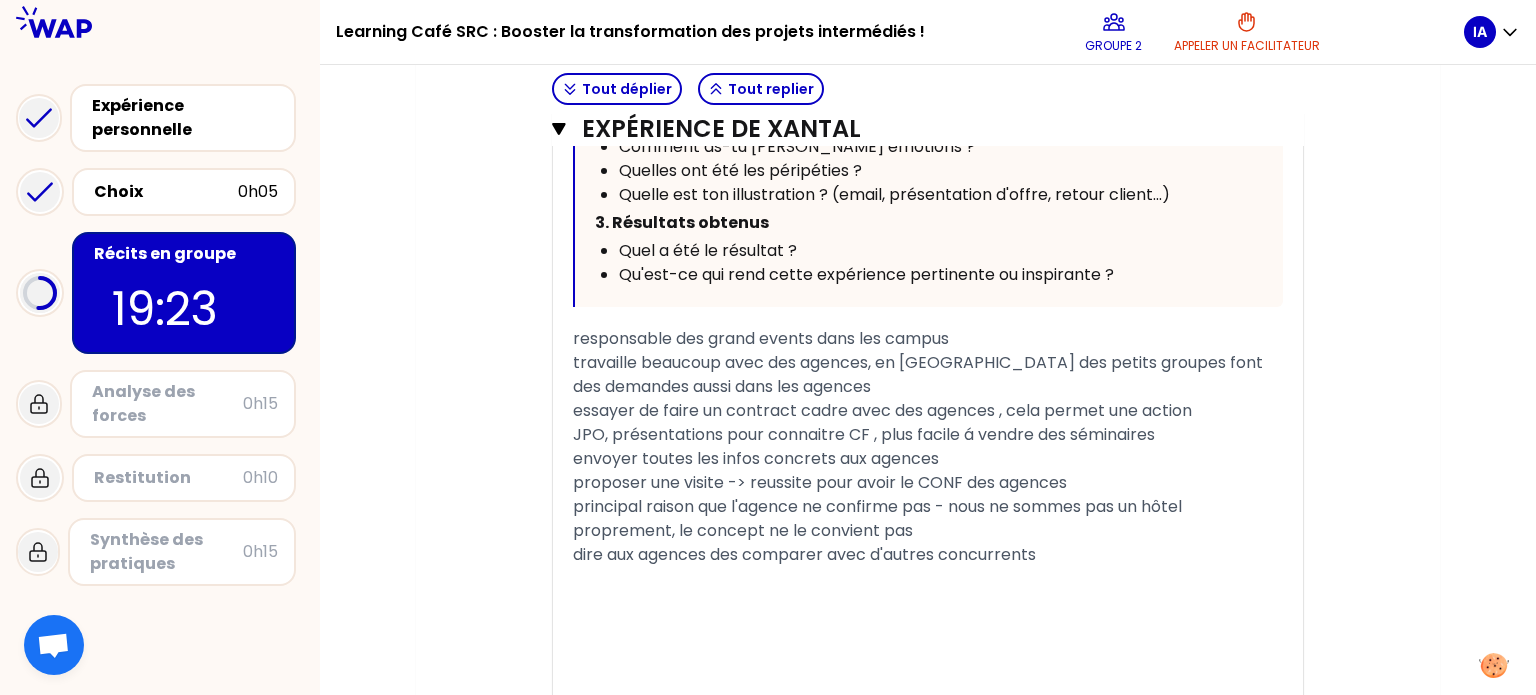 drag, startPoint x: 749, startPoint y: 429, endPoint x: 834, endPoint y: 507, distance: 115.36464 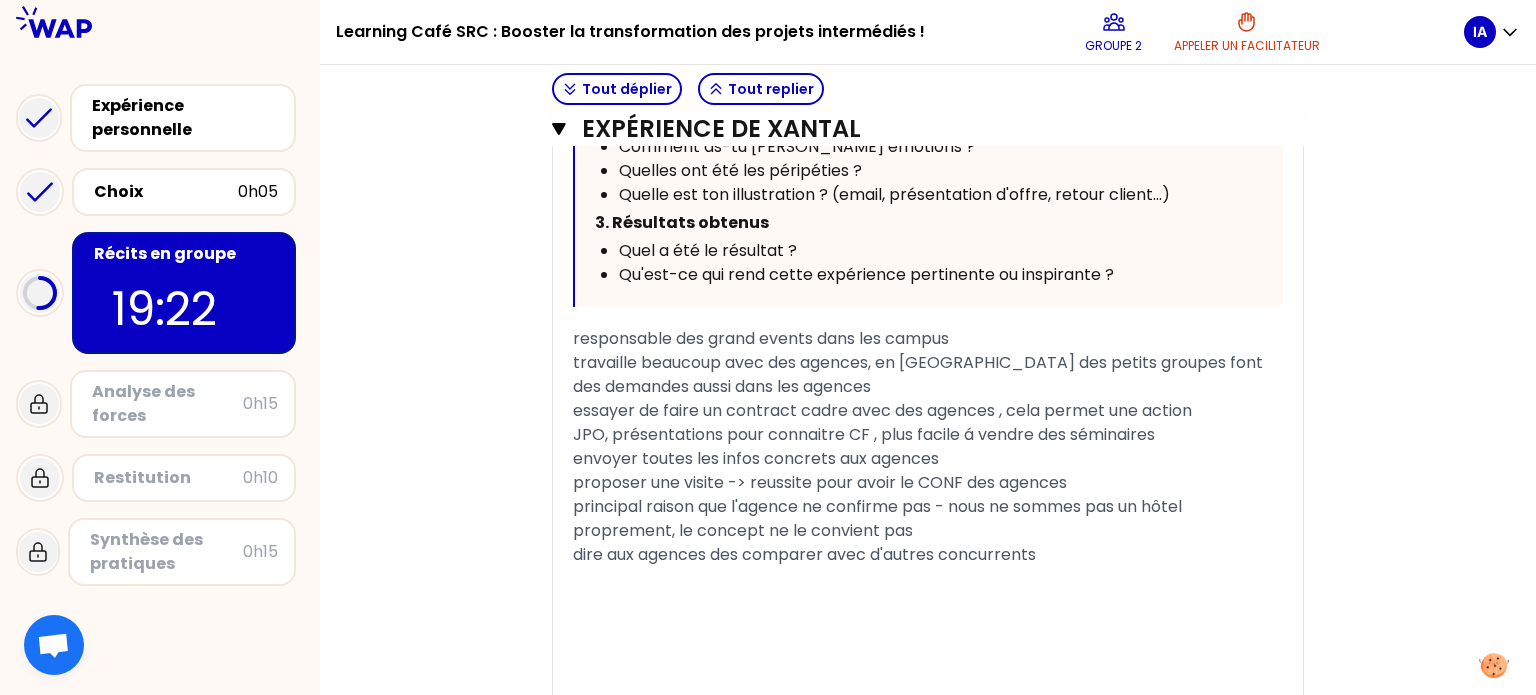click on "dire aux agences des comparer avec d'autres concurrents" at bounding box center [928, 555] 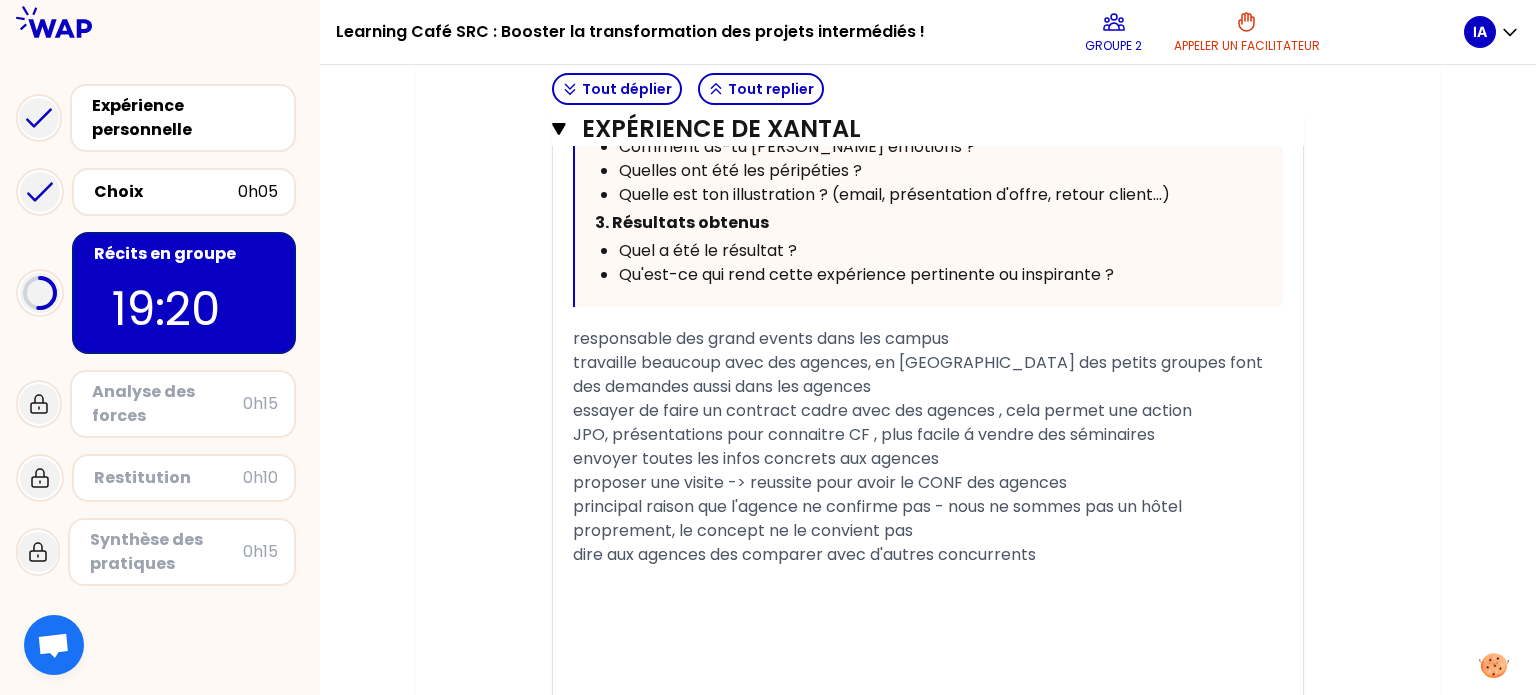 click on "« Je réponds aux demandes de grands événements avec des propositions très personnalisées, adaptées aux besoins du client.
Si la demande vient d’une agence, je privilégie une relation de collaboration pour travailler main dans la main et assurer la confirmation. » Replier Vous pouvez vous inspirer des questions ci-dessous pour partager : 1. [PERSON_NAME] et enjeux : Quelle était ton intention de départ ? Quel était le contexte du moment ? 2. Démarche menée Quelle a été ton initiative ? Quel a été ton rôle & ta posture ? Concrètement, comment as-tu fait pour confirmer ton projet à fort enjeu, transmis par un intermédiaire ? (actions, initiatives, rituels, méthodes, trucs et astuces...) A titre personnel, quelle routine as-tu mis en place dans ta journée (sport, pause à l'extérieur, travail debout, etc.) pour renforcer ta motivation ? Dans quelle mesure t'es-tu appuyé(e) sur d'autres Talents Châteauform' pour réussir ? Comment as-tu géré tes émotions ? 3. Résultats obtenus ﻿ ﻿" at bounding box center [928, 101] 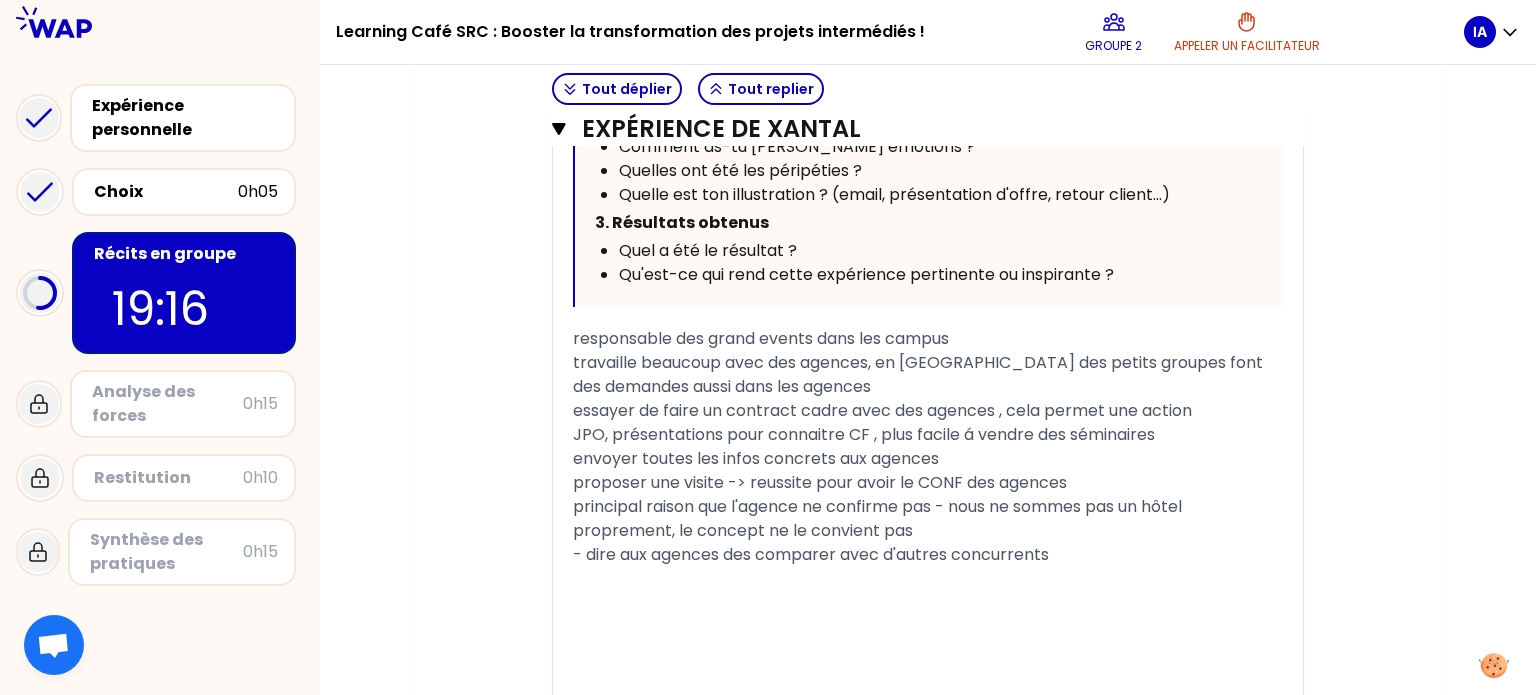click on "principal raison que l'agence ne confirme pas - nous ne sommes pas un hôtel proprement, le concept ne le convient pas" at bounding box center [879, 518] 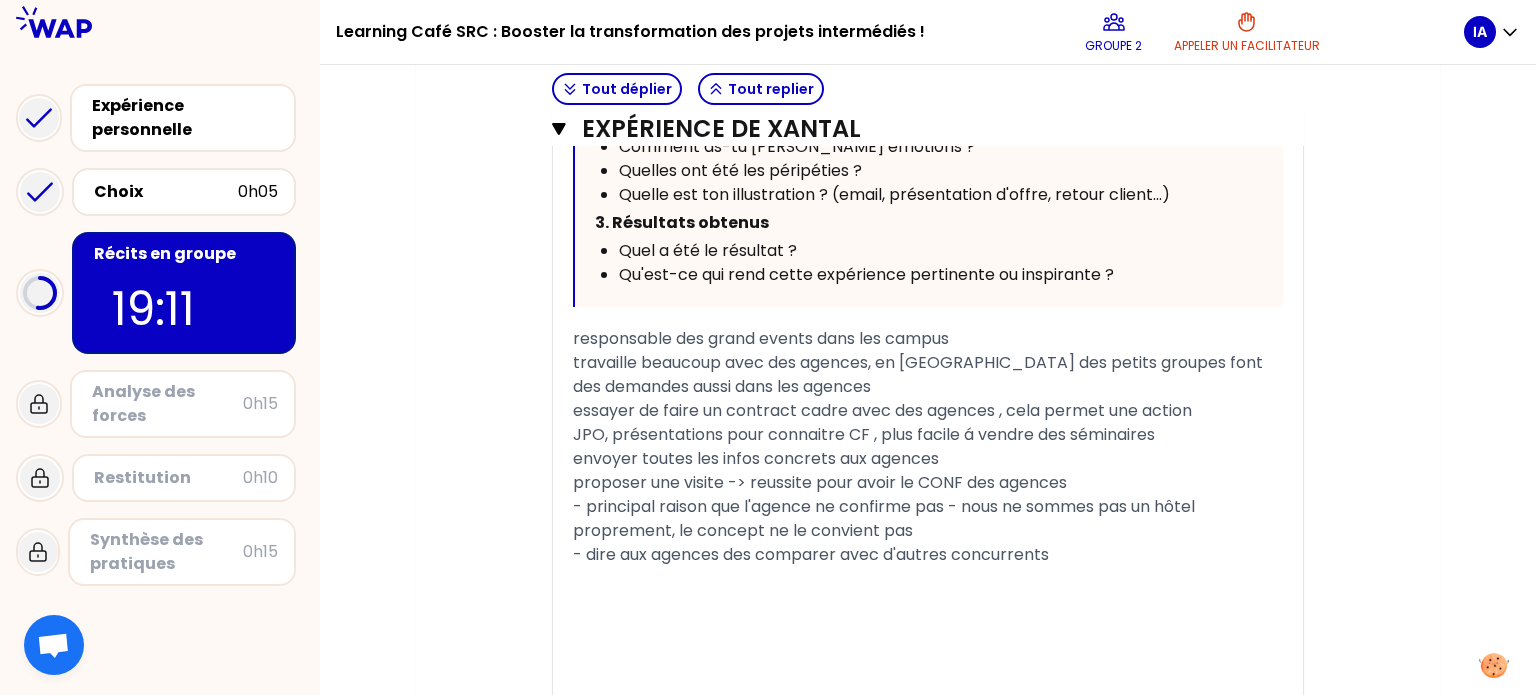 click on "« Je réponds aux demandes de grands événements avec des propositions très personnalisées, adaptées aux besoins du client.
Si la demande vient d’une agence, je privilégie une relation de collaboration pour travailler main dans la main et assurer la confirmation. » Replier Vous pouvez vous inspirer des questions ci-dessous pour partager : 1. [PERSON_NAME] et enjeux : Quelle était ton intention de départ ? Quel était le contexte du moment ? 2. Démarche menée Quelle a été ton initiative ? Quel a été ton rôle & ta posture ? Concrètement, comment as-tu fait pour confirmer ton projet à fort enjeu, transmis par un intermédiaire ? (actions, initiatives, rituels, méthodes, trucs et astuces...) A titre personnel, quelle routine as-tu mis en place dans ta journée (sport, pause à l'extérieur, travail debout, etc.) pour renforcer ta motivation ? Dans quelle mesure t'es-tu appuyé(e) sur d'autres Talents Châteauform' pour réussir ? Comment as-tu géré tes émotions ? 3. Résultats obtenus ﻿ ﻿" at bounding box center (928, 101) 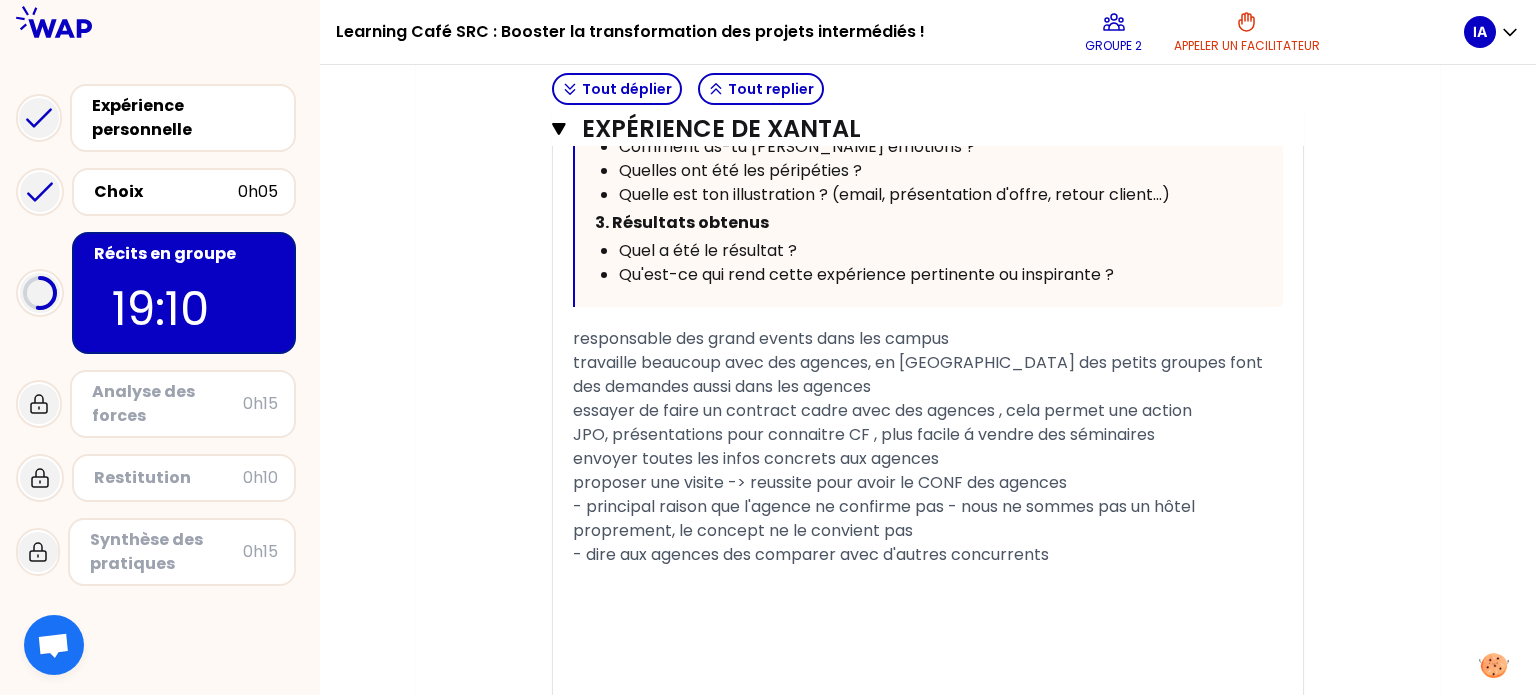 click on "« Je réponds aux demandes de grands événements avec des propositions très personnalisées, adaptées aux besoins du client.
Si la demande vient d’une agence, je privilégie une relation de collaboration pour travailler main dans la main et assurer la confirmation. » Replier Vous pouvez vous inspirer des questions ci-dessous pour partager : 1. [PERSON_NAME] et enjeux : Quelle était ton intention de départ ? Quel était le contexte du moment ? 2. Démarche menée Quelle a été ton initiative ? Quel a été ton rôle & ta posture ? Concrètement, comment as-tu fait pour confirmer ton projet à fort enjeu, transmis par un intermédiaire ? (actions, initiatives, rituels, méthodes, trucs et astuces...) A titre personnel, quelle routine as-tu mis en place dans ta journée (sport, pause à l'extérieur, travail debout, etc.) pour renforcer ta motivation ? Dans quelle mesure t'es-tu appuyé(e) sur d'autres Talents Châteauform' pour réussir ? Comment as-tu géré tes émotions ? 3. Résultats obtenus ﻿ ﻿" at bounding box center (928, 101) 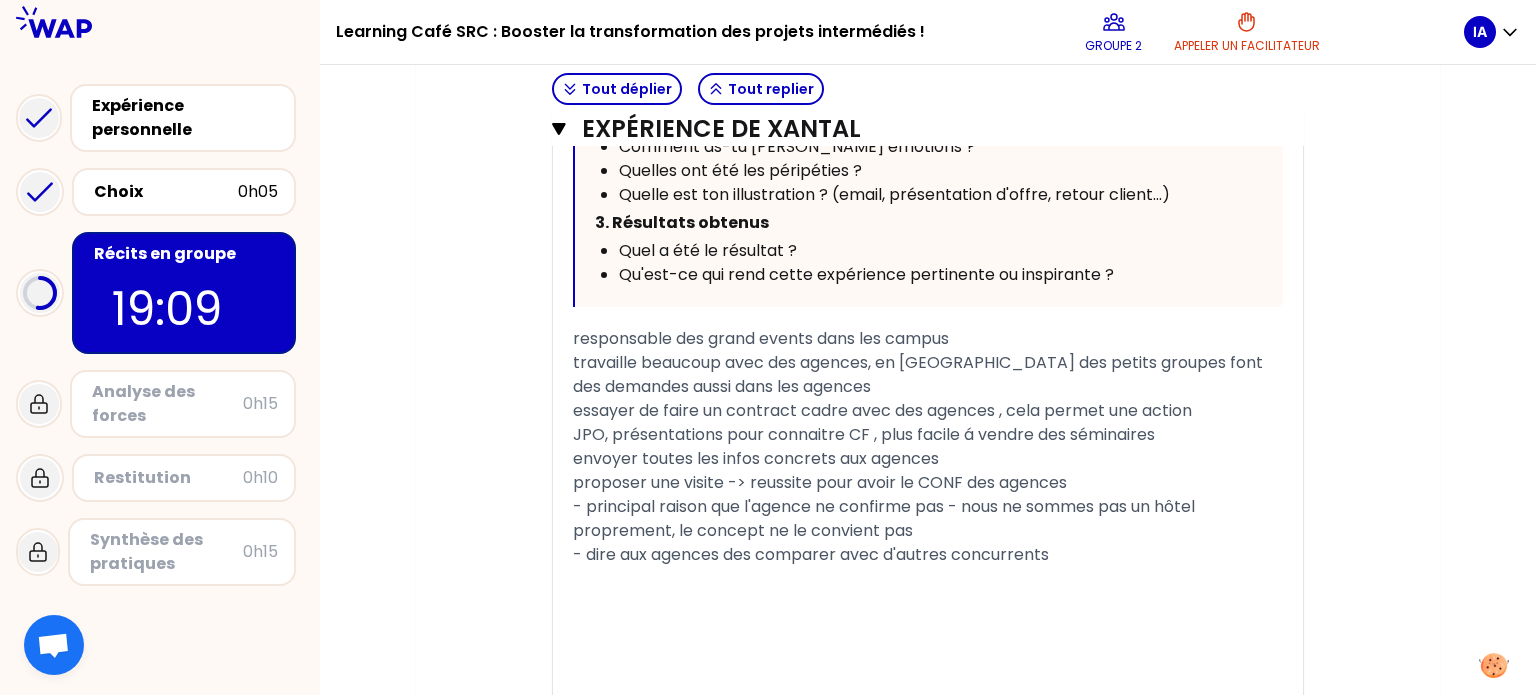 click on "proposer une visite -> reussite pour avoir le CONF des agences" at bounding box center [820, 482] 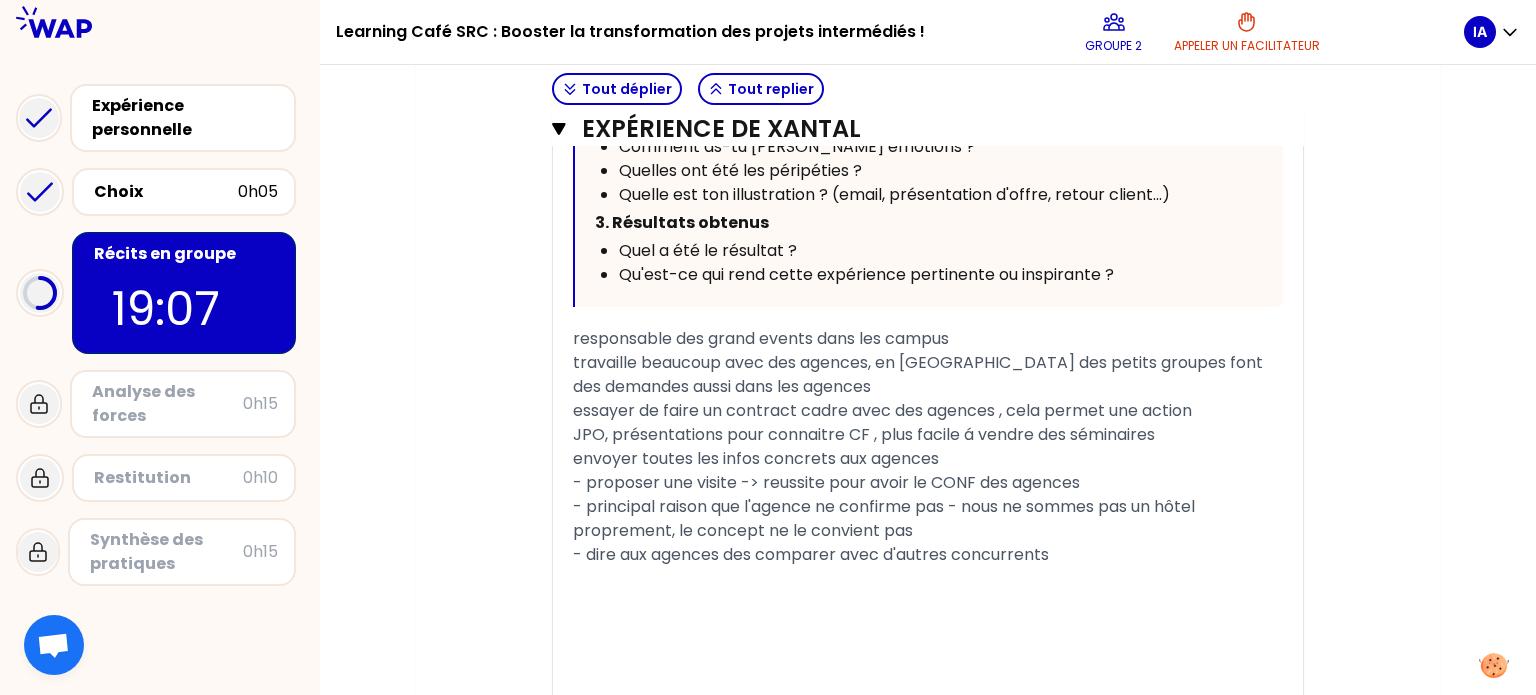 click on "JPO, présentations pour connaitre CF , plus facile á vendre des séminaires" at bounding box center [864, 434] 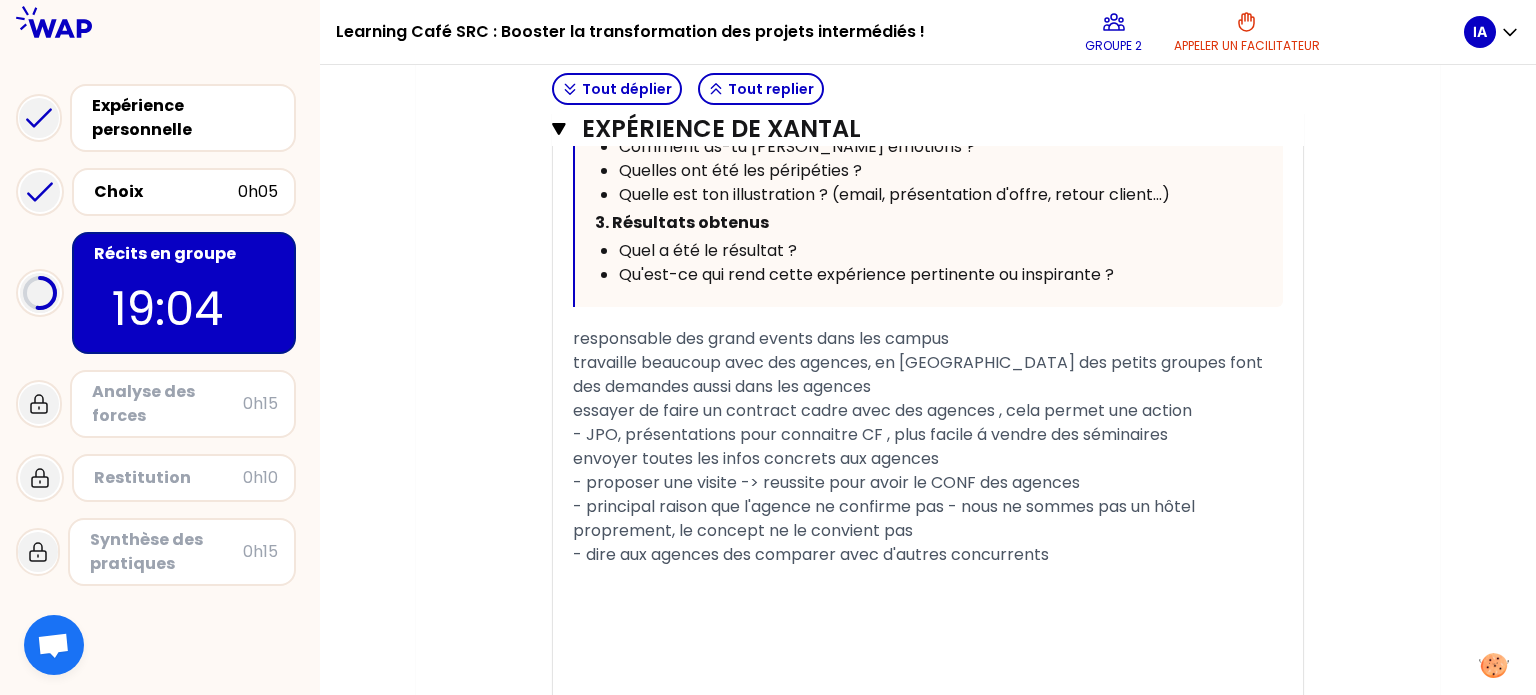 click on "essayer de faire un contract cadre avec des agences , cela permet une action" at bounding box center [882, 410] 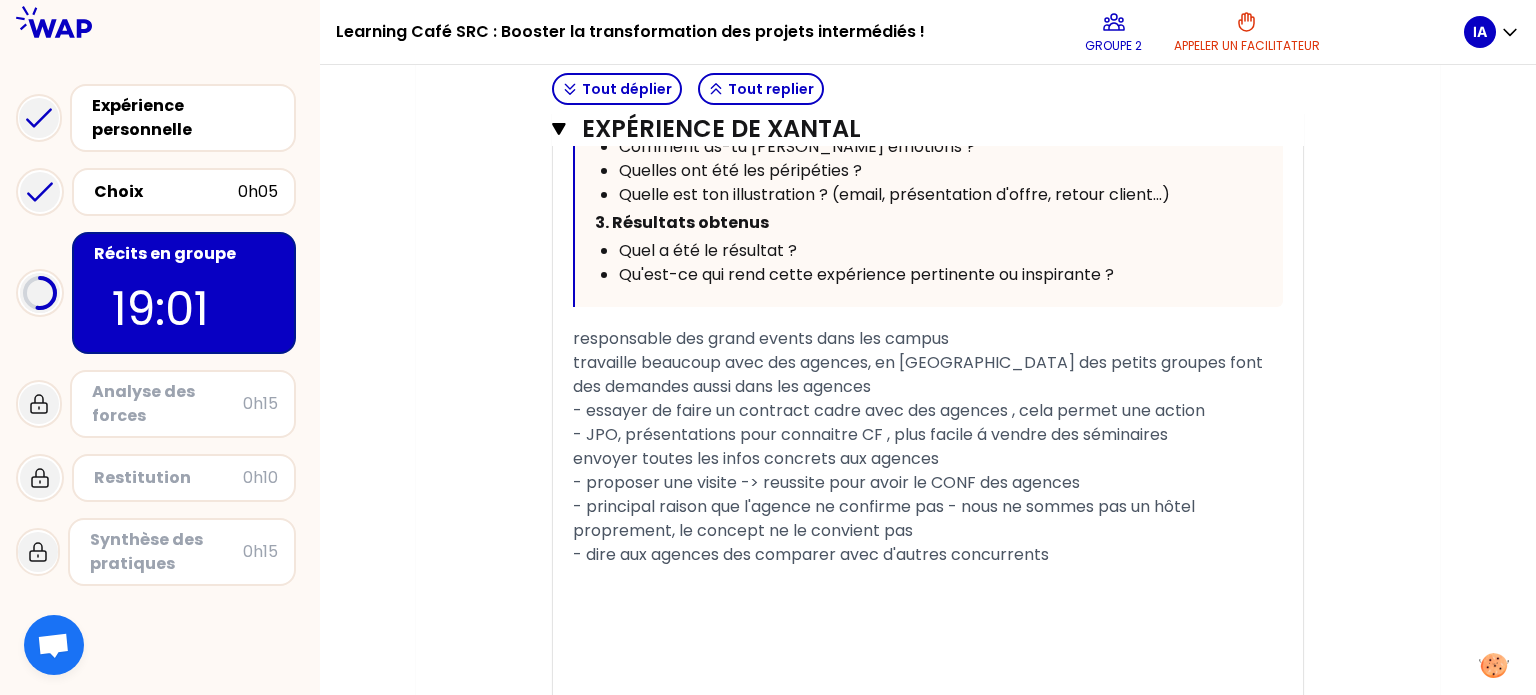 click on "travaille beaucoup avec des agences, en [GEOGRAPHIC_DATA] des petits groupes font des demandes aussi dans les agences" at bounding box center [920, 374] 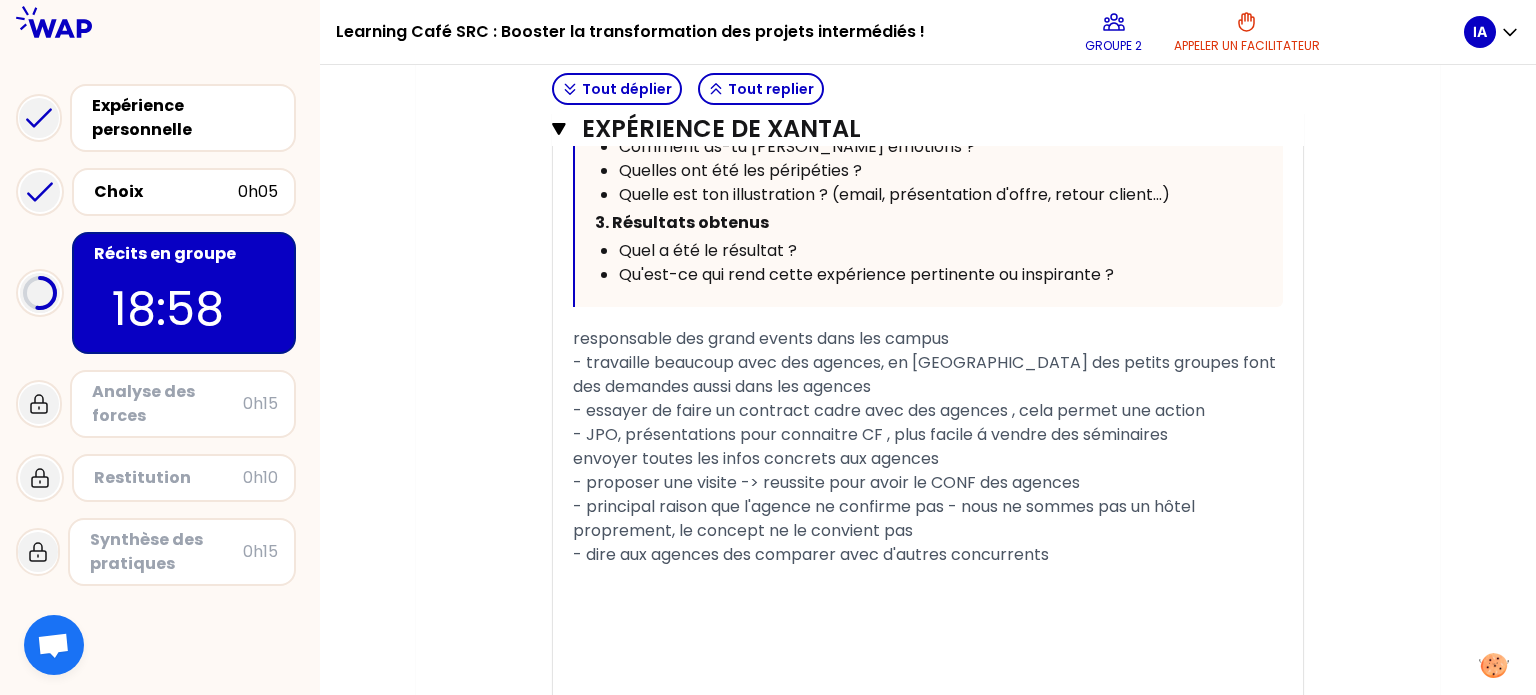 click on "« Je réponds aux demandes de grands événements avec des propositions très personnalisées, adaptées aux besoins du client.
Si la demande vient d’une agence, je privilégie une relation de collaboration pour travailler main dans la main et assurer la confirmation. » Replier Vous pouvez vous inspirer des questions ci-dessous pour partager : 1. [PERSON_NAME] et enjeux : Quelle était ton intention de départ ? Quel était le contexte du moment ? 2. Démarche menée Quelle a été ton initiative ? Quel a été ton rôle & ta posture ? Concrètement, comment as-tu fait pour confirmer ton projet à fort enjeu, transmis par un intermédiaire ? (actions, initiatives, rituels, méthodes, trucs et astuces...) A titre personnel, quelle routine as-tu mis en place dans ta journée (sport, pause à l'extérieur, travail debout, etc.) pour renforcer ta motivation ? Dans quelle mesure t'es-tu appuyé(e) sur d'autres Talents Châteauform' pour réussir ? Comment as-tu géré tes émotions ? 3. Résultats obtenus ﻿ ﻿" at bounding box center [928, 101] 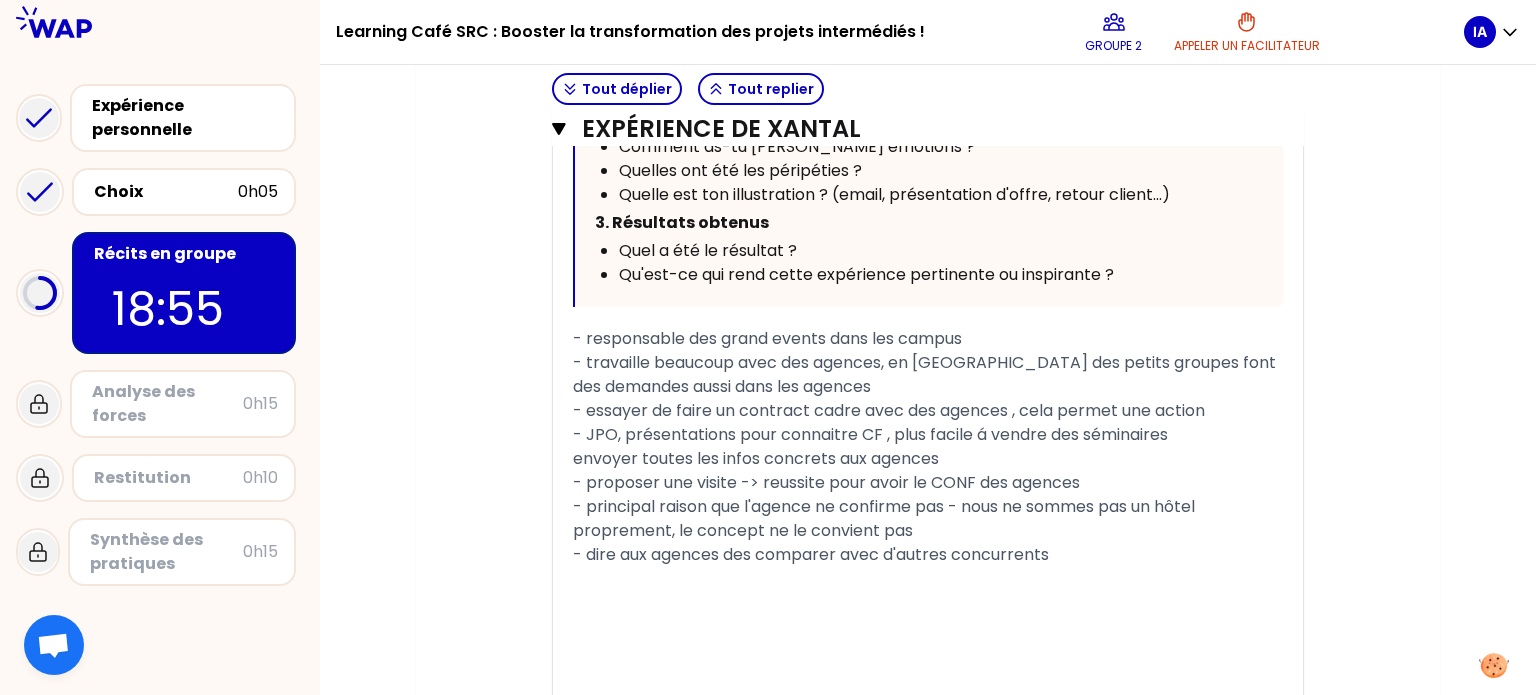 click on "Objectifs # Racontez votre vécu à tour de rôle [10 min/personne] # Chaque participant·e raconte son expérience. Ensuite, les autres participants peuvent poser leurs questions à l’aide du guide d’interview. # 🚀 A vous de jouer 💬 Tout déplier Tout replier Expérience de [PERSON_NAME]  Ouvrir Expérience de Xantal Fermer T1 T2 Exporter sauvegardé « Je réponds aux demandes de grands événements avec des propositions très personnalisées, adaptées aux besoins du client.
Si la demande vient d’une agence, je privilégie une relation de collaboration pour travailler main dans la main et assurer la confirmation. » Replier Vous pouvez vous inspirer des questions ci-dessous pour partager : 1. [PERSON_NAME] et enjeux : Quelle était ton intention de départ ? Quel était le contexte du moment ? 2. Démarche menée Quelle a été ton initiative ? Quel a été ton rôle & ta posture ? Dans quelle mesure t'es-tu appuyé(e) sur d'autres Talents Châteauform' pour réussir ? 3. Résultats obtenus ﻿ ﻿" at bounding box center [928, -77] 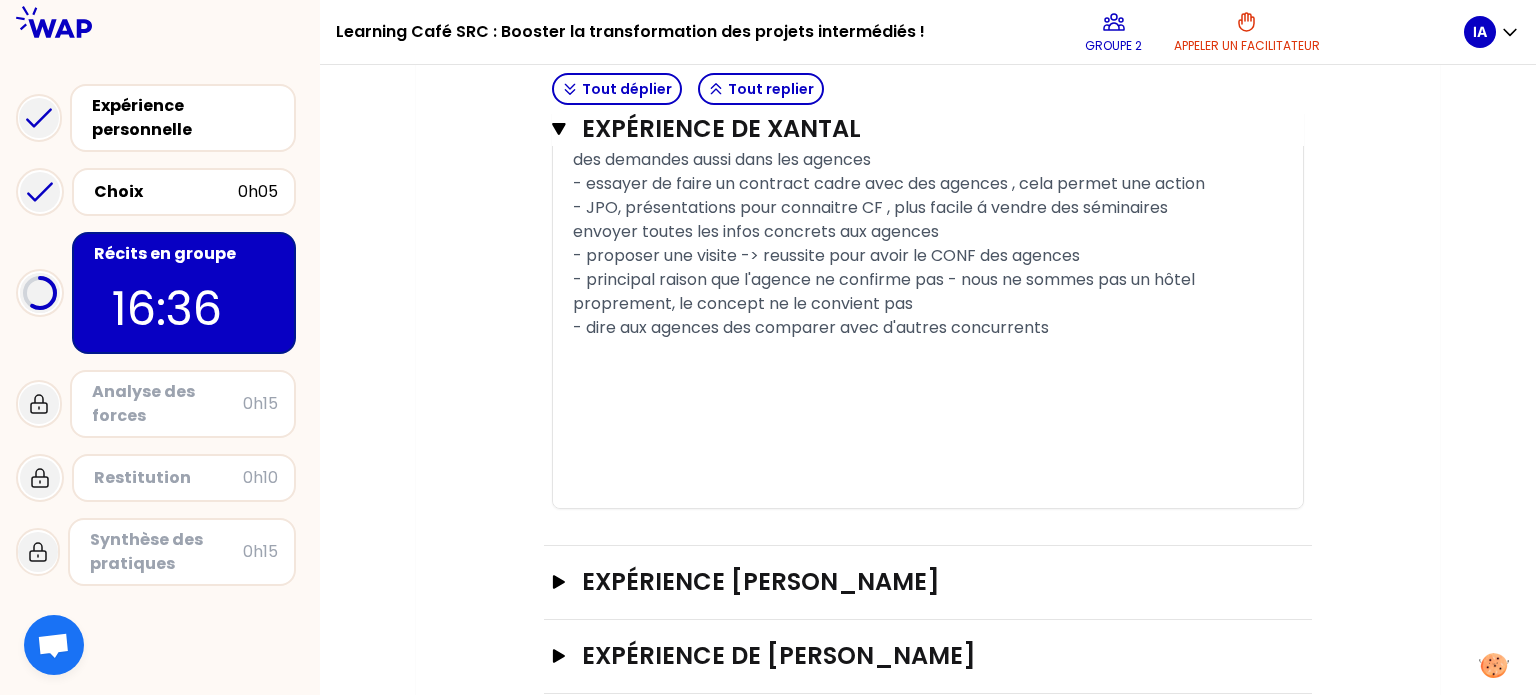 scroll, scrollTop: 1631, scrollLeft: 0, axis: vertical 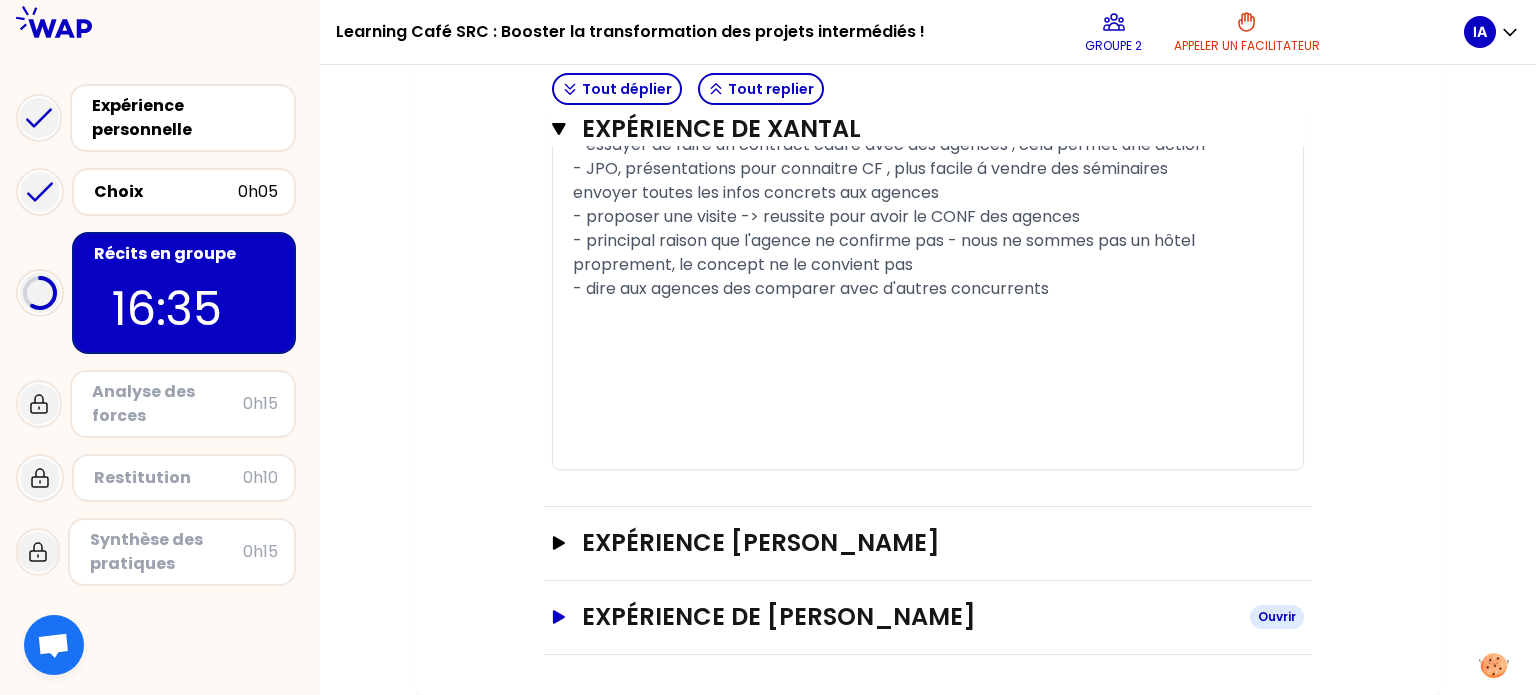 click 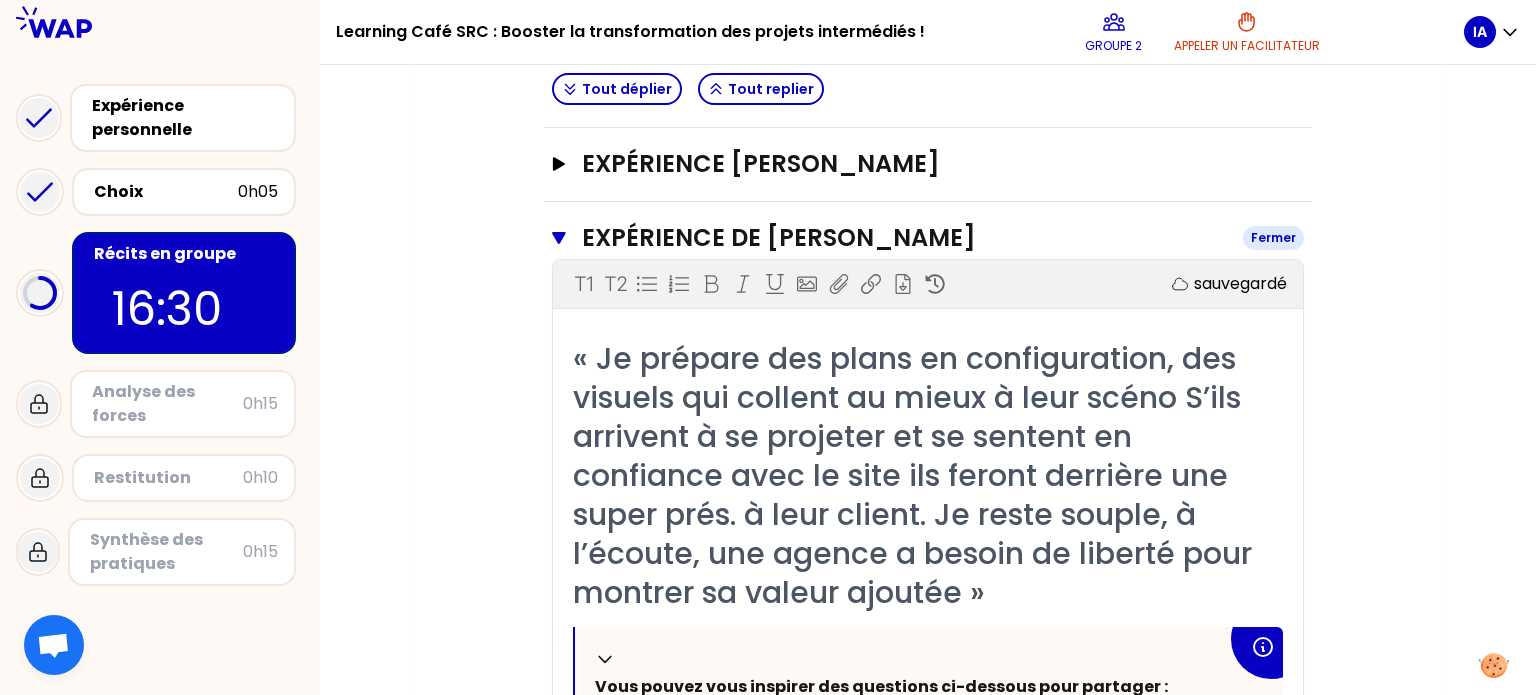 click 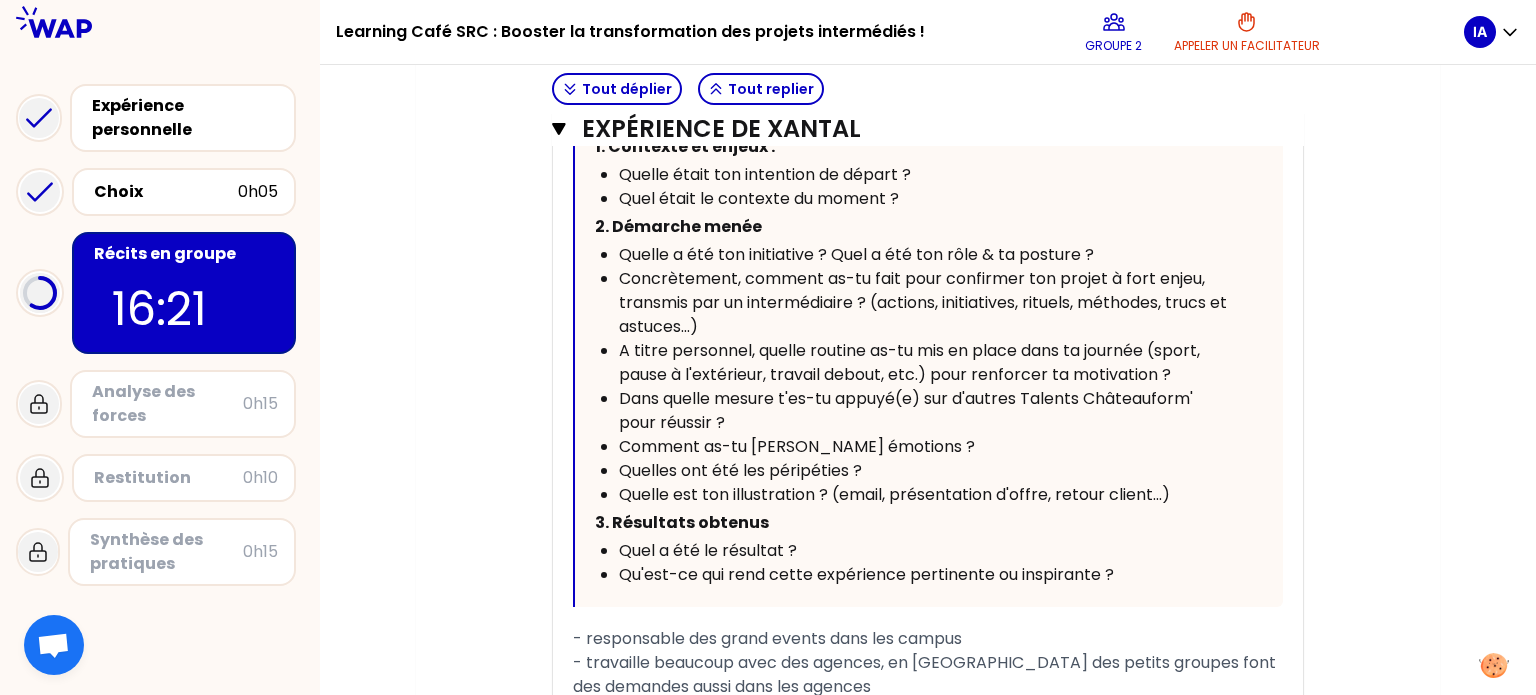 scroll, scrollTop: 1431, scrollLeft: 0, axis: vertical 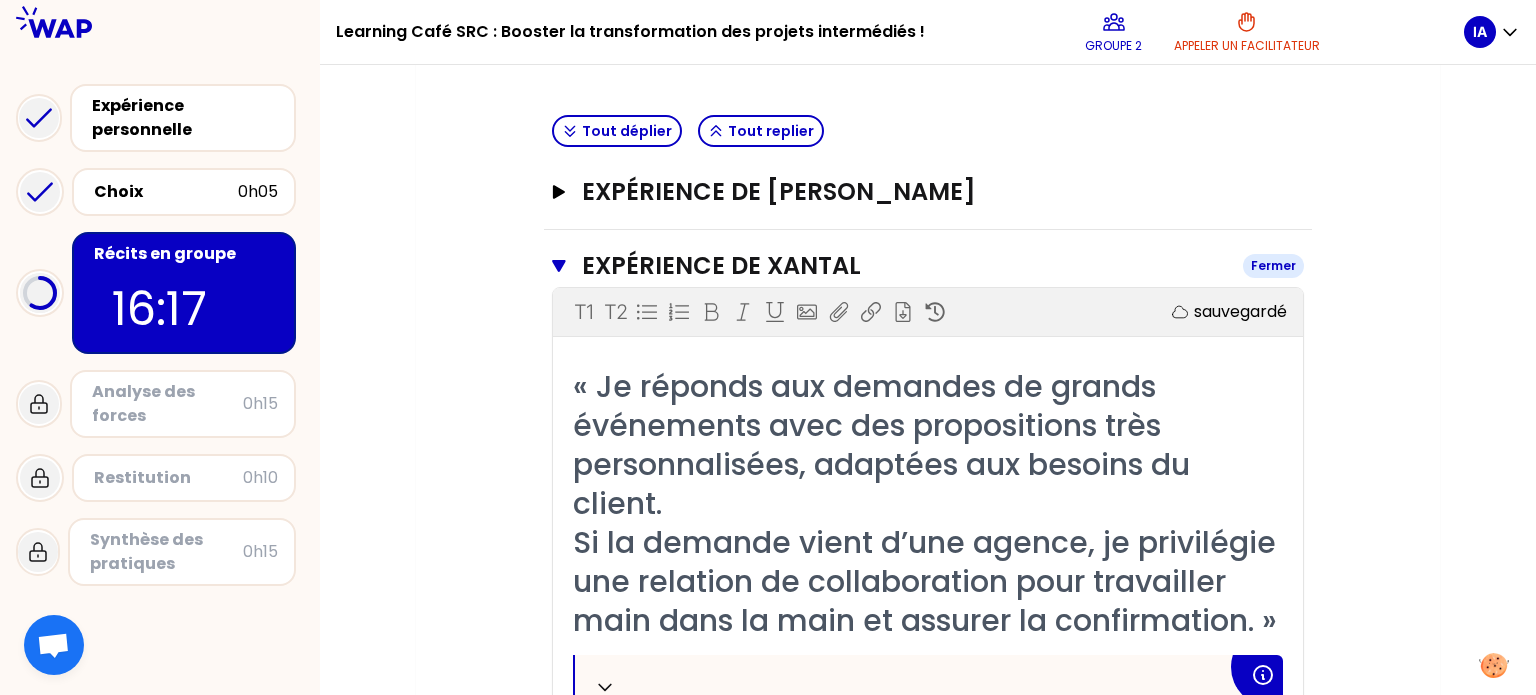 click 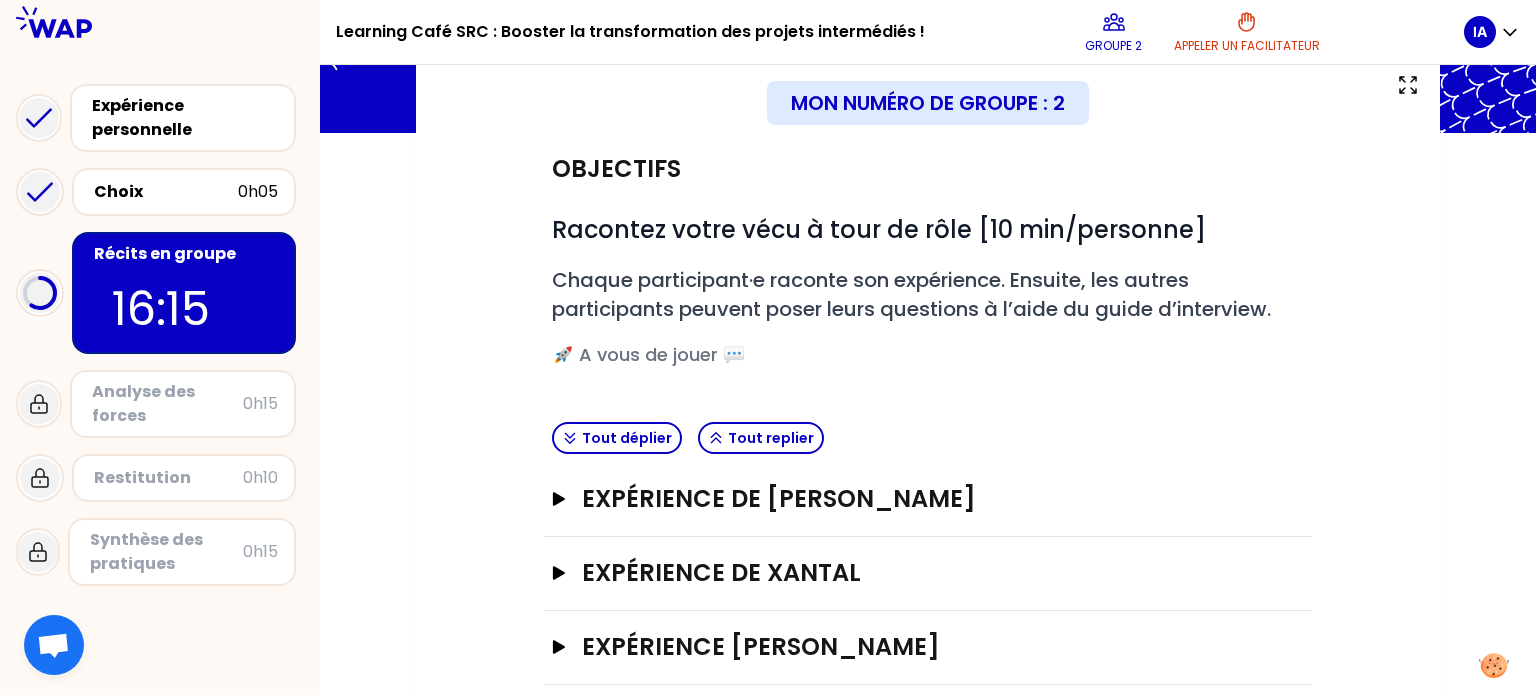 scroll, scrollTop: 224, scrollLeft: 0, axis: vertical 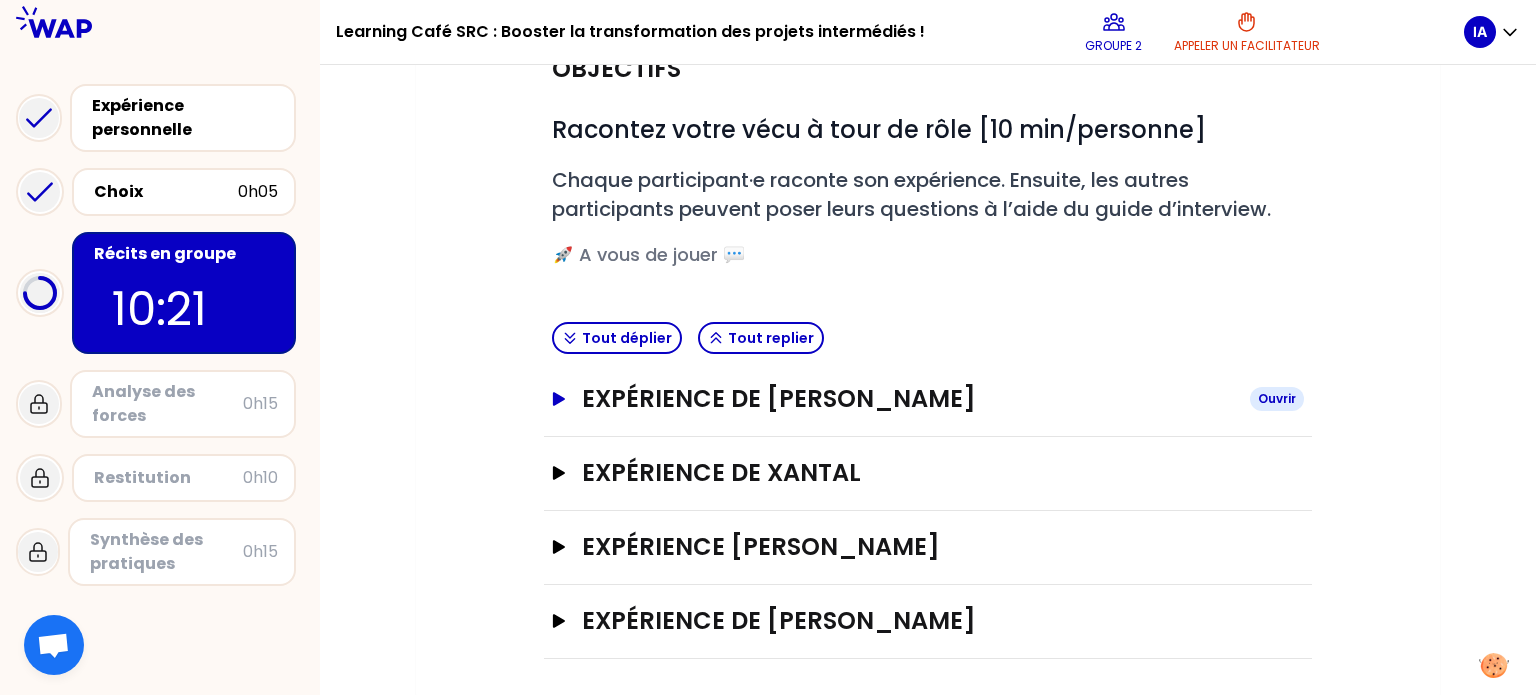 drag, startPoint x: 557, startPoint y: 396, endPoint x: 561, endPoint y: 407, distance: 11.7046995 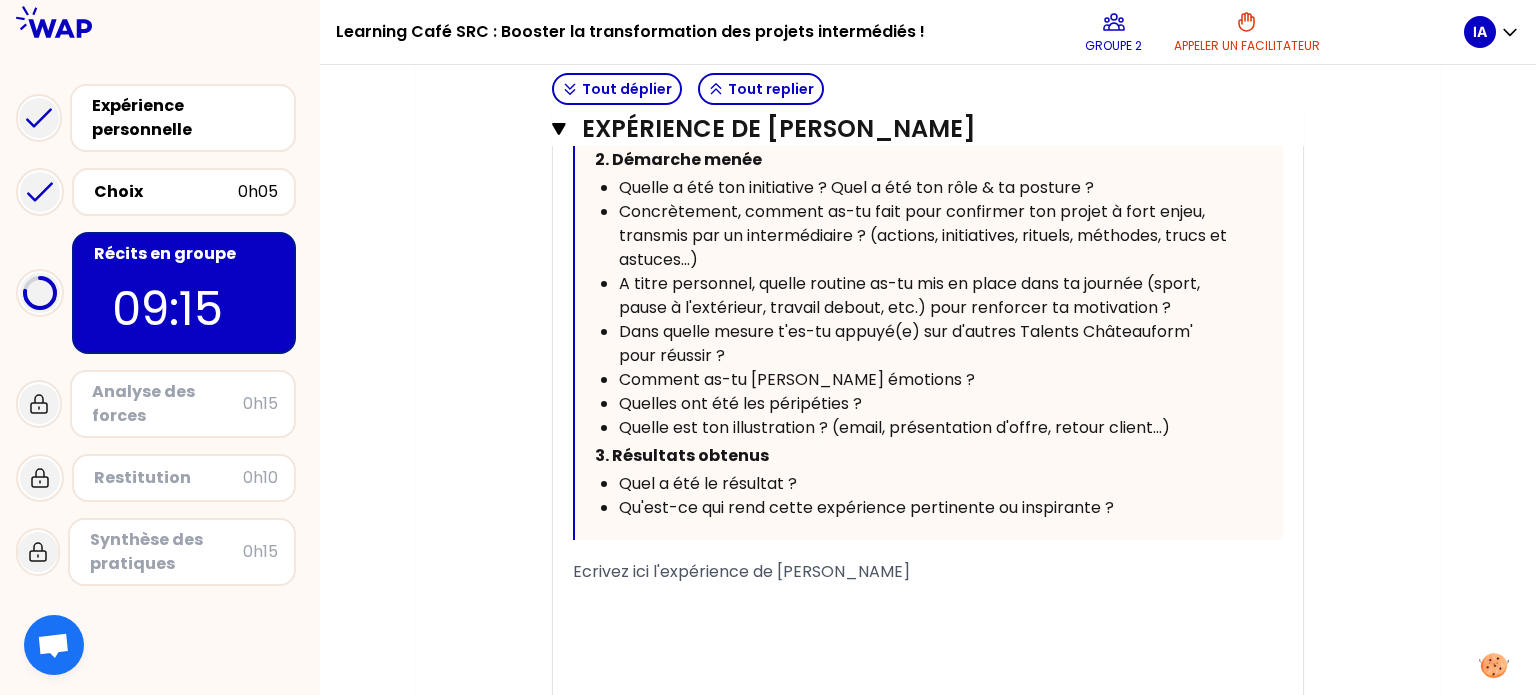 scroll, scrollTop: 950, scrollLeft: 0, axis: vertical 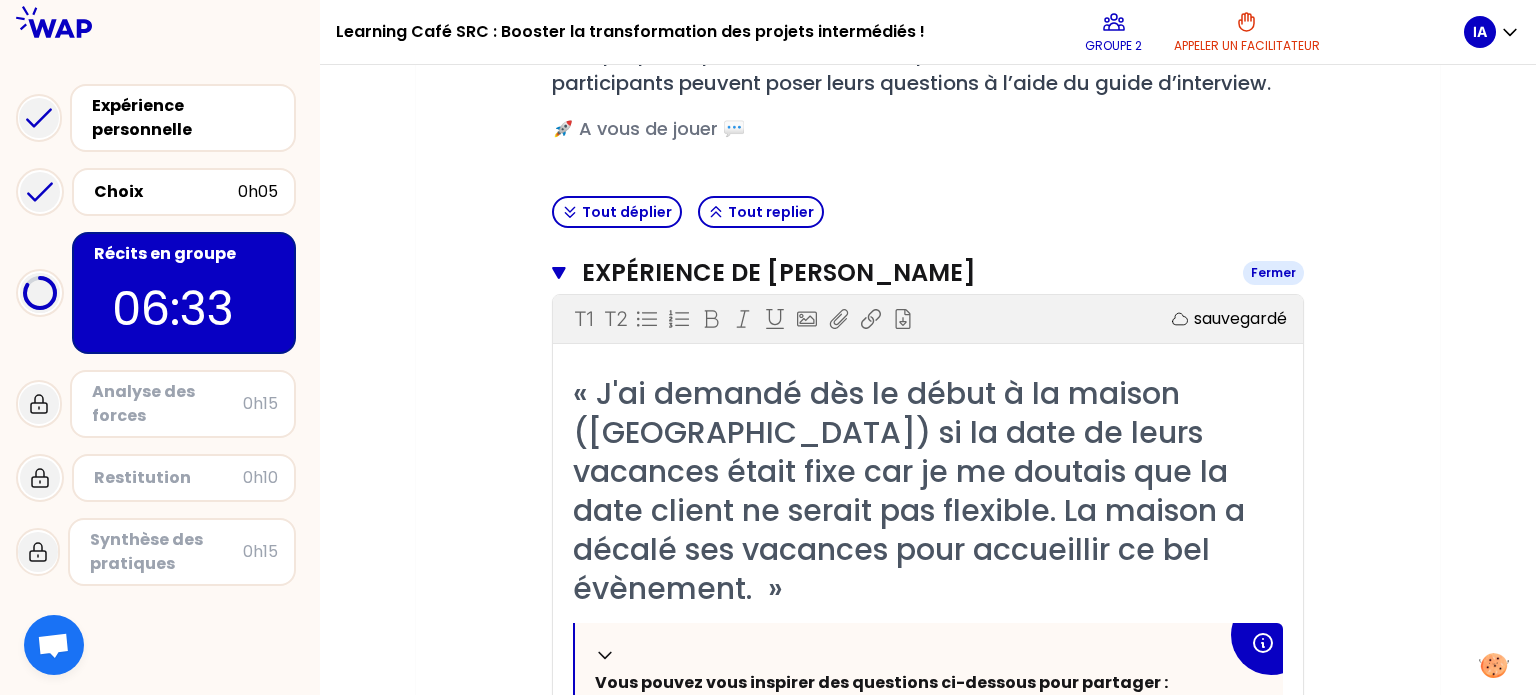 click 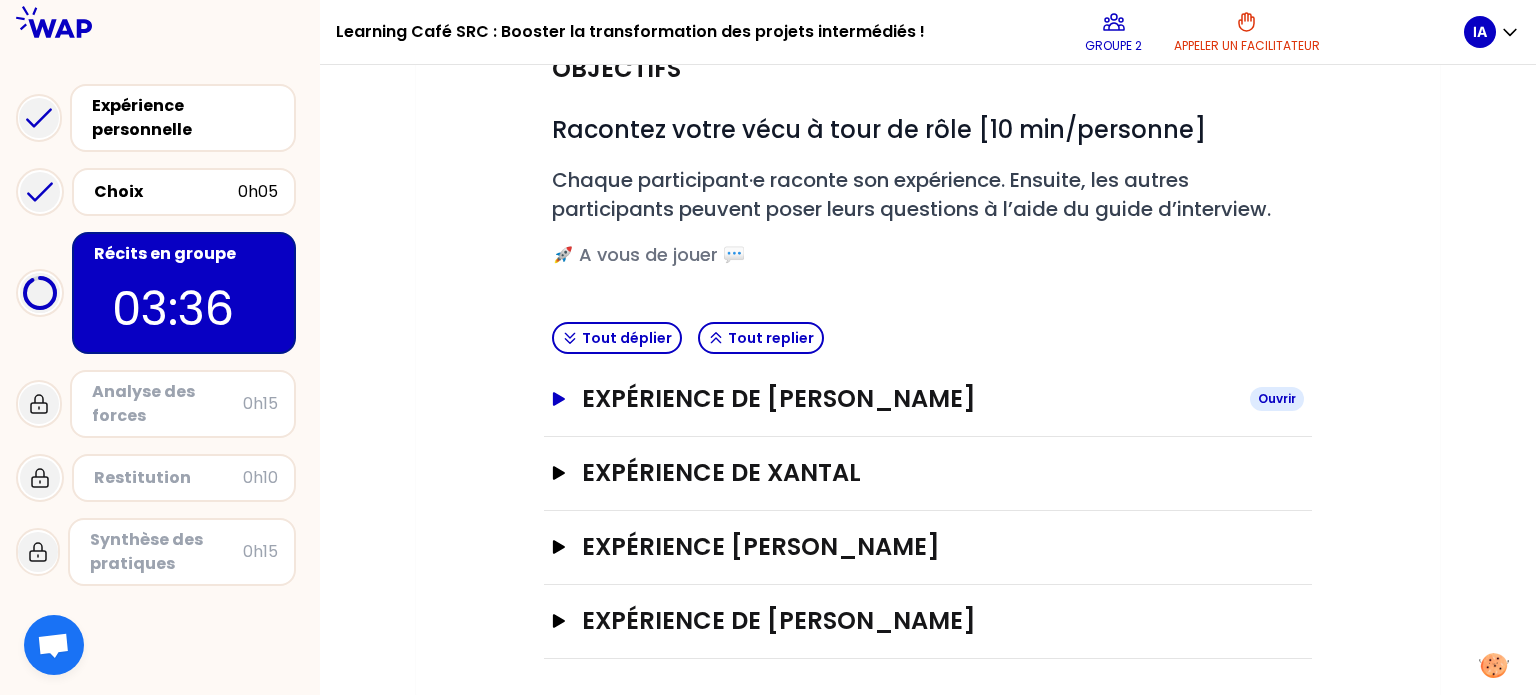 click 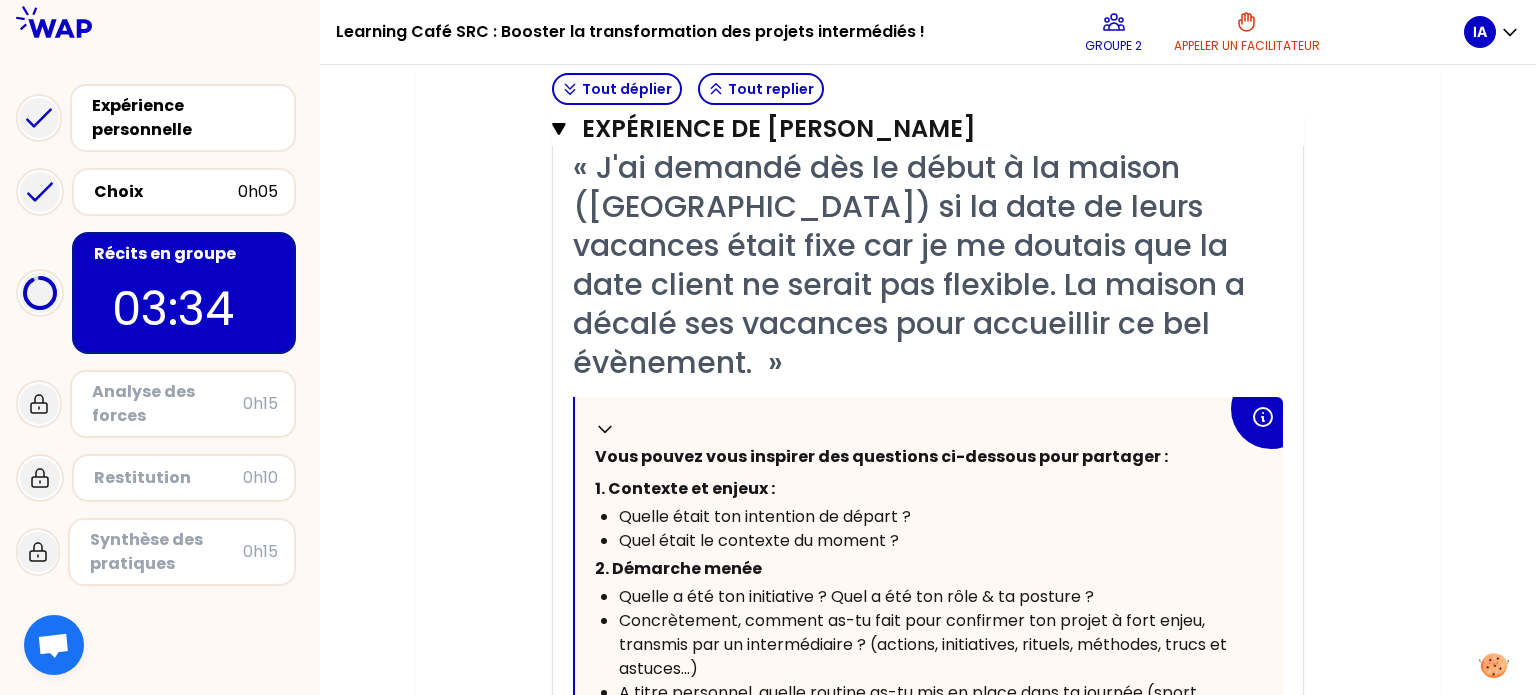 scroll, scrollTop: 450, scrollLeft: 0, axis: vertical 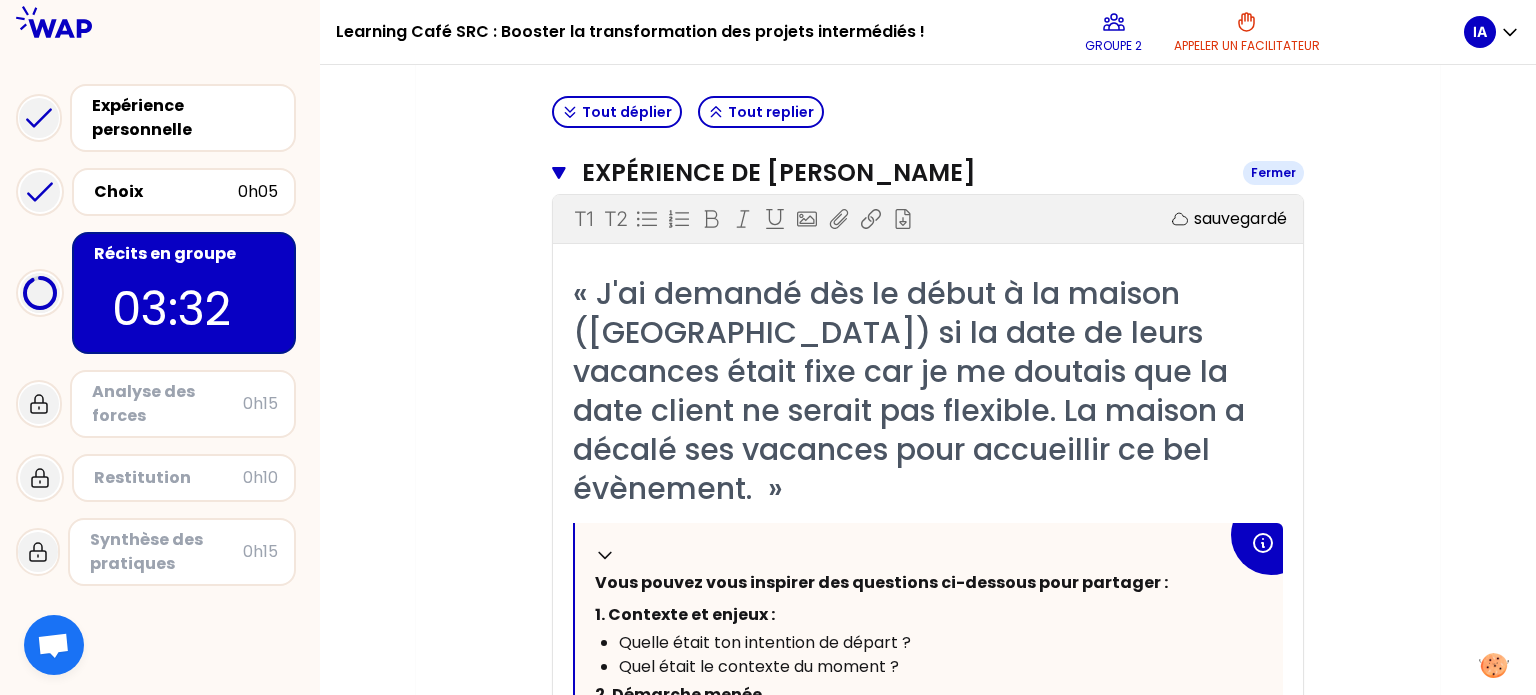 click 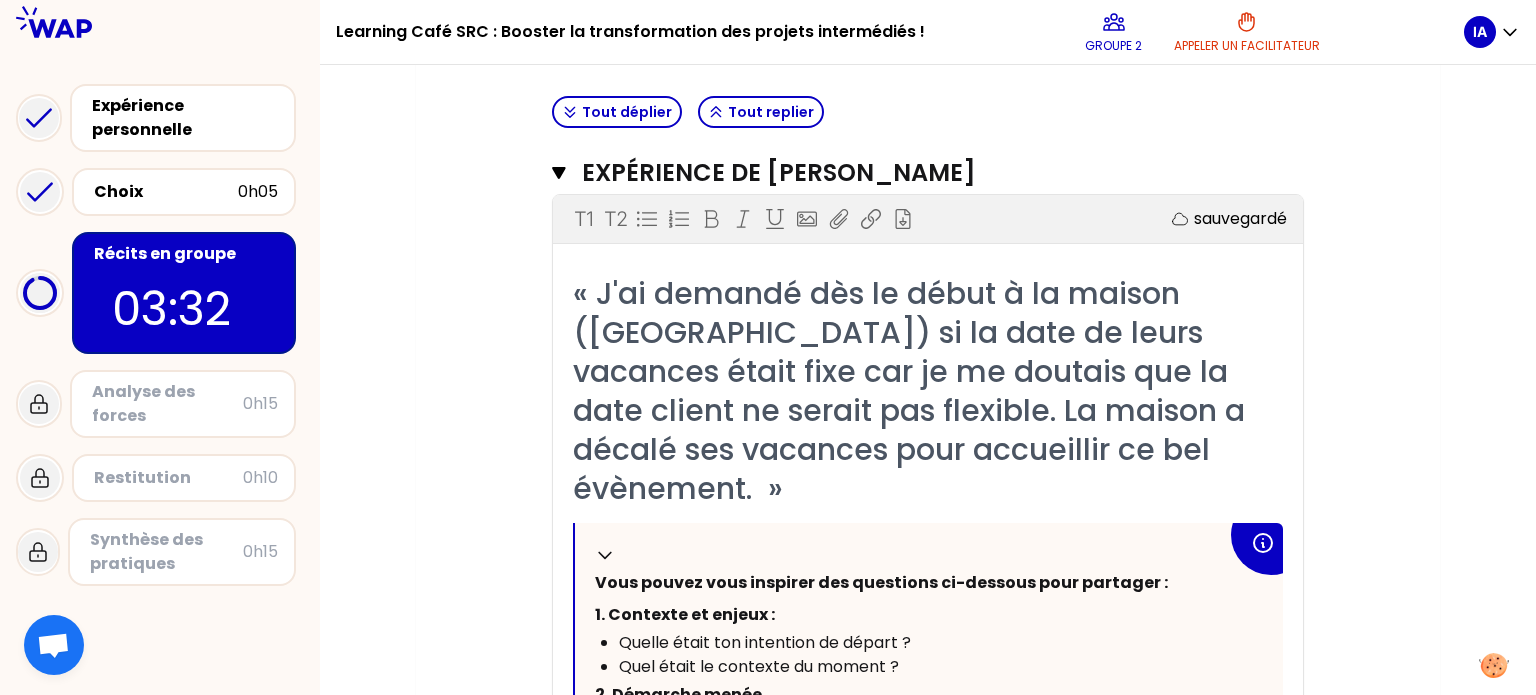 scroll, scrollTop: 224, scrollLeft: 0, axis: vertical 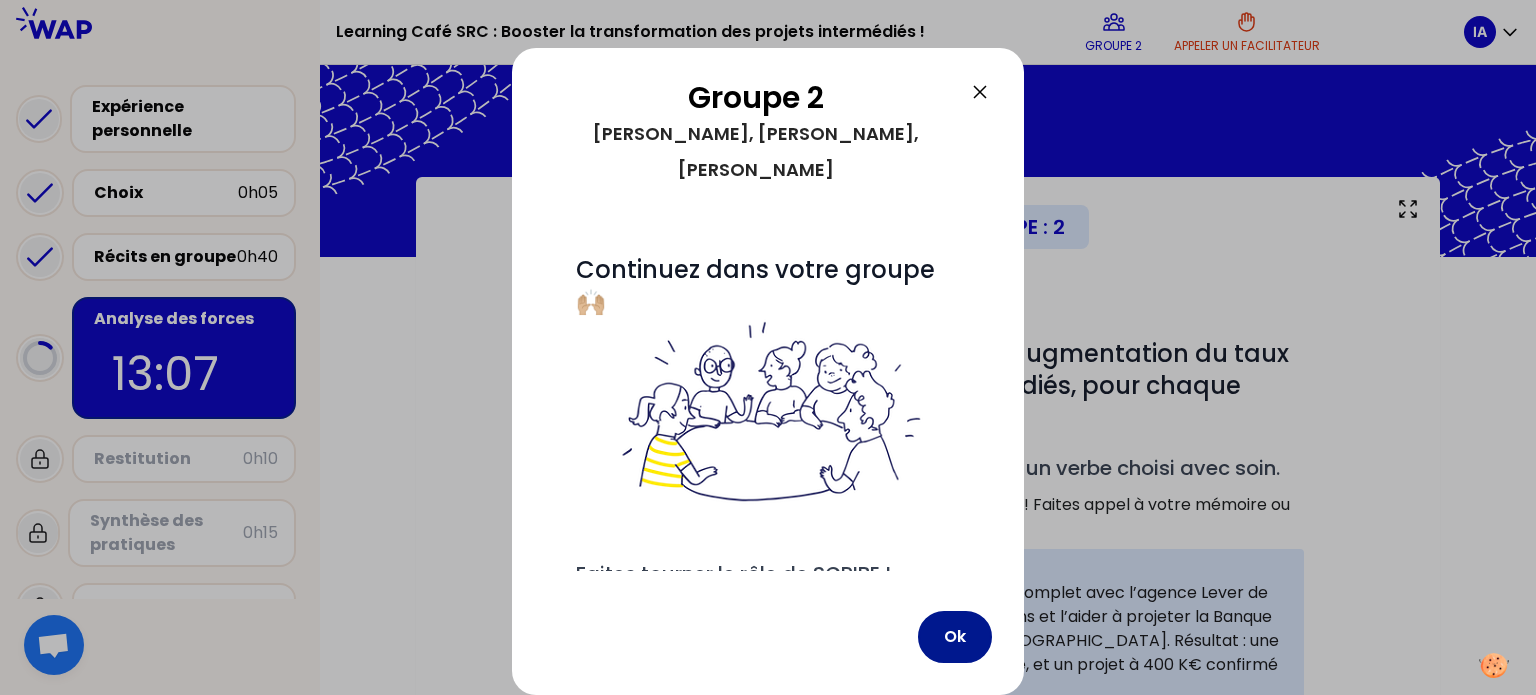 click on "Ok" at bounding box center [955, 637] 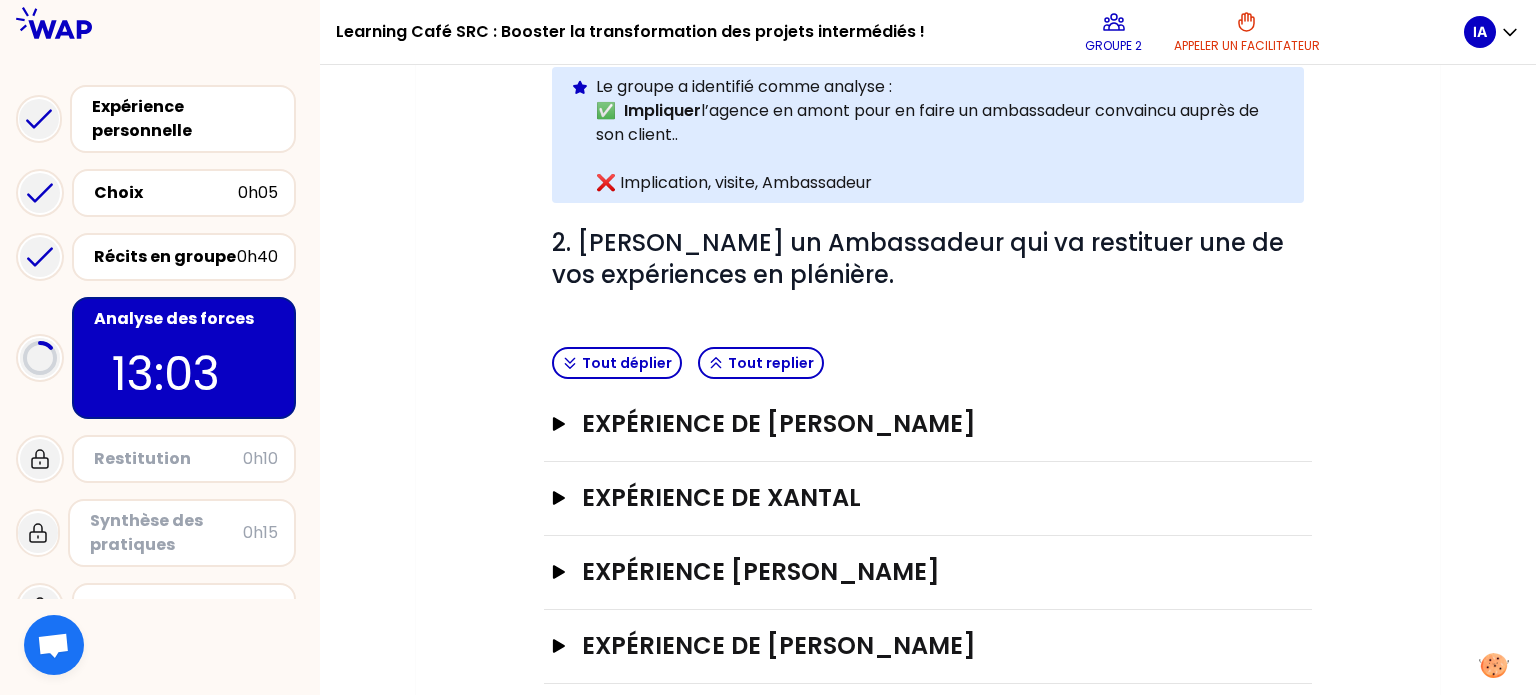 scroll, scrollTop: 675, scrollLeft: 0, axis: vertical 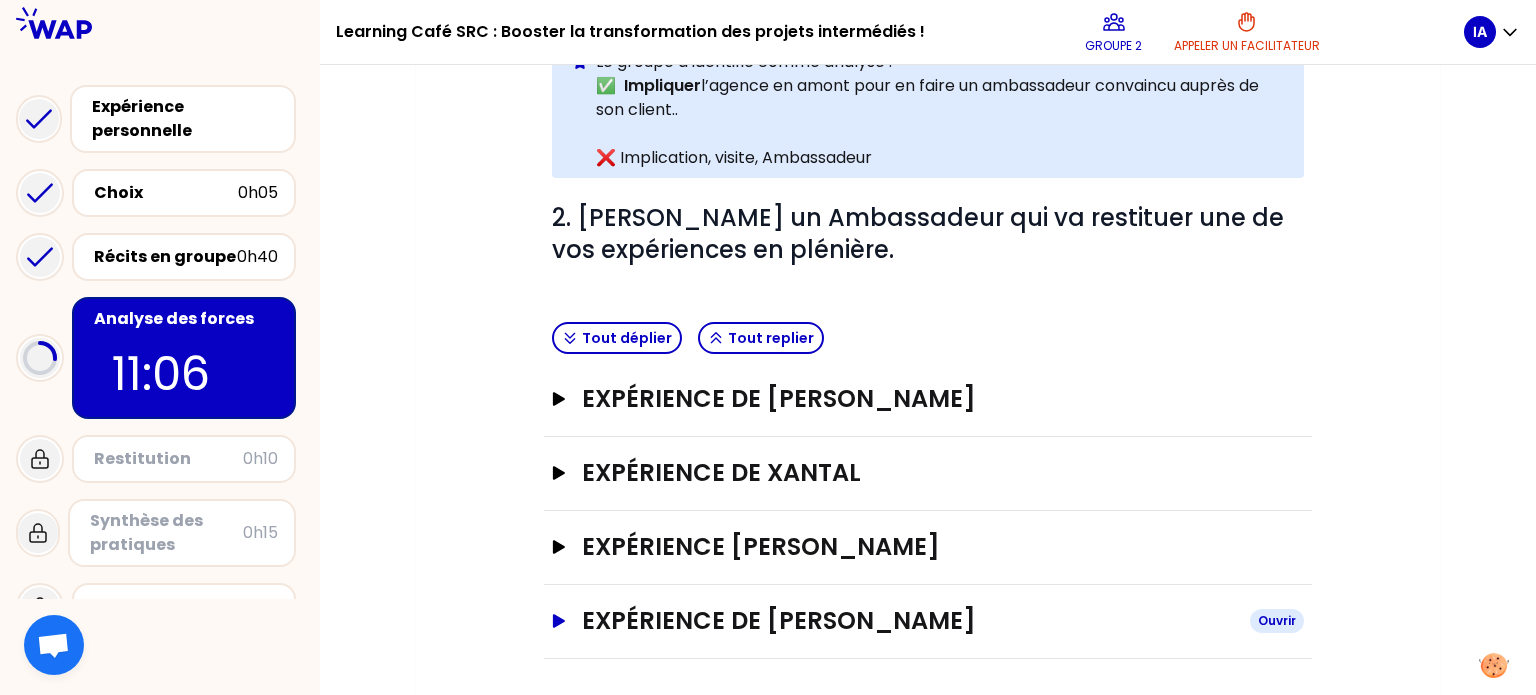 click 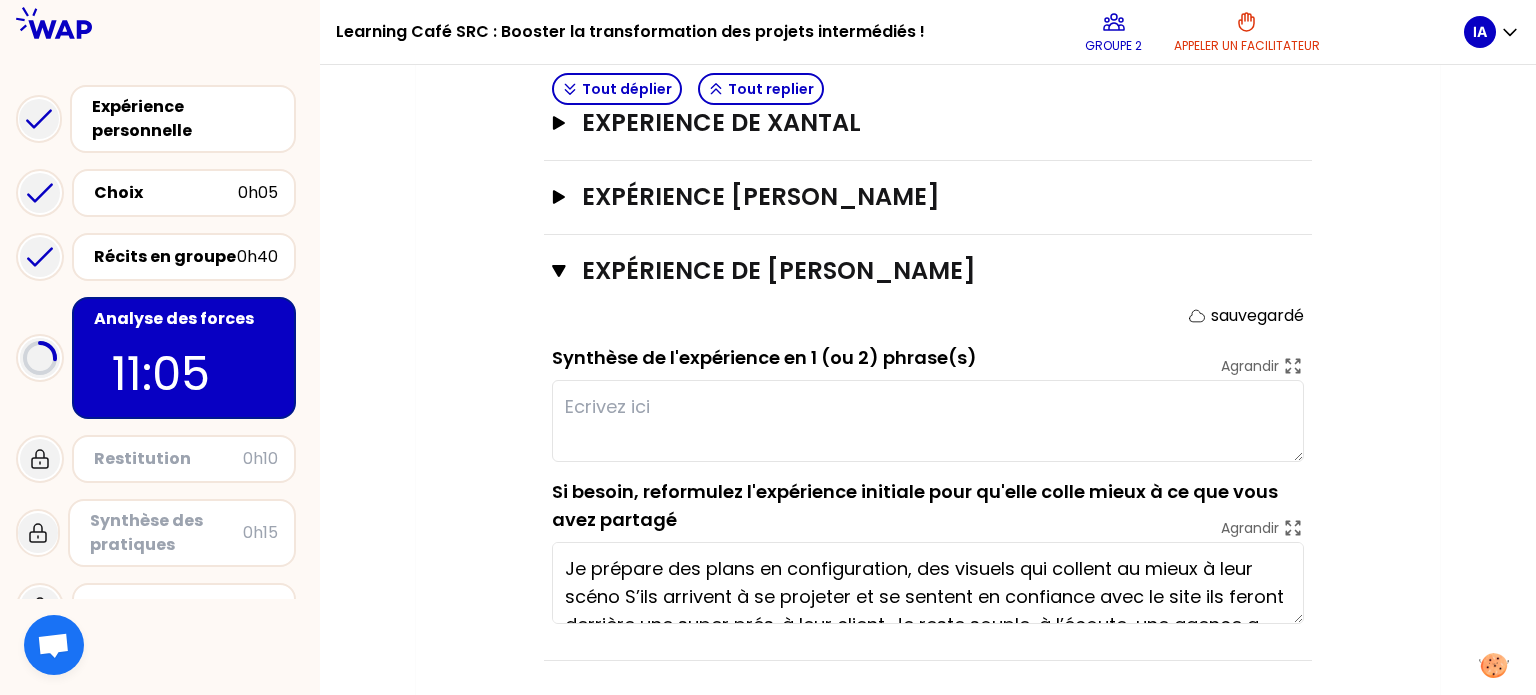 scroll, scrollTop: 1026, scrollLeft: 0, axis: vertical 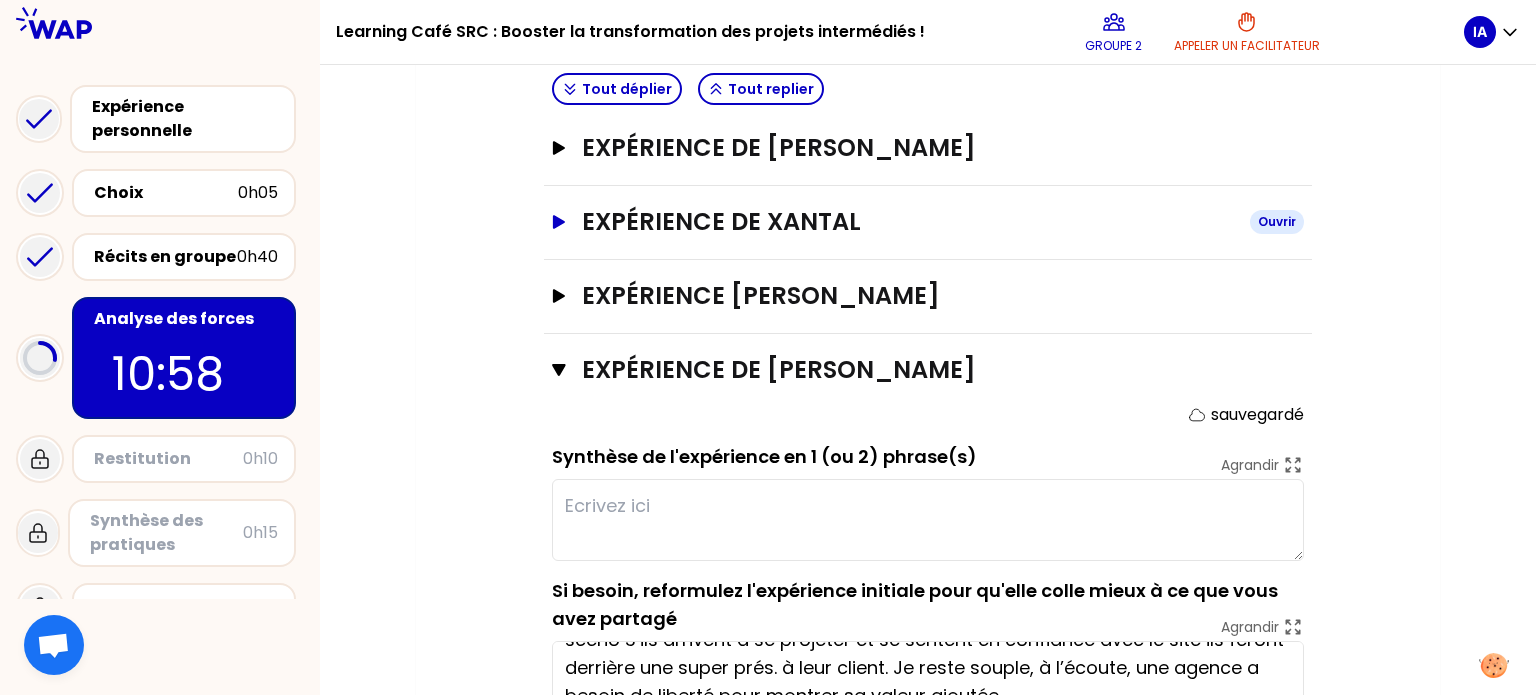 click 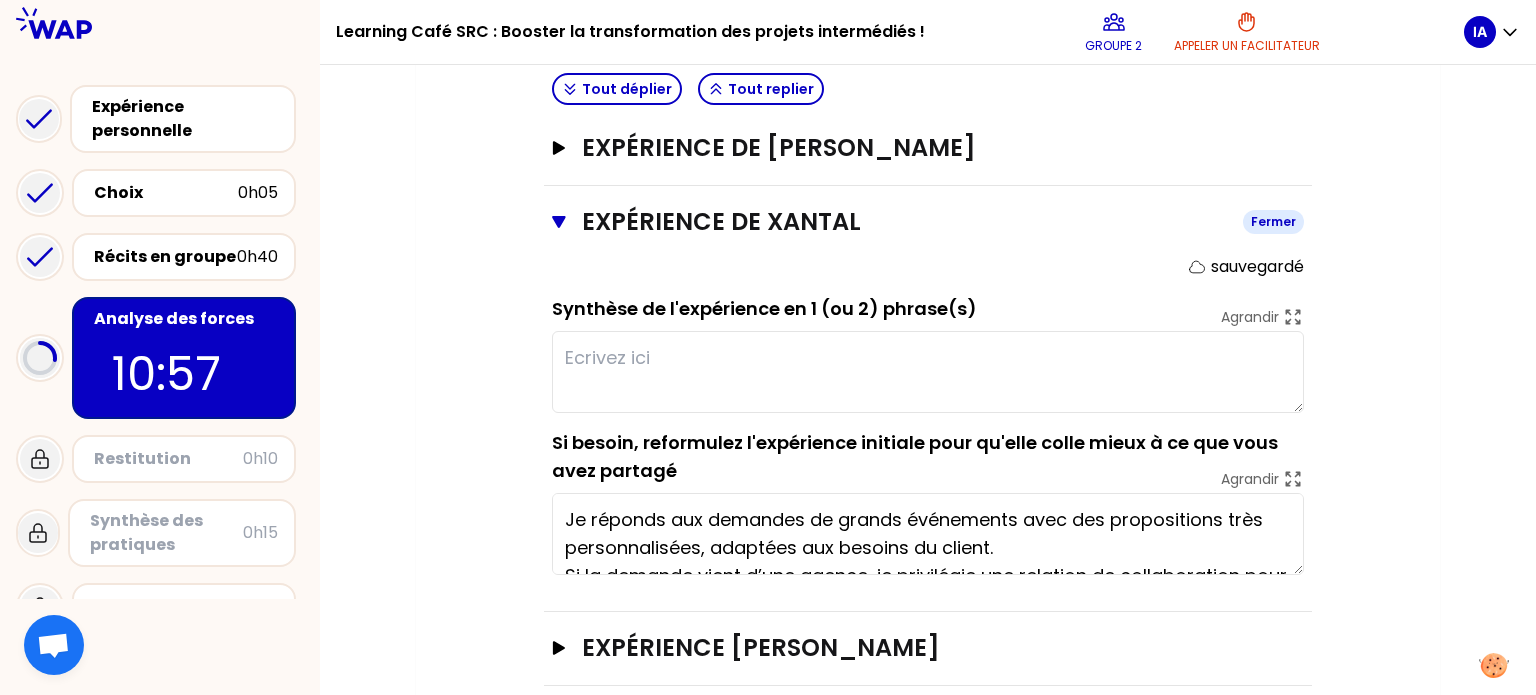 click 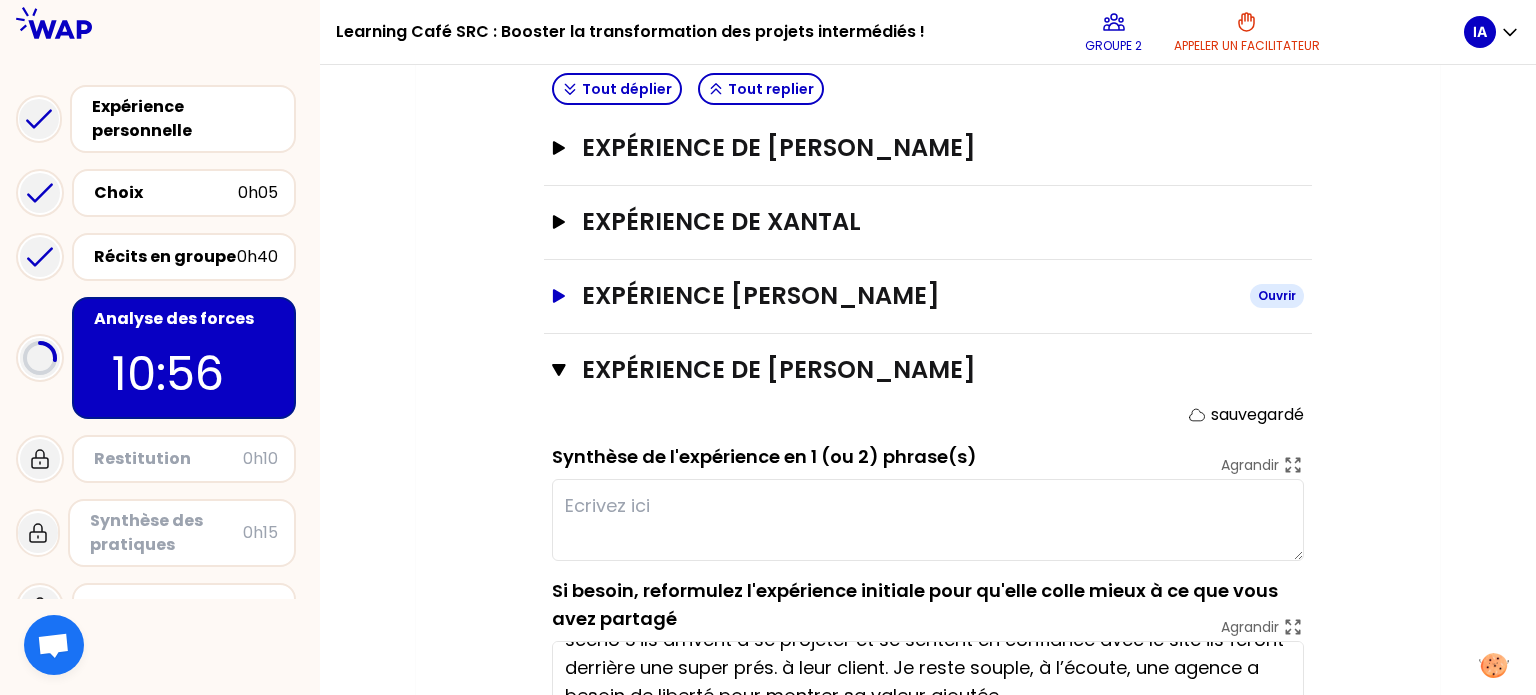 click on "Expérience [PERSON_NAME]" at bounding box center [928, 296] 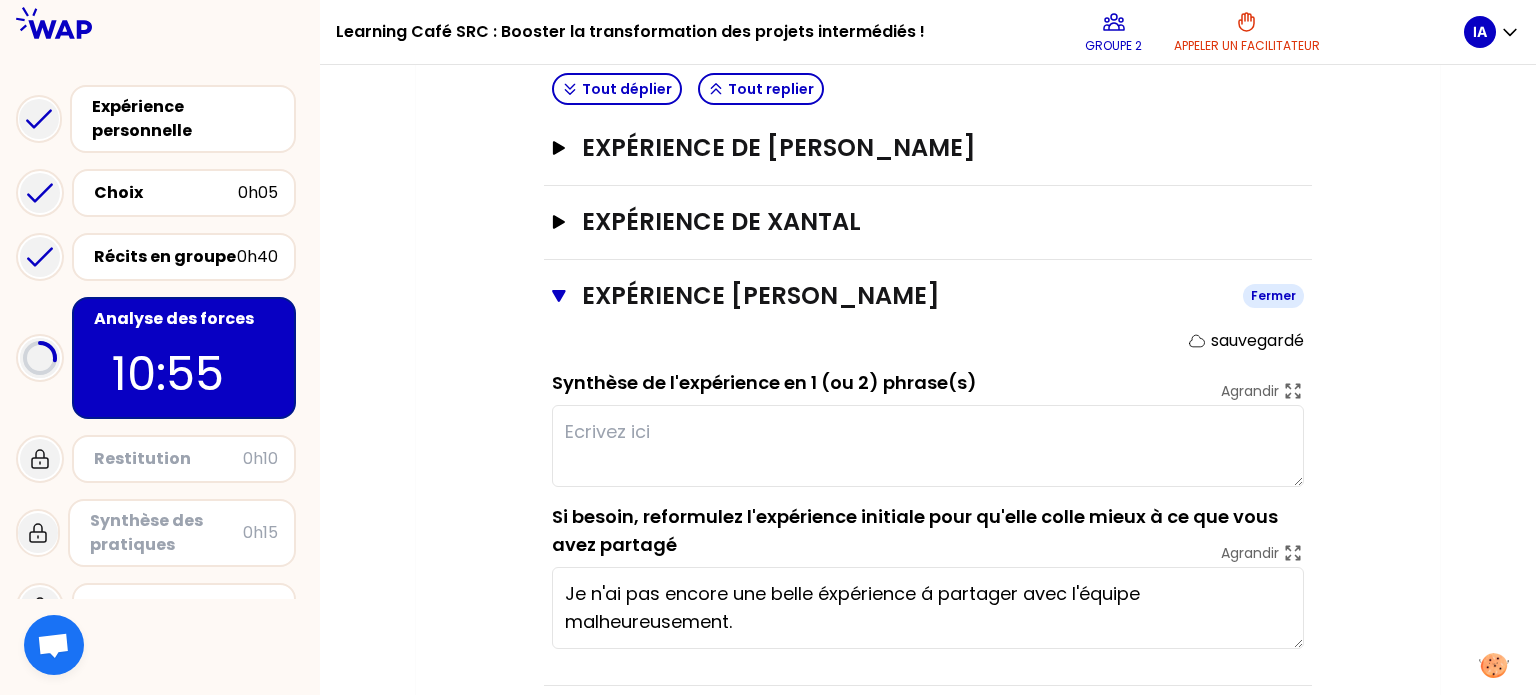 click 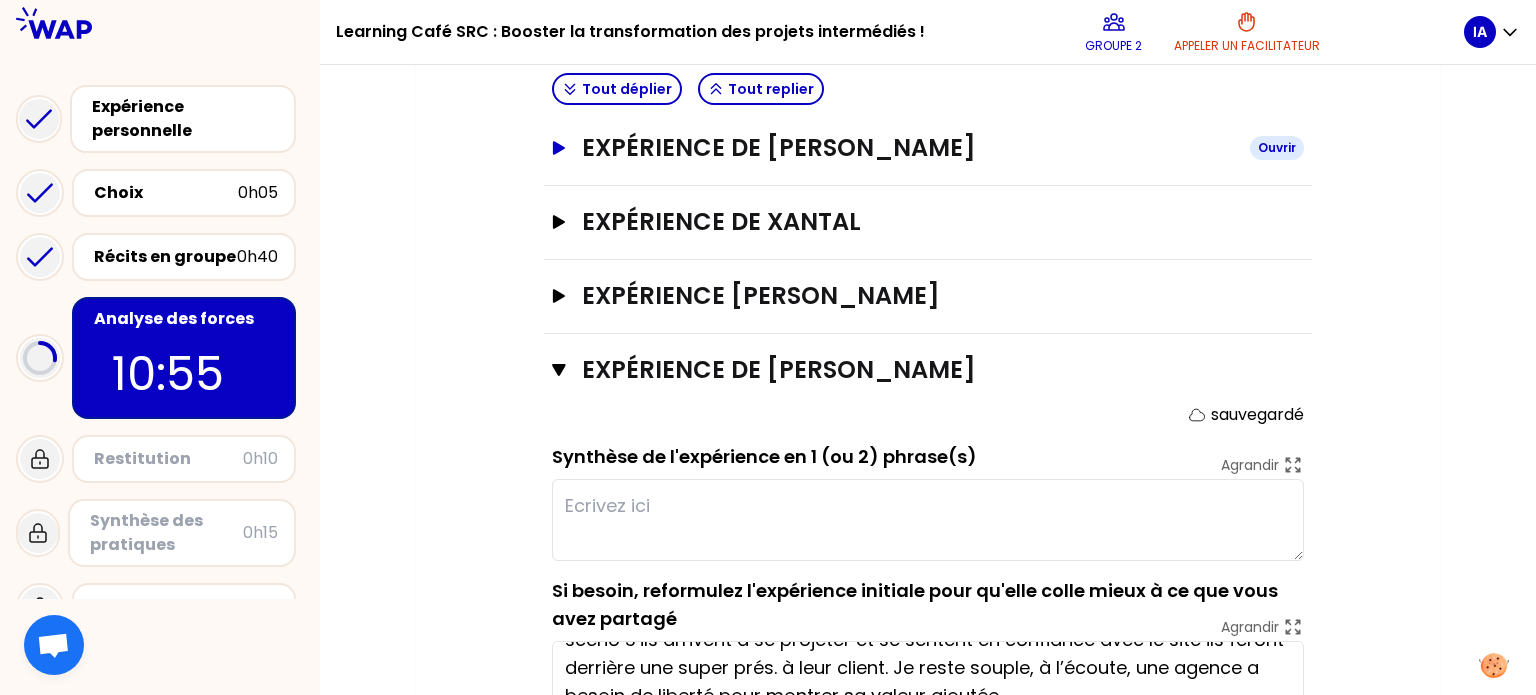 click 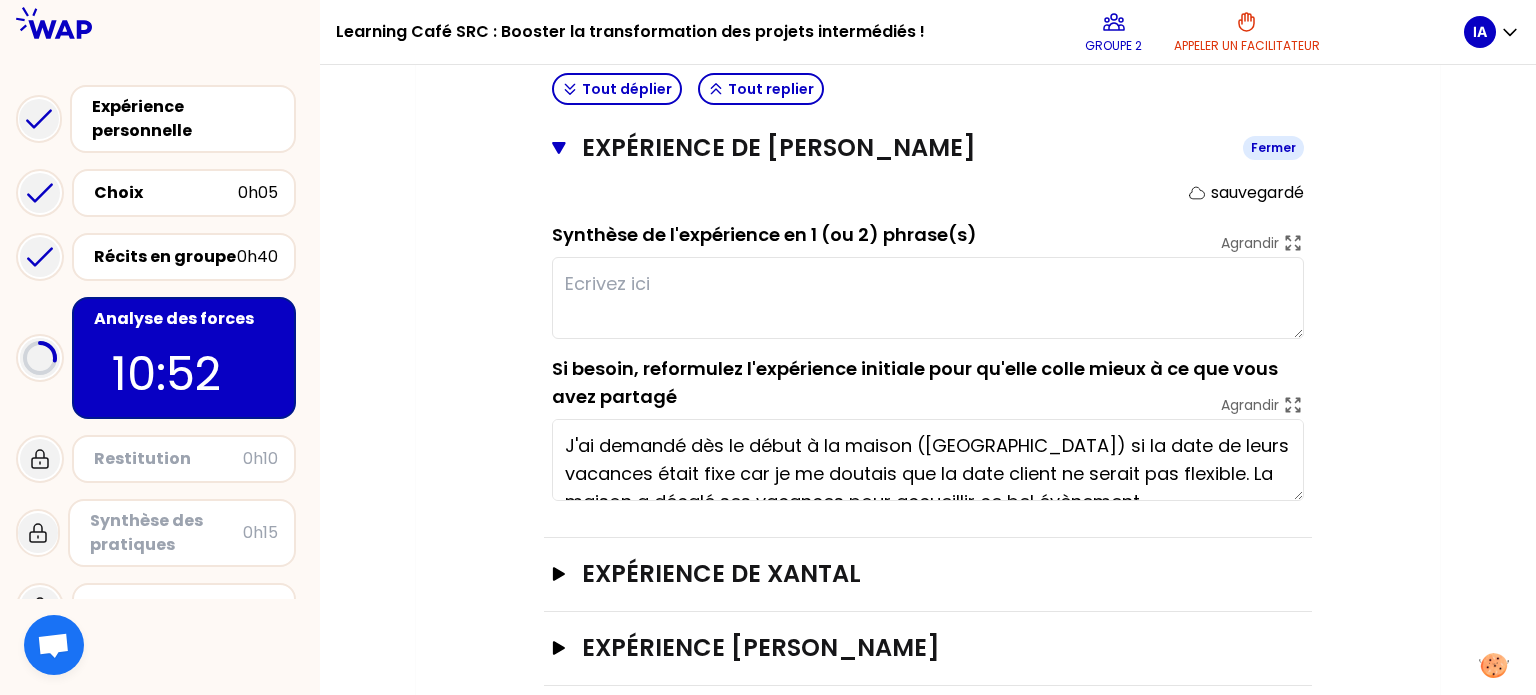 click 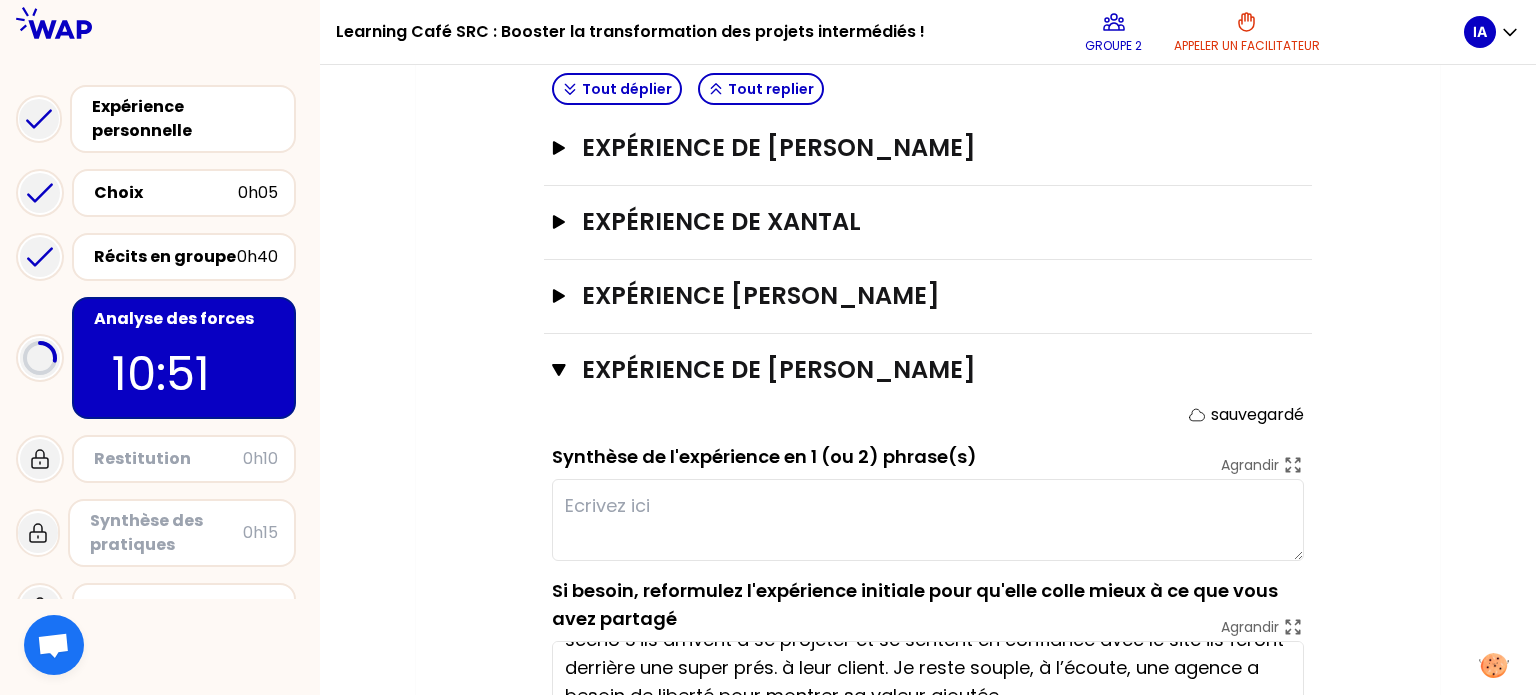 scroll, scrollTop: 1026, scrollLeft: 0, axis: vertical 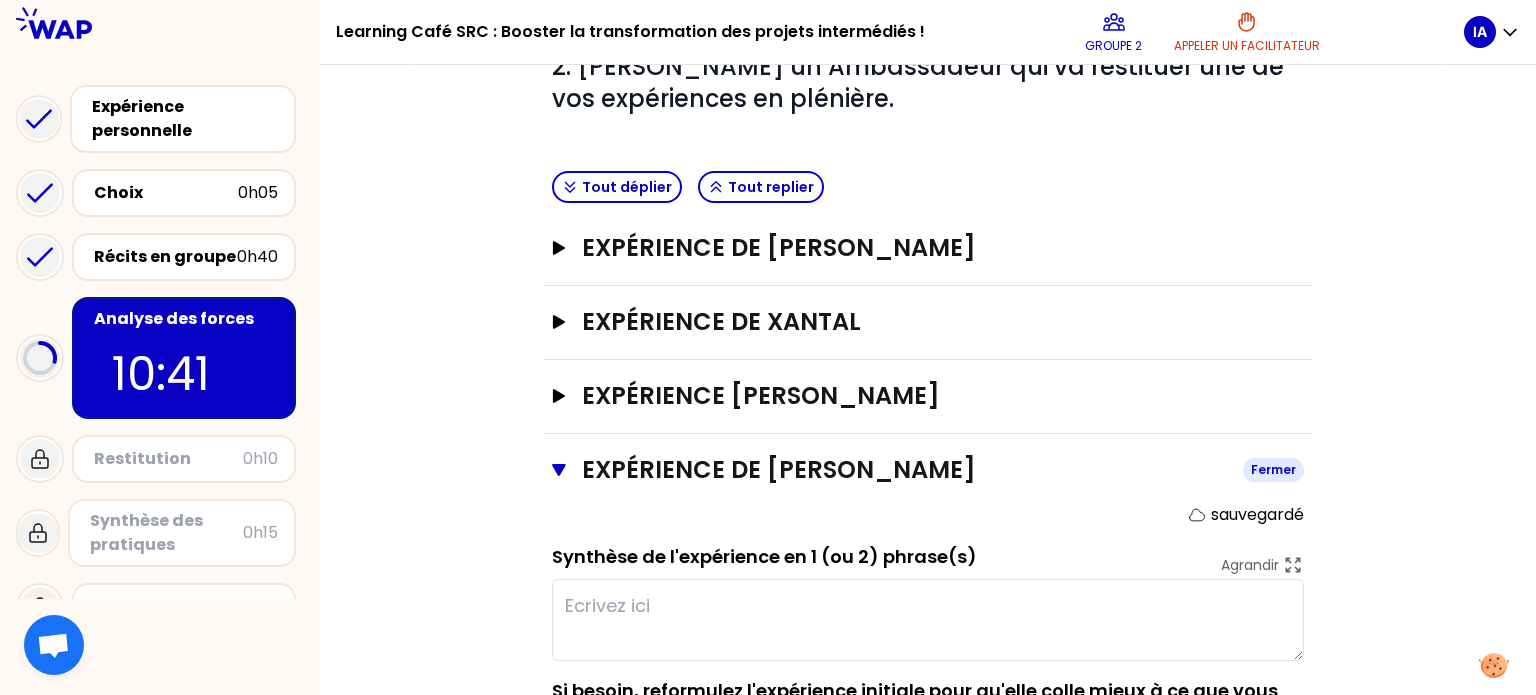 click 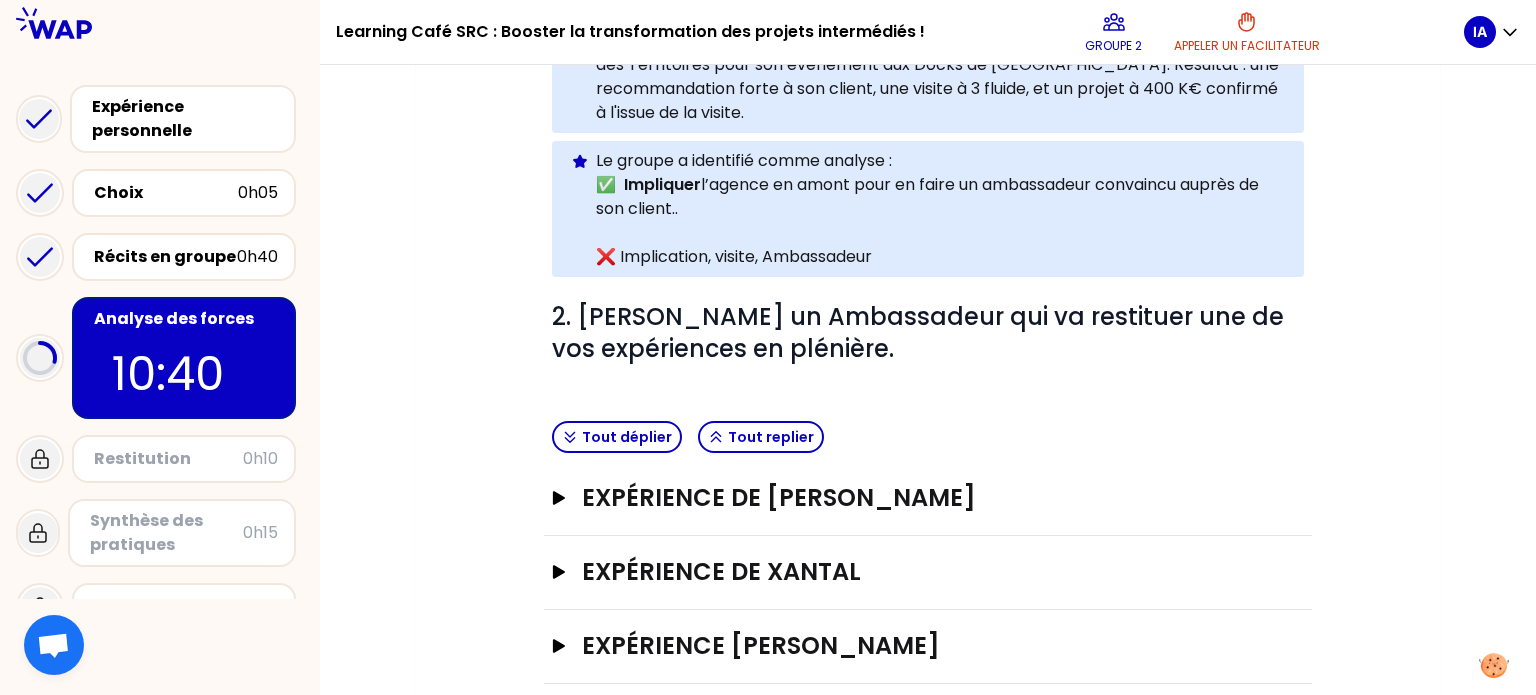 scroll, scrollTop: 575, scrollLeft: 0, axis: vertical 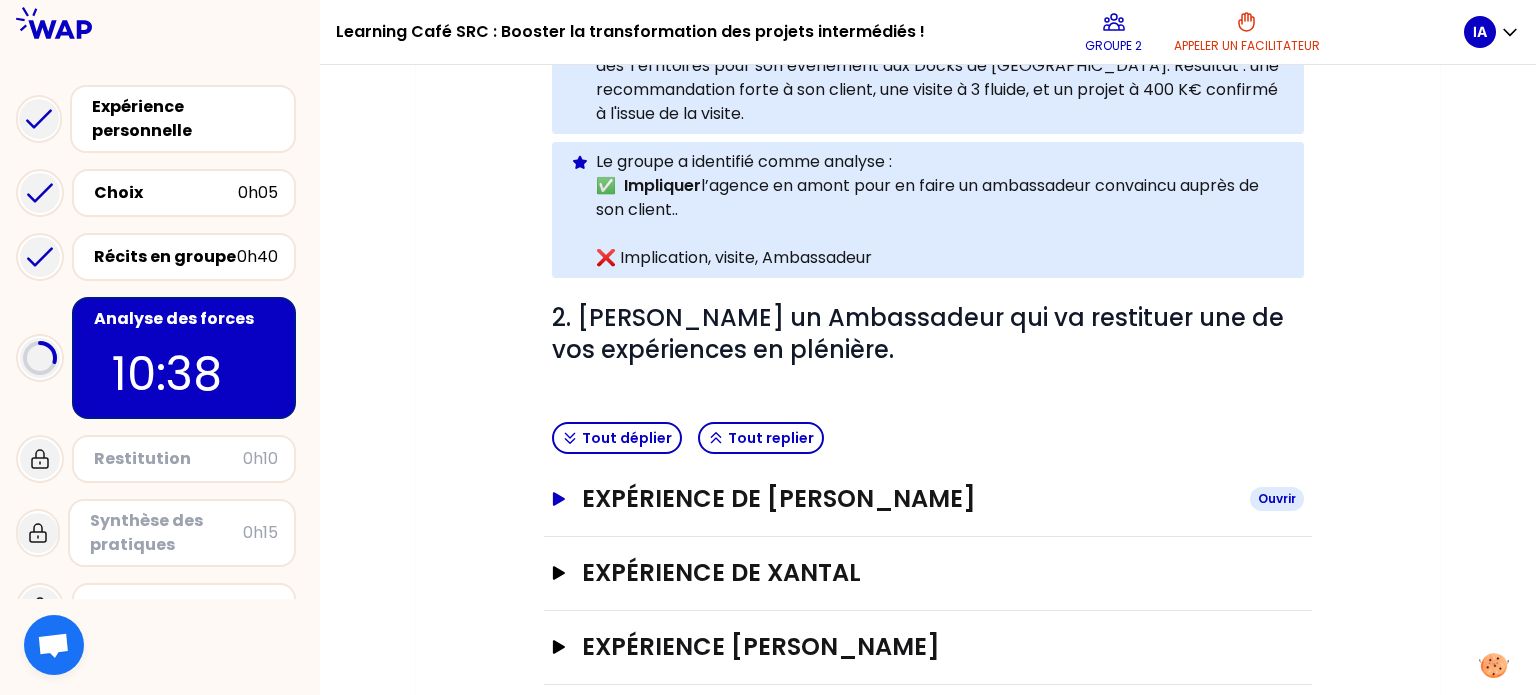click 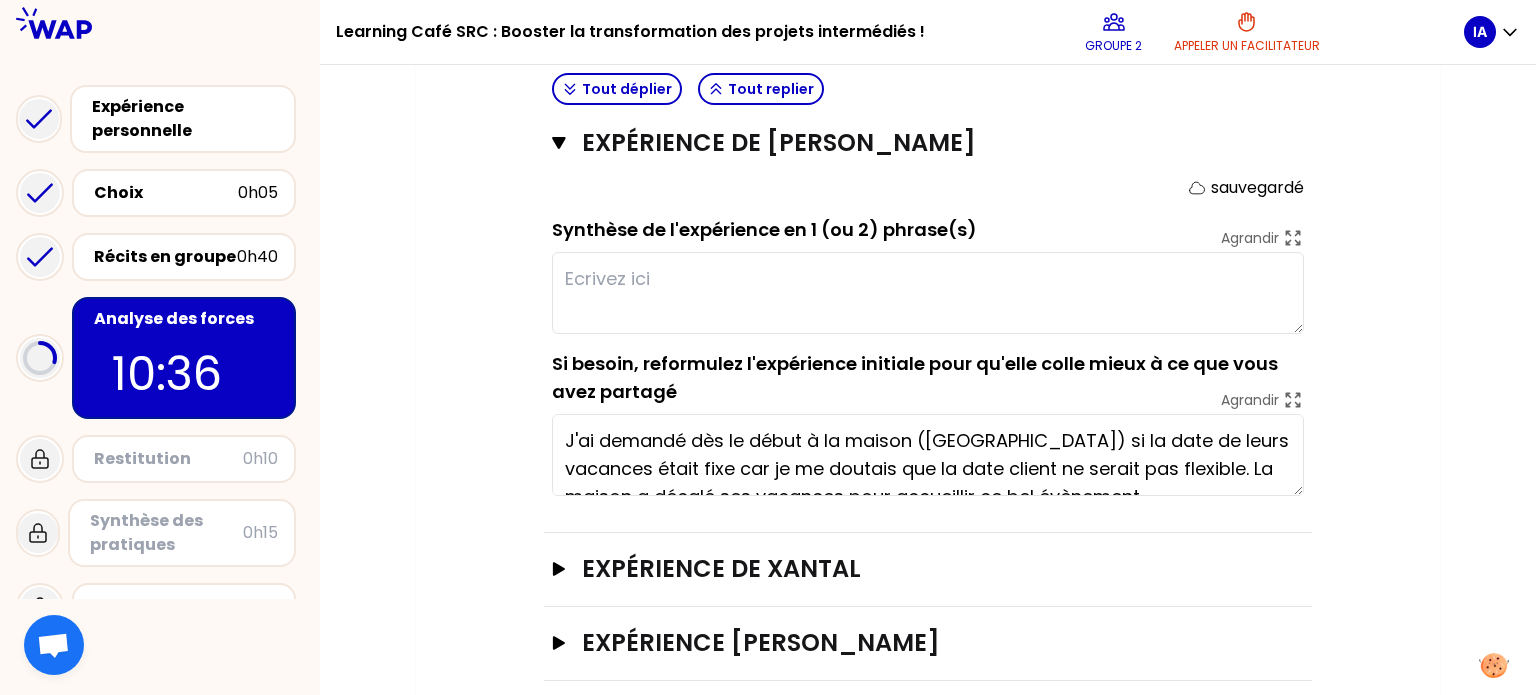 scroll, scrollTop: 975, scrollLeft: 0, axis: vertical 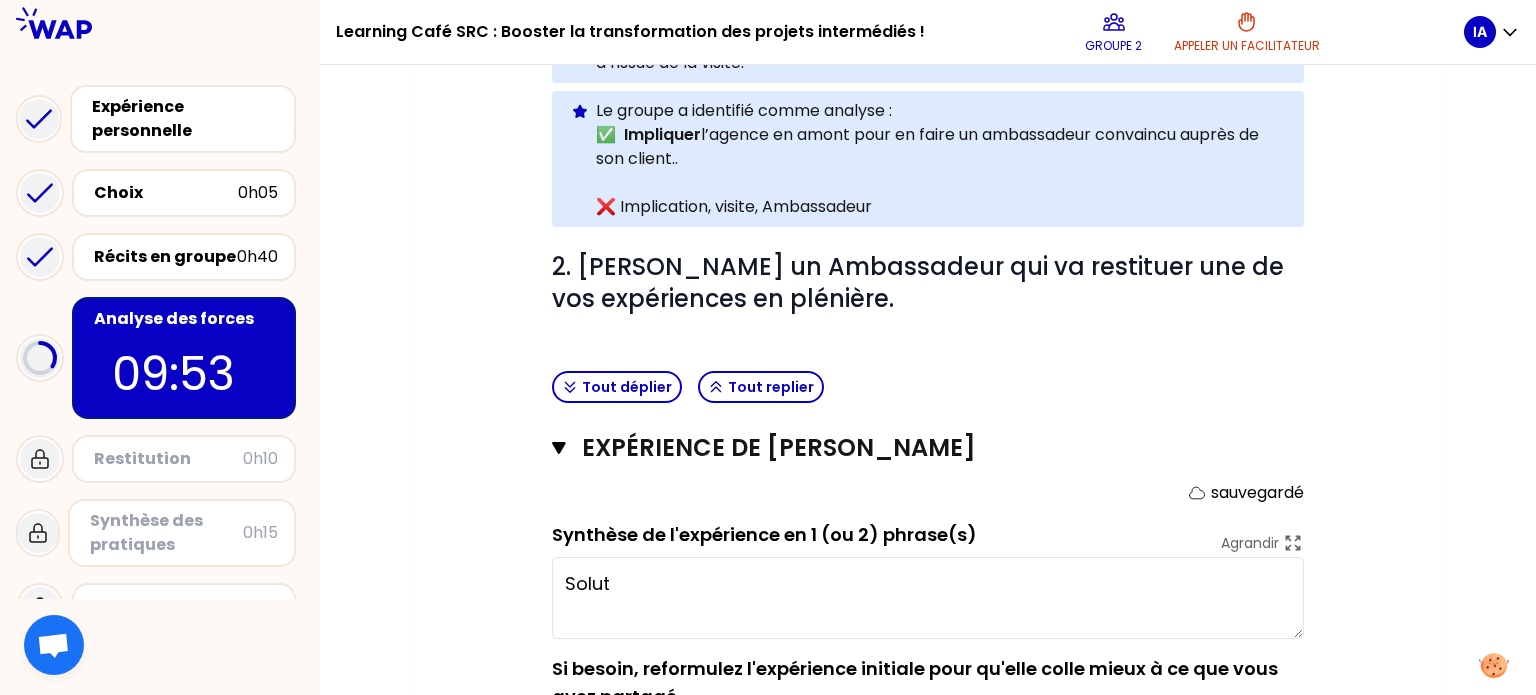type on "Solu" 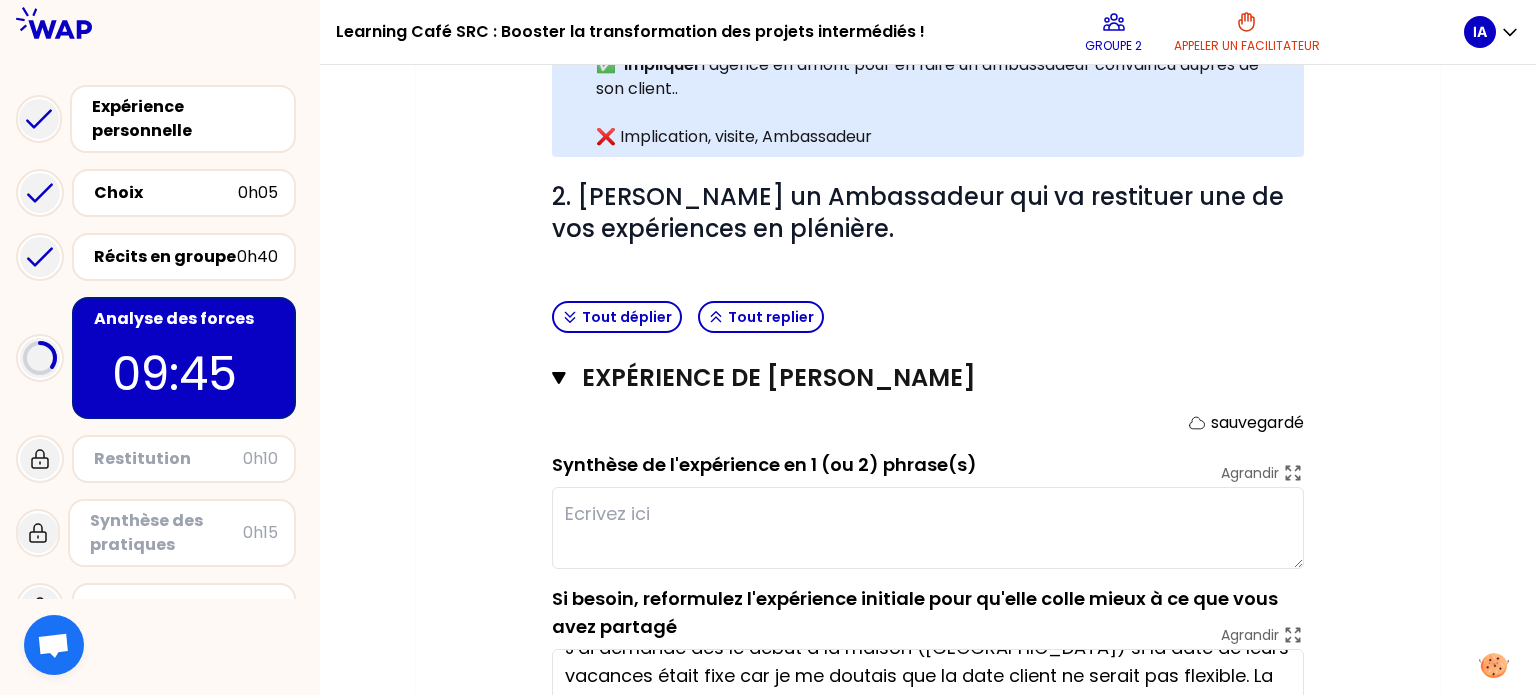 scroll, scrollTop: 726, scrollLeft: 0, axis: vertical 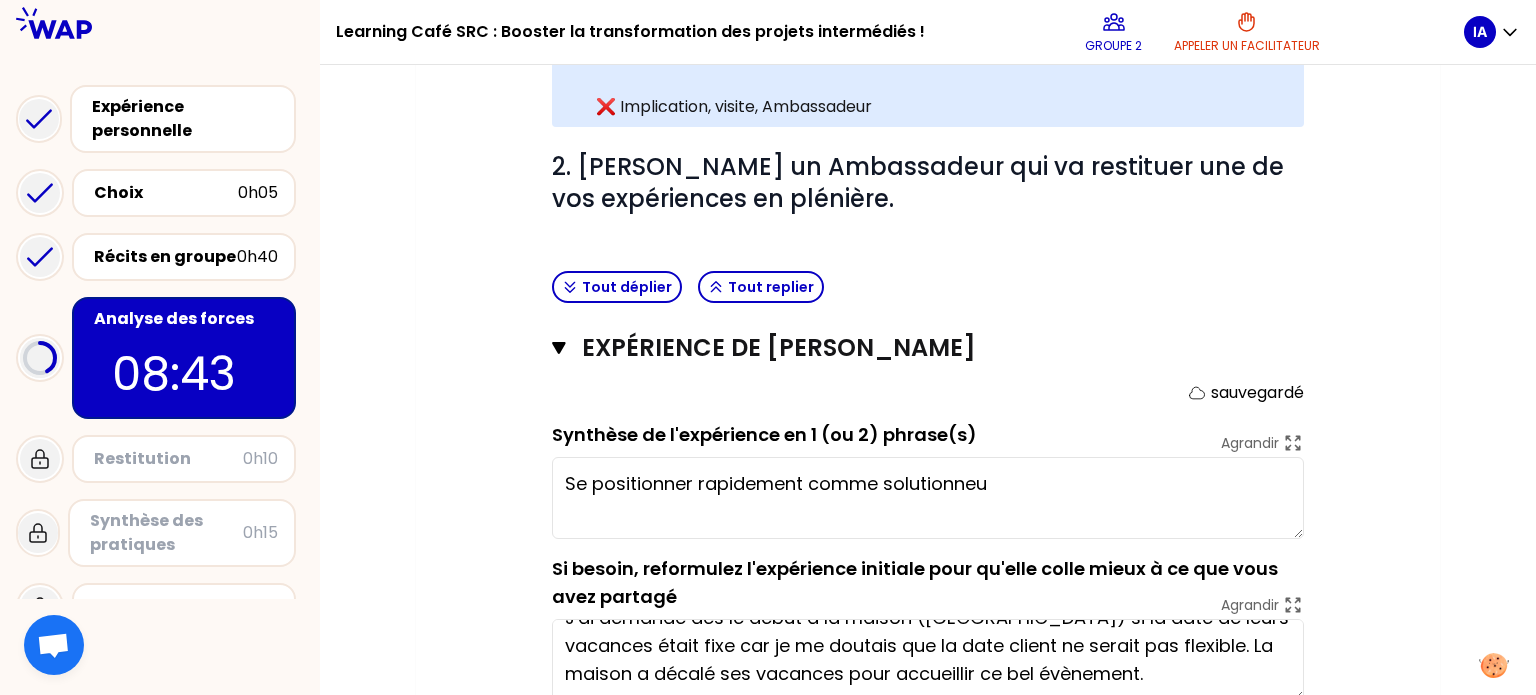 type on "Se positionner rapidement comme solutionneur." 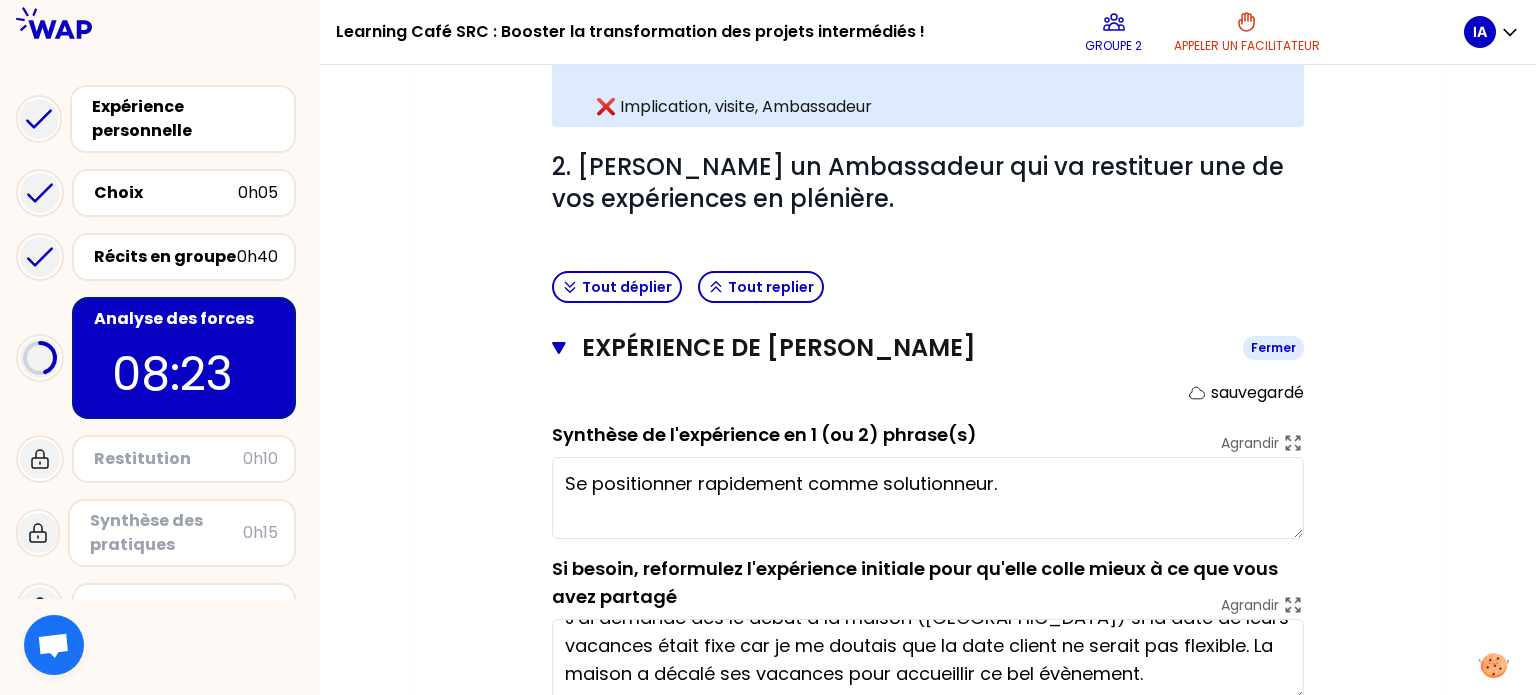 click on "Expérience de [PERSON_NAME]" at bounding box center [928, 348] 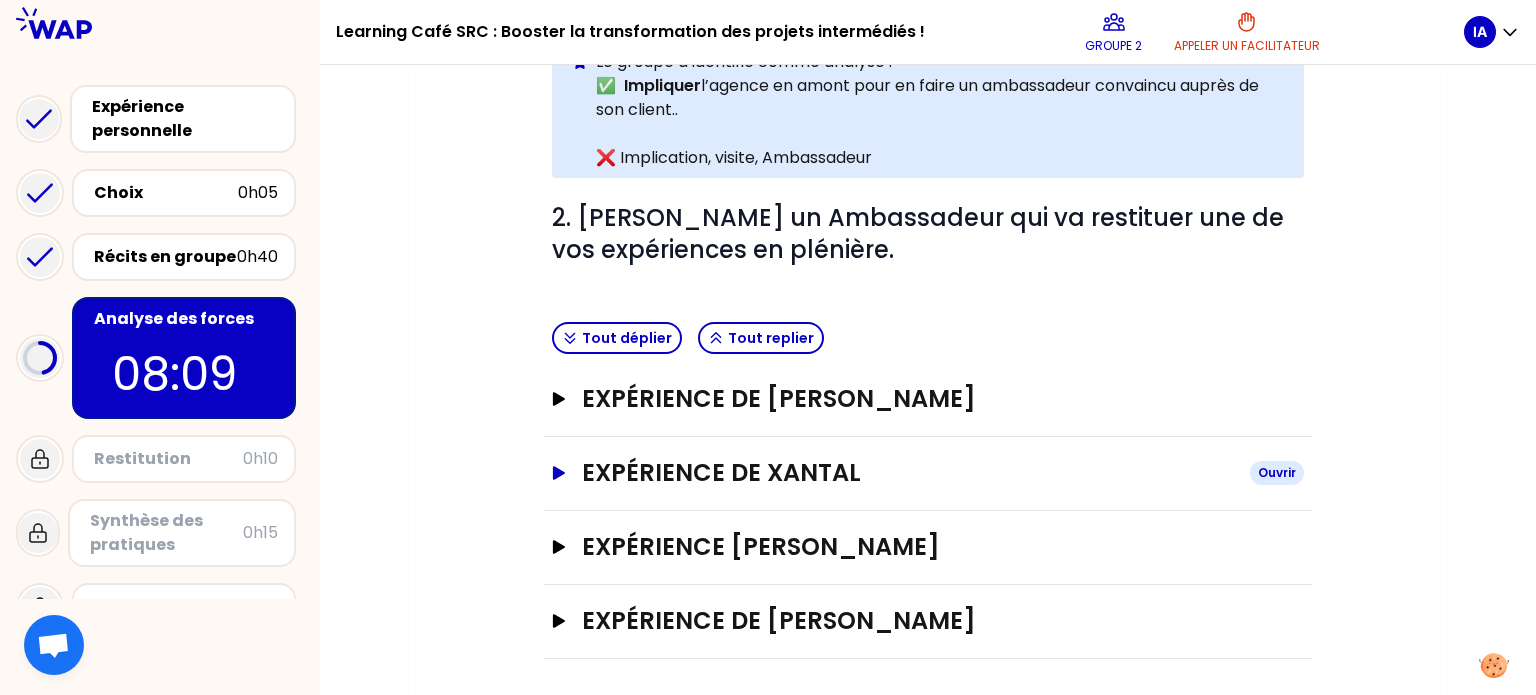 click 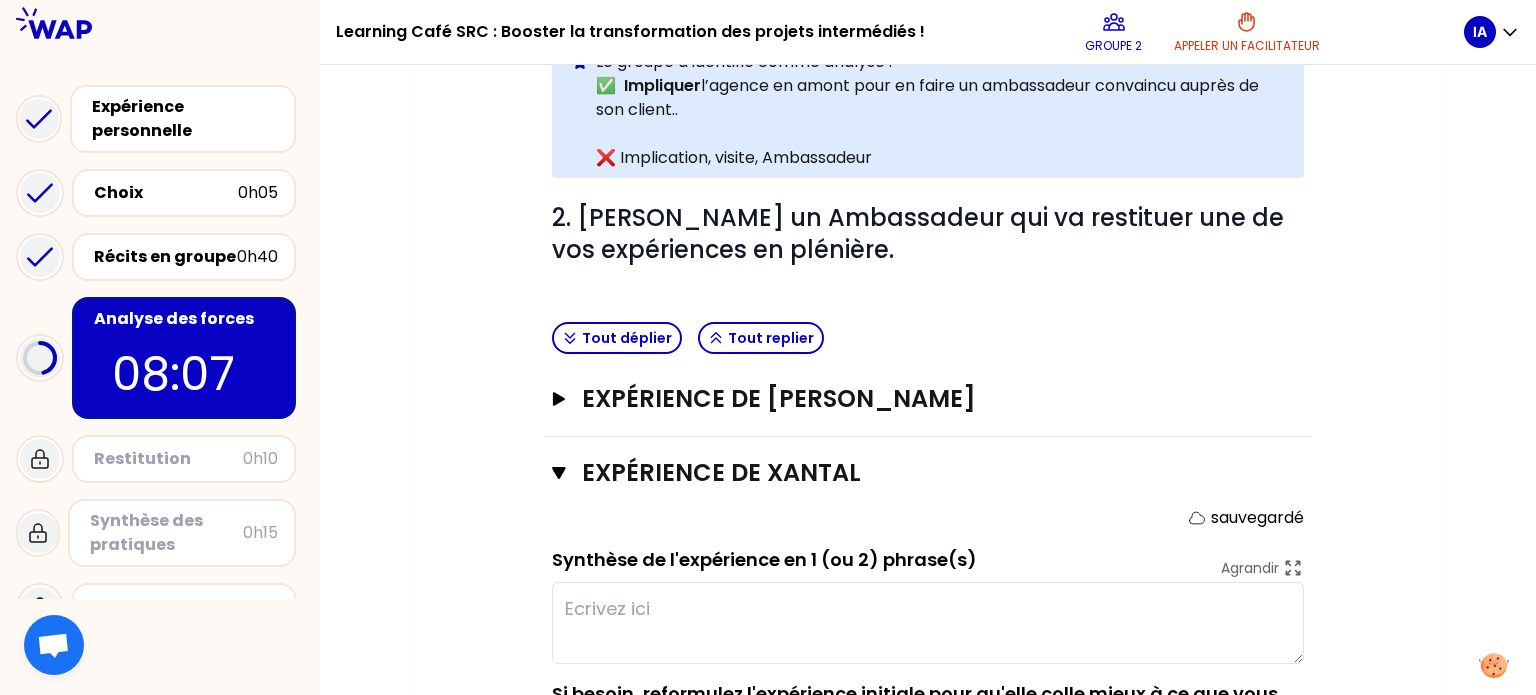 scroll, scrollTop: 775, scrollLeft: 0, axis: vertical 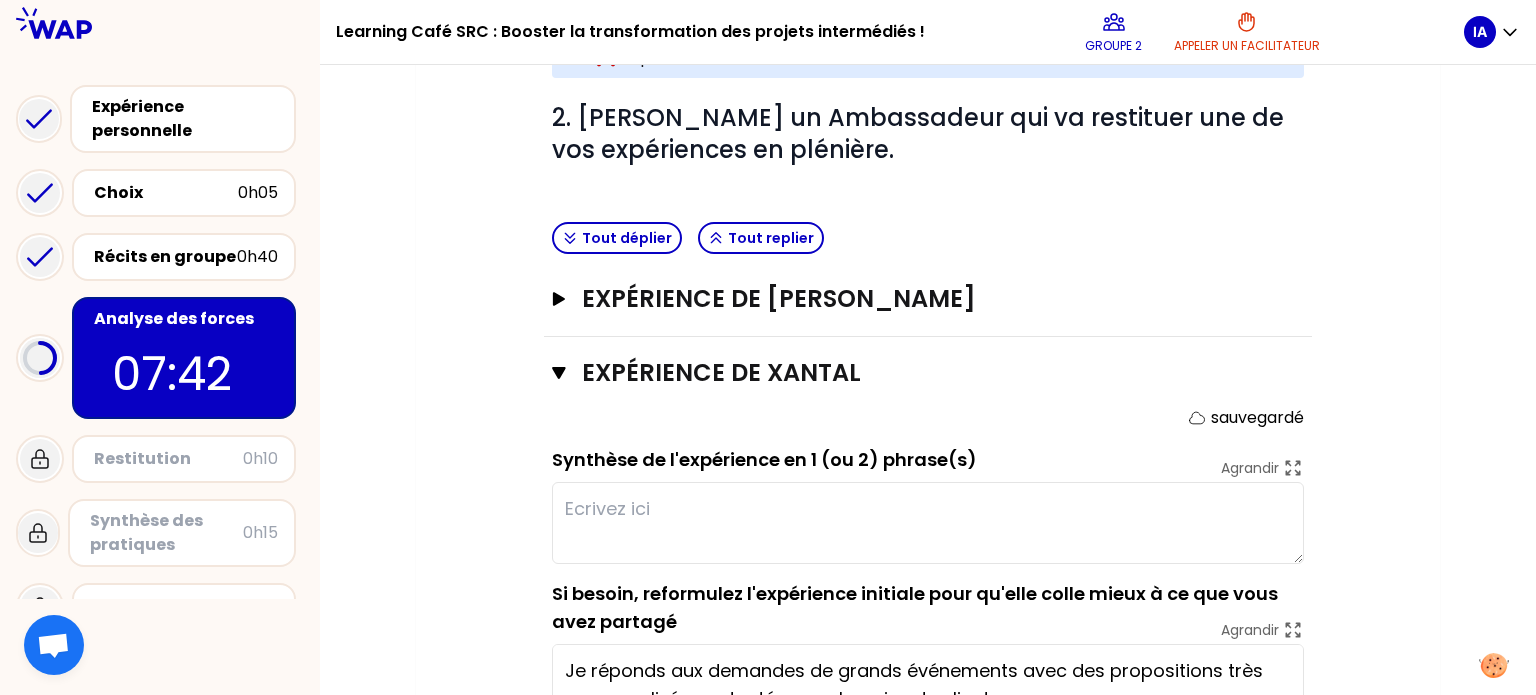 click at bounding box center (928, 523) 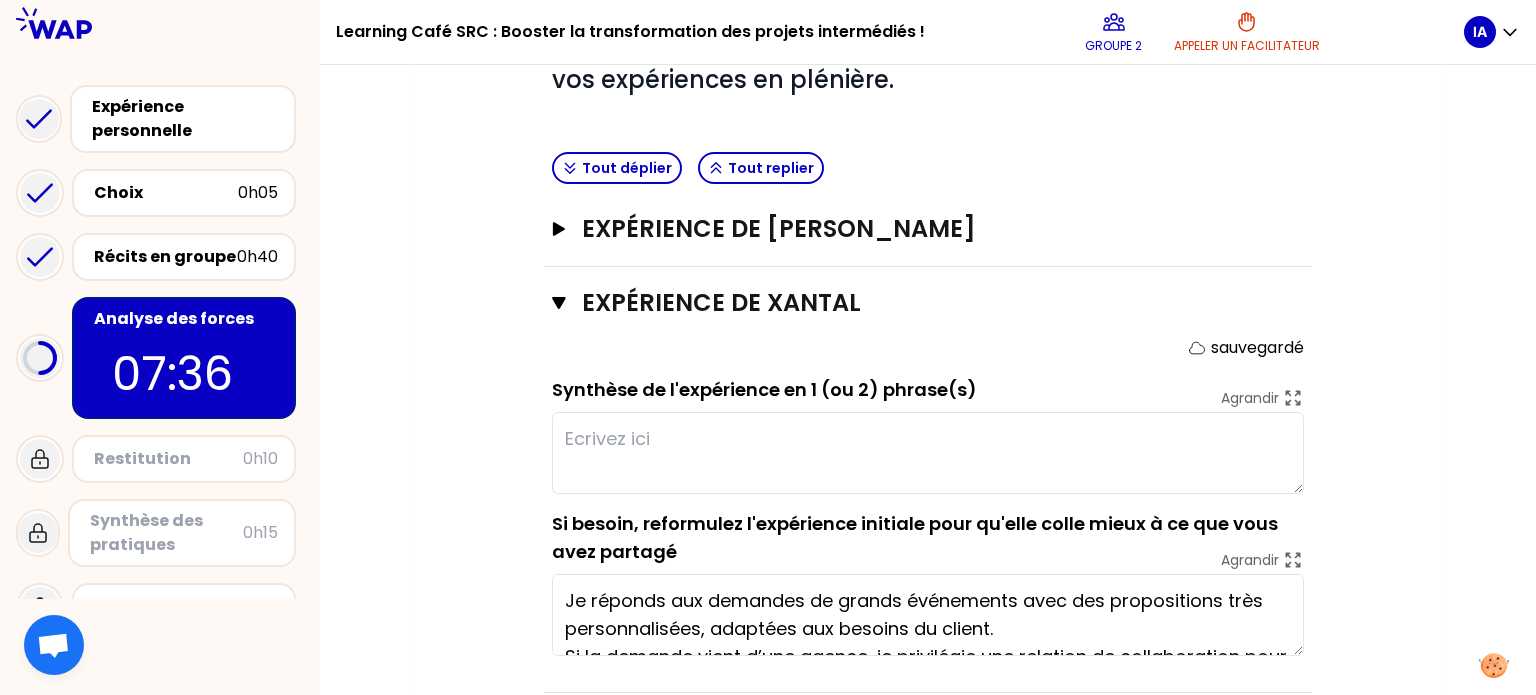 scroll, scrollTop: 875, scrollLeft: 0, axis: vertical 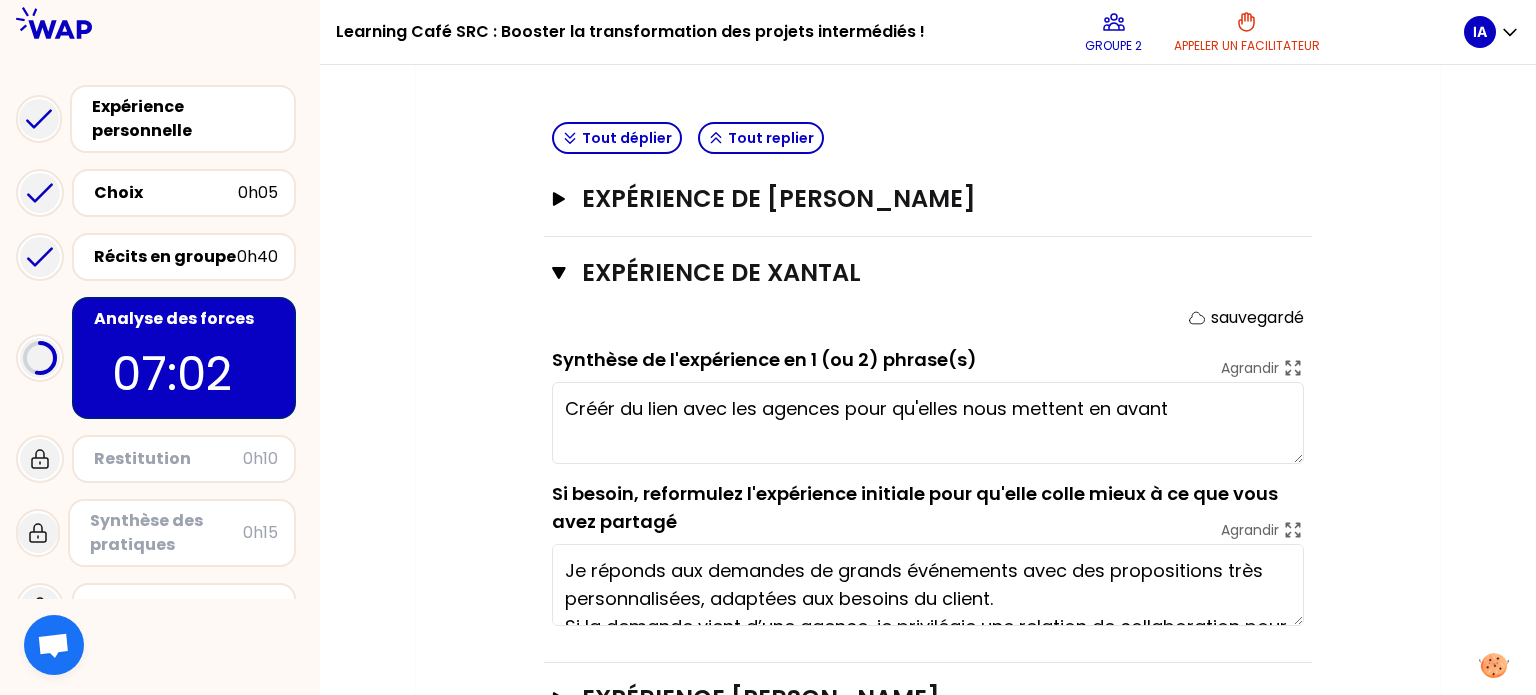 type on "Créér du lien avec les agences pour qu'elles nous mettent en avant." 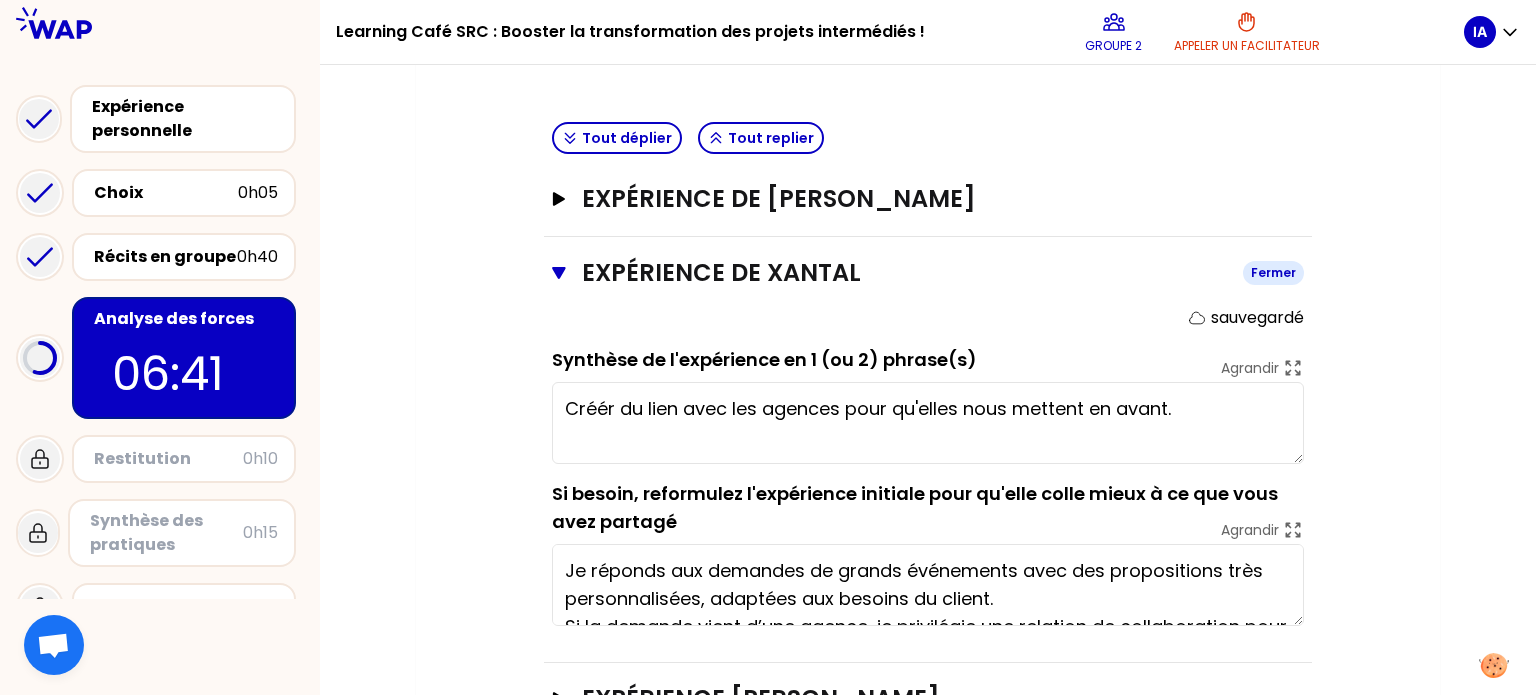 click 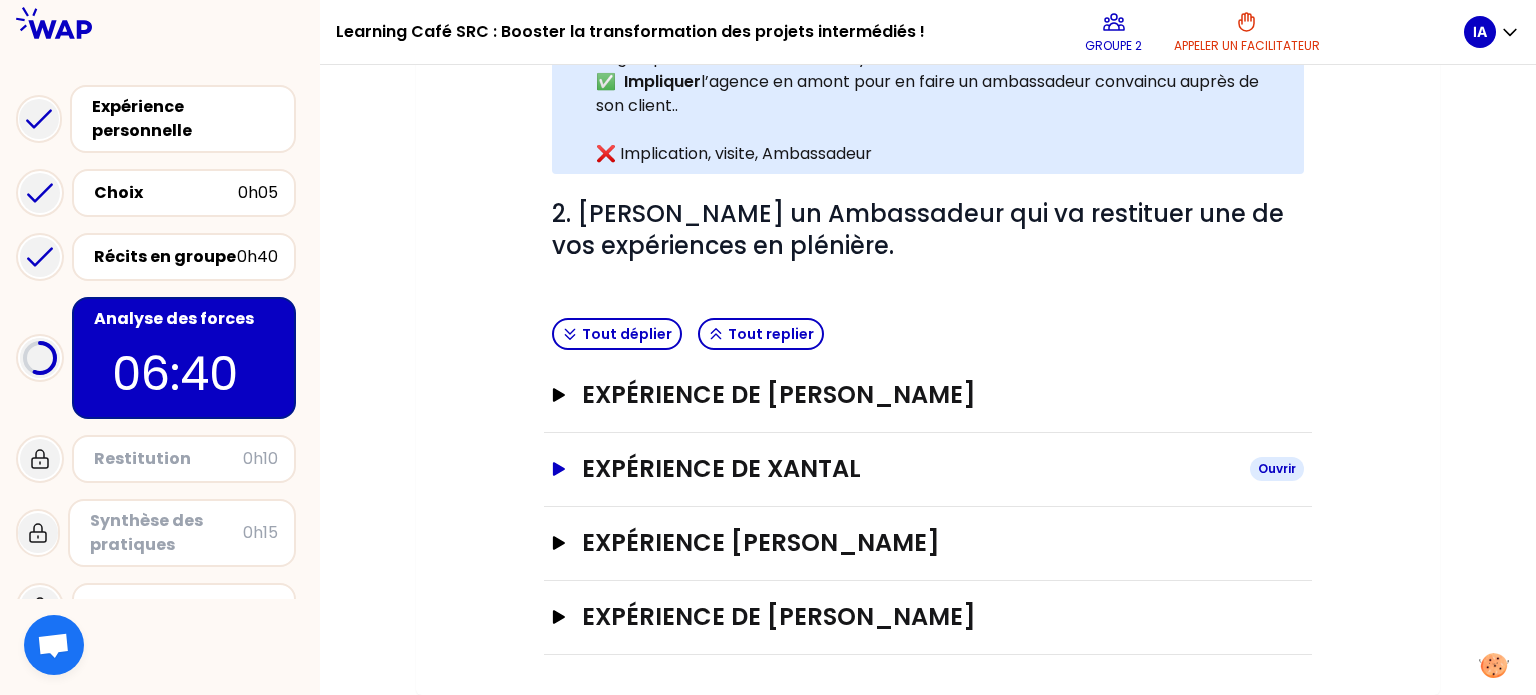 scroll, scrollTop: 675, scrollLeft: 0, axis: vertical 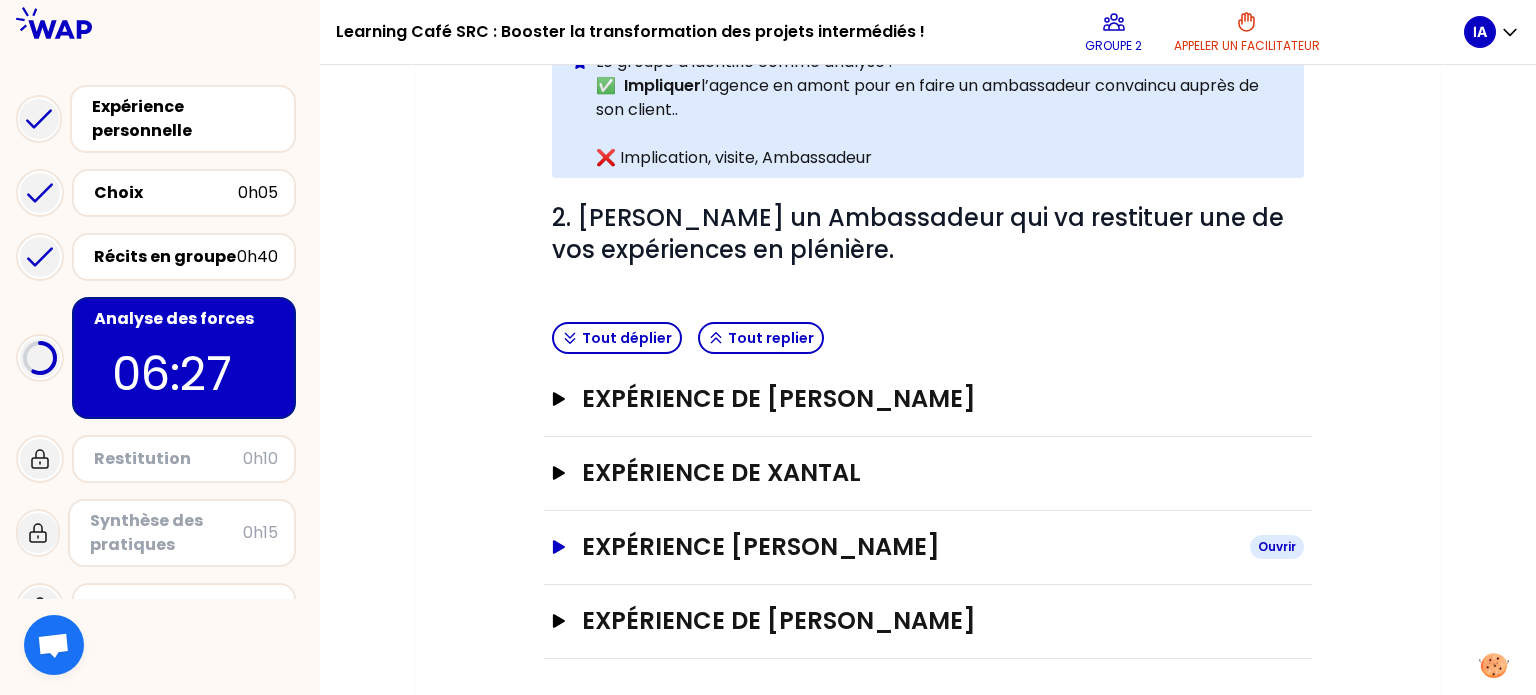 click 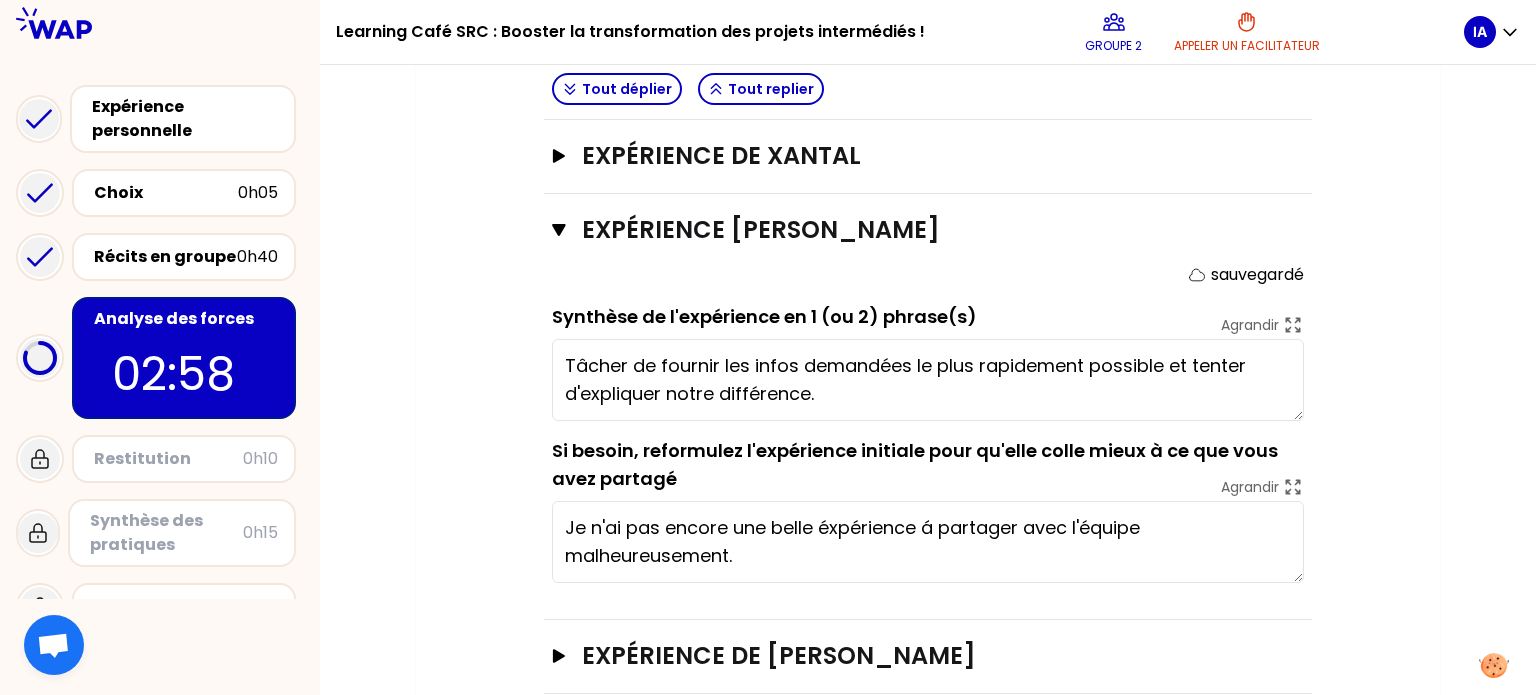 scroll, scrollTop: 1026, scrollLeft: 0, axis: vertical 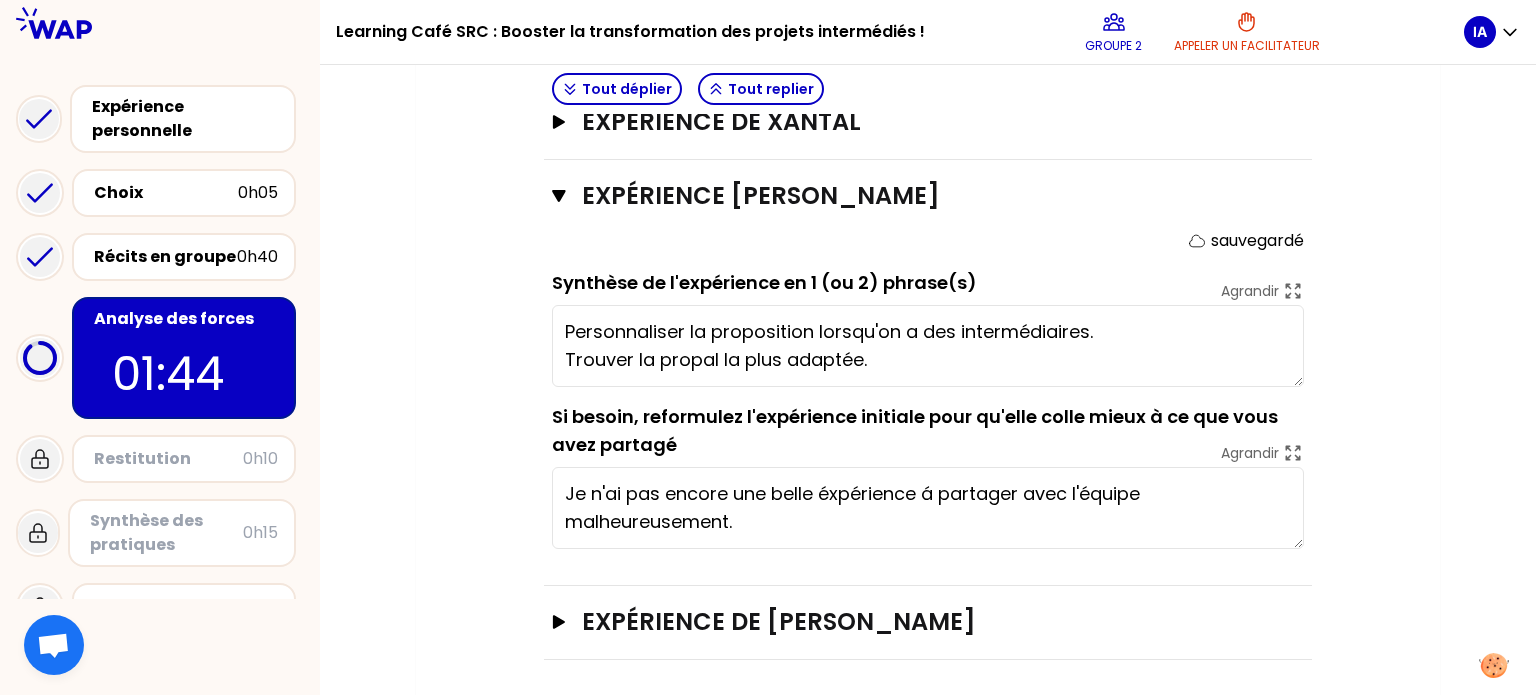 type on "Personnaliser la proposition lorsqu'on a des intermédiaires.
Trouver la propal la plus adaptée." 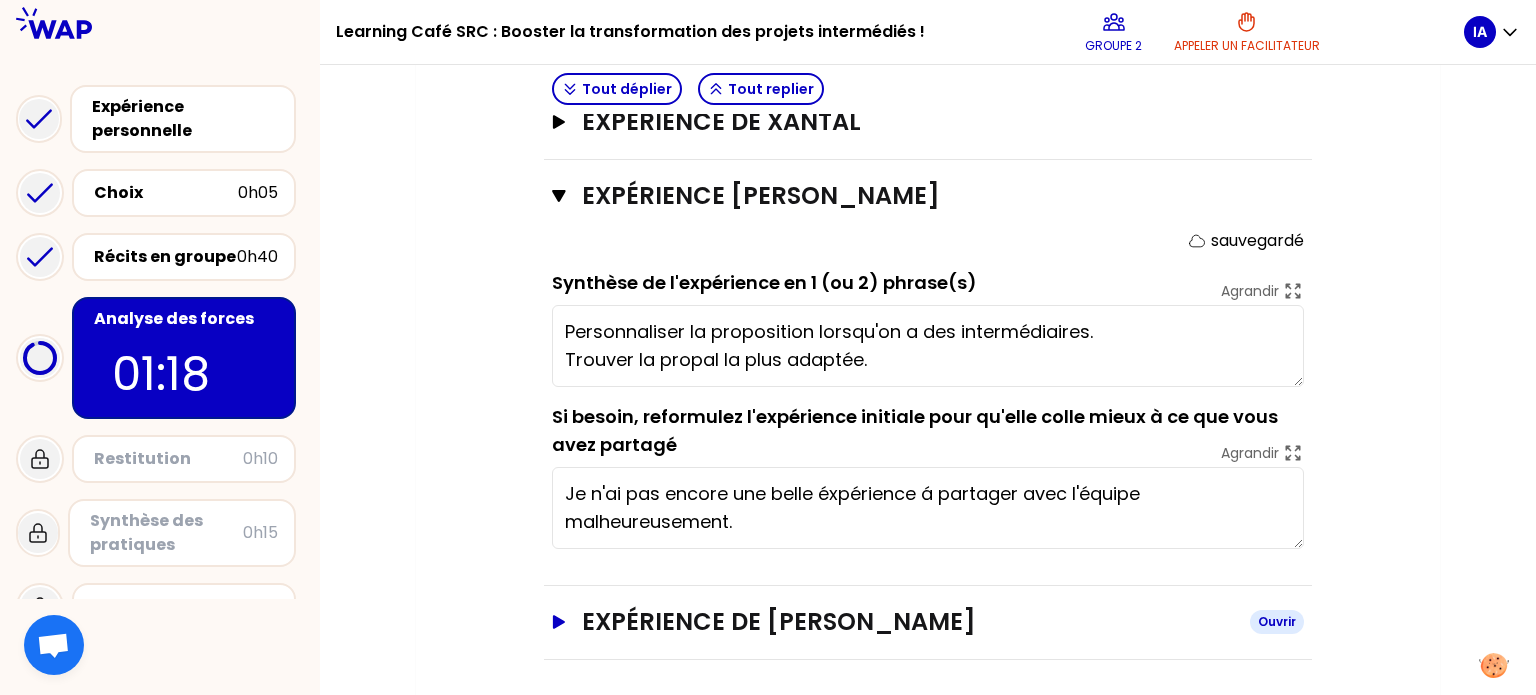 click on "Expérience de [PERSON_NAME]" at bounding box center (928, 622) 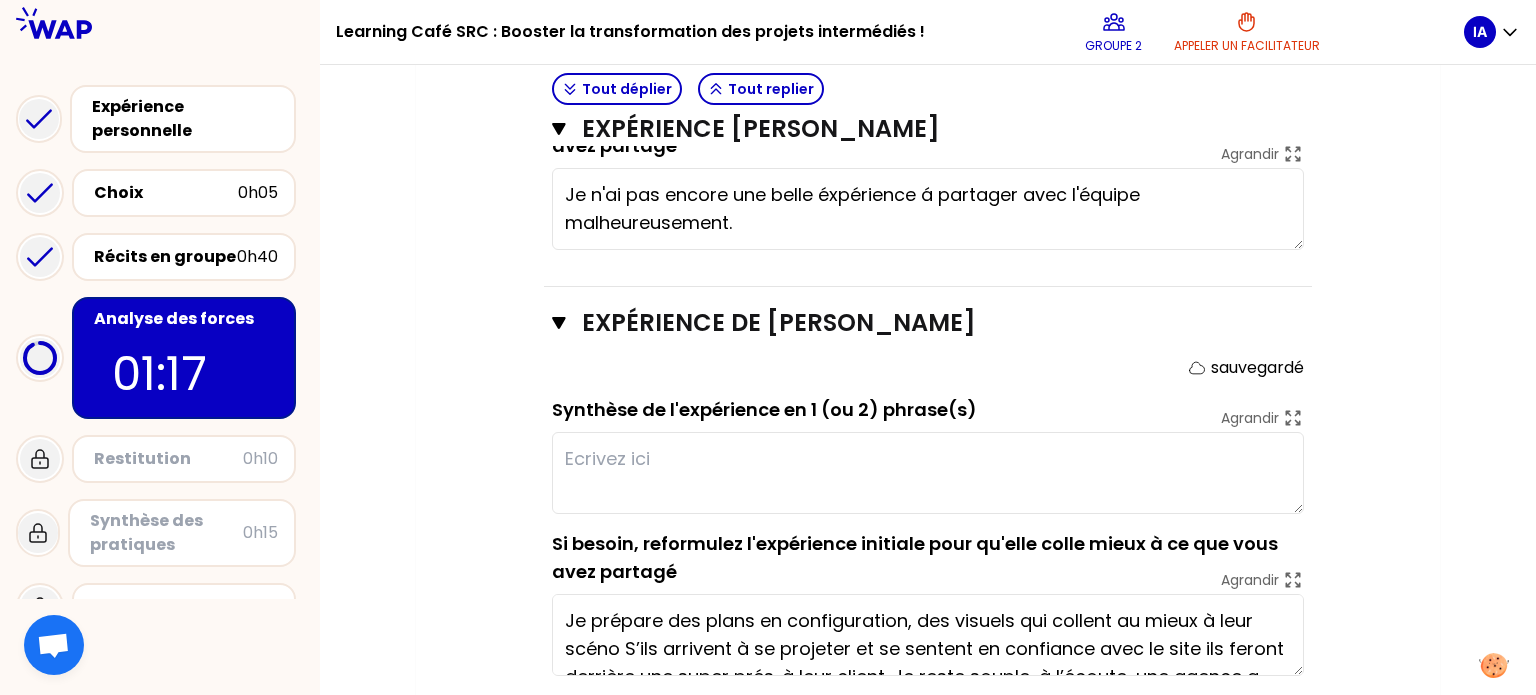 scroll, scrollTop: 1377, scrollLeft: 0, axis: vertical 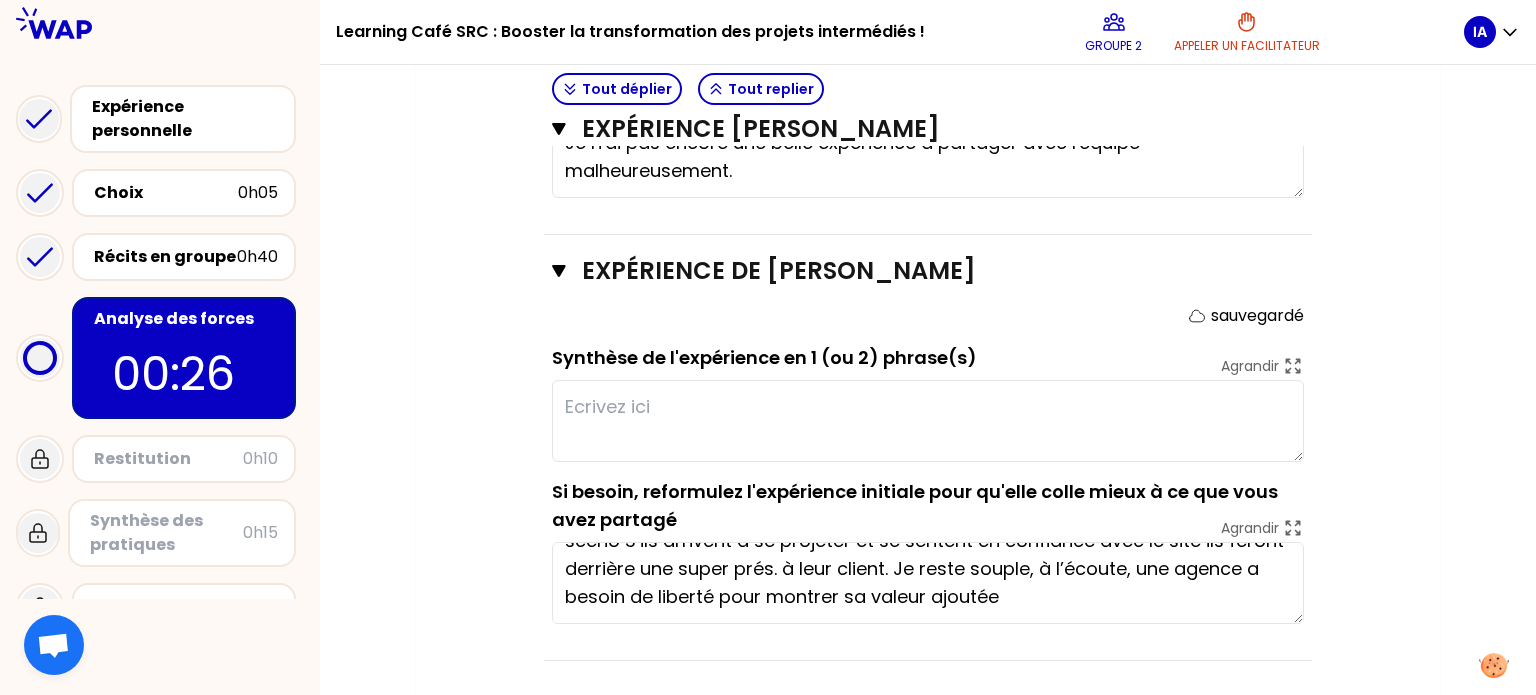 type on "ê" 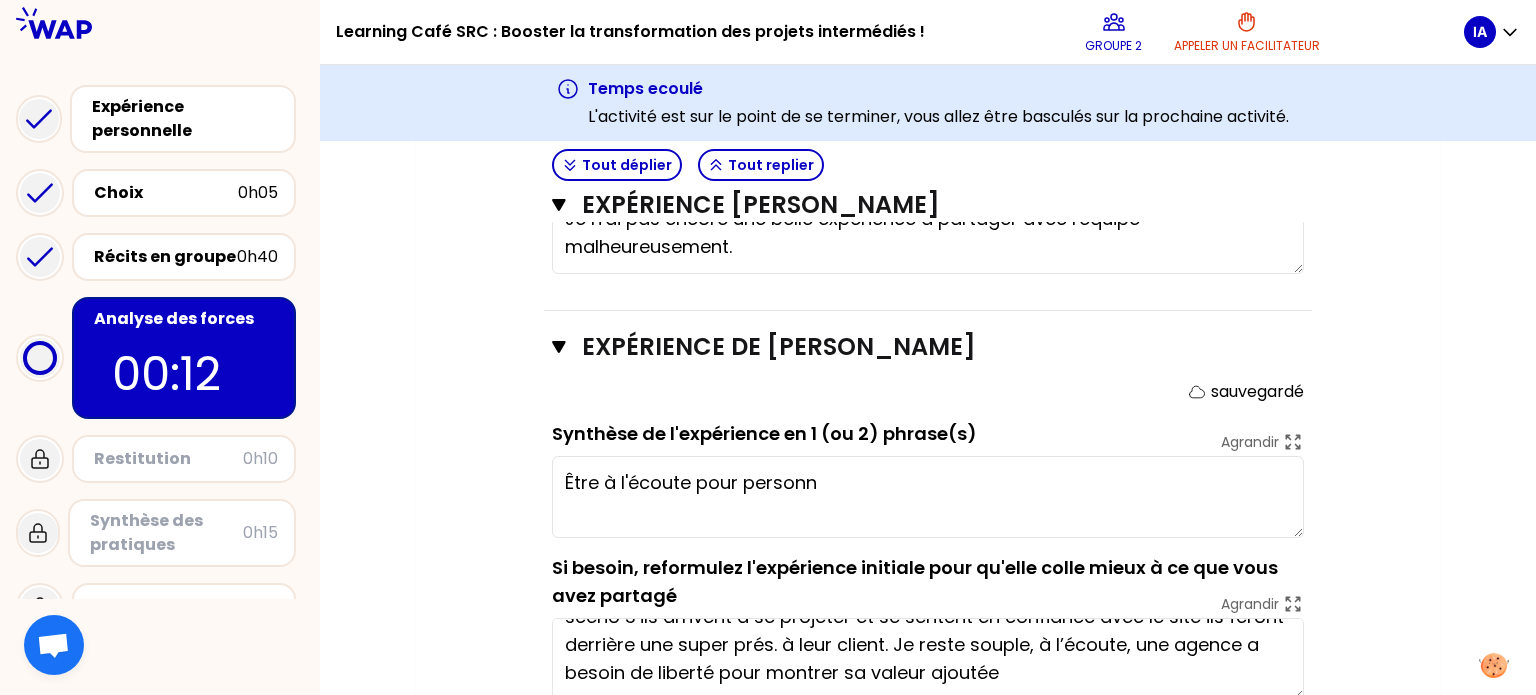 scroll, scrollTop: 0, scrollLeft: 0, axis: both 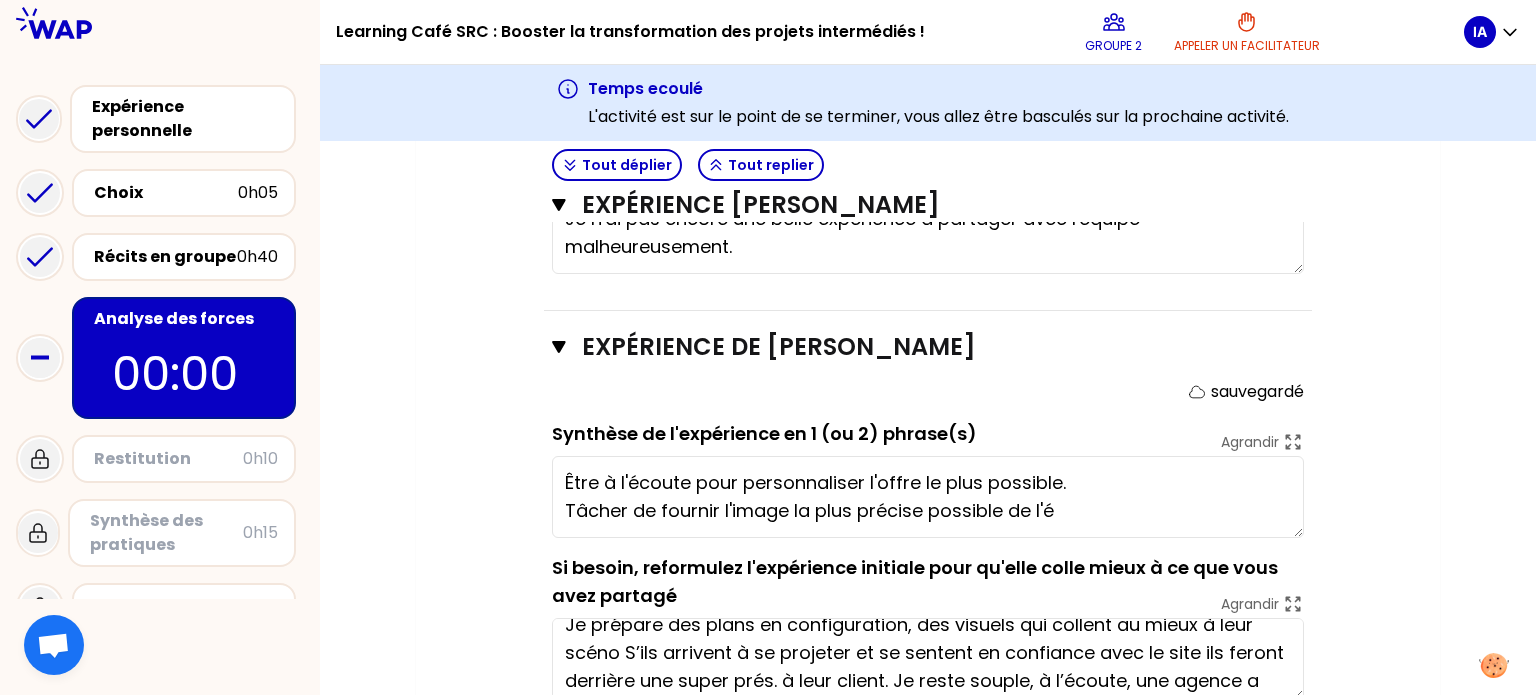 type on "Être à l'écoute pour personnaliser l'offre le plus possible.
Tâcher de fournir l'image la plus précise possible de l'" 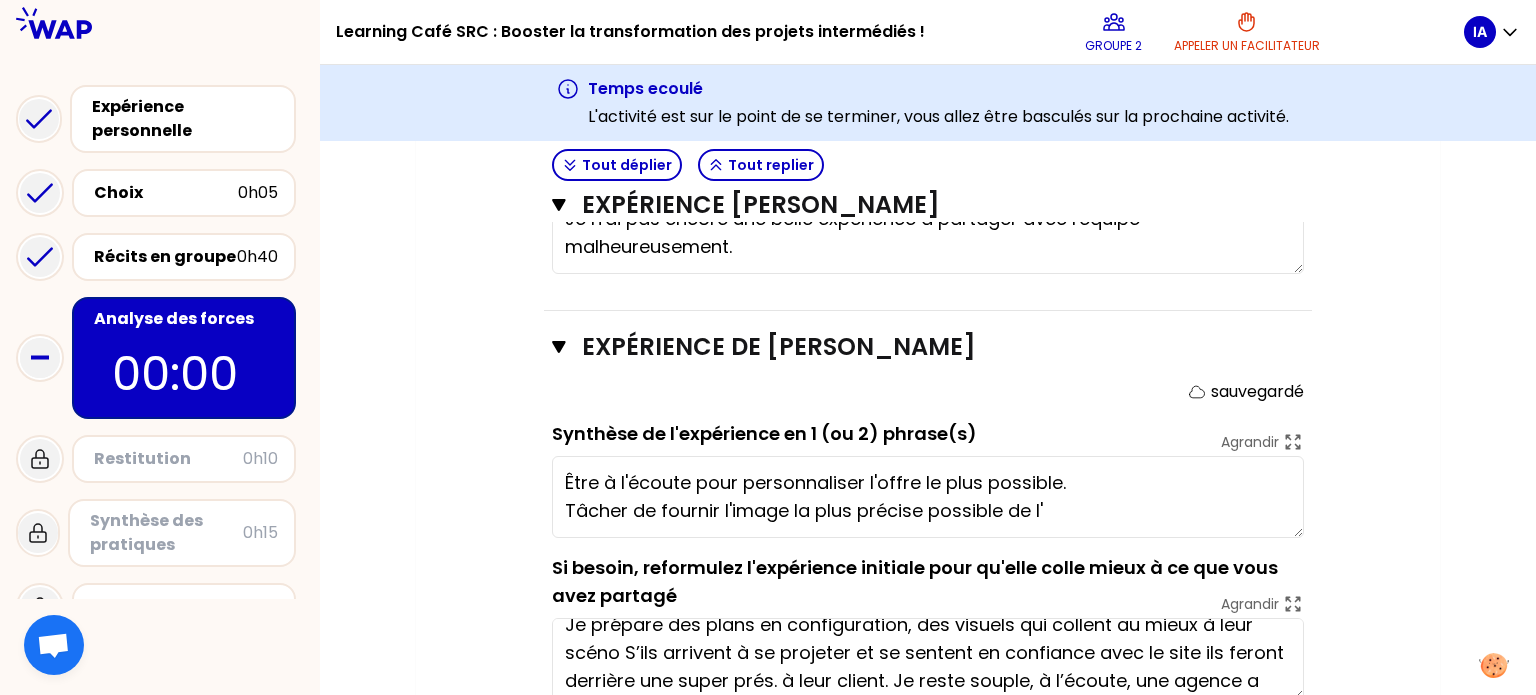 type 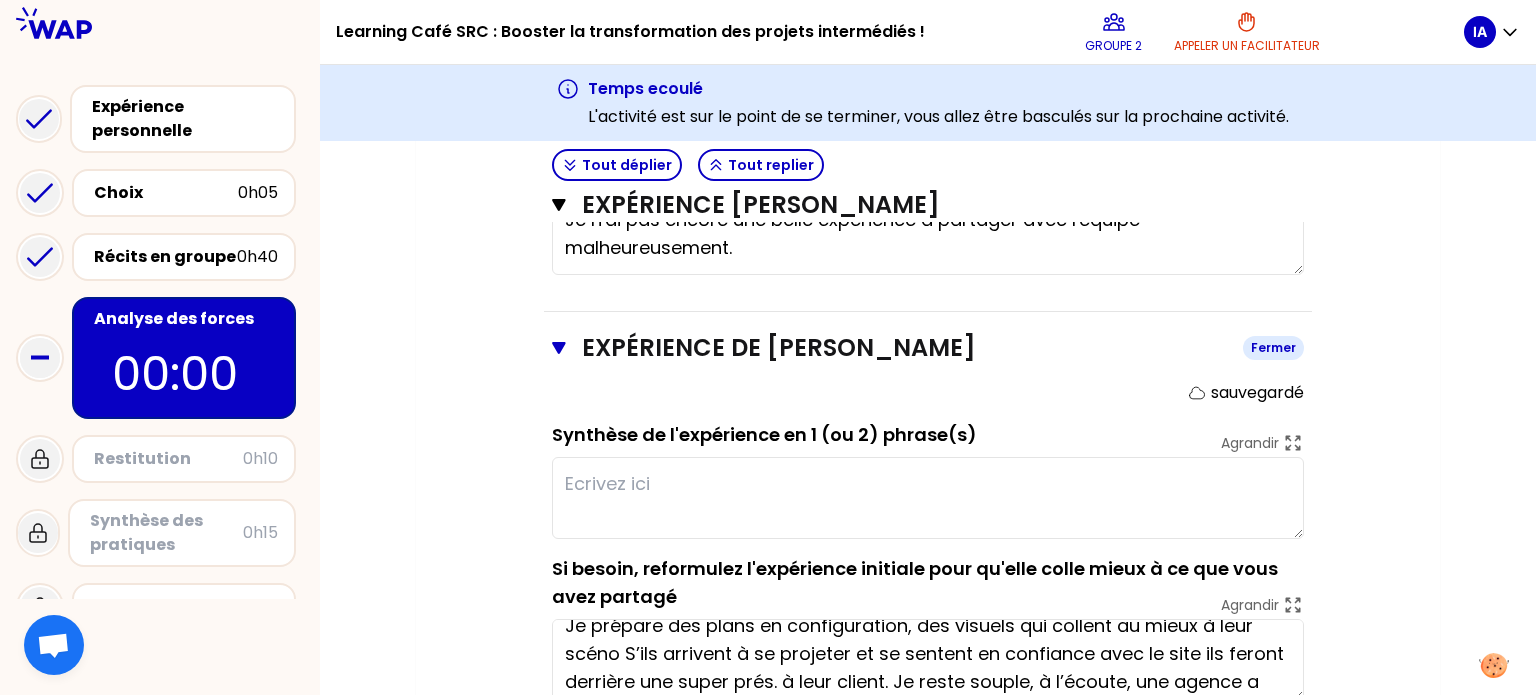 scroll, scrollTop: 1253, scrollLeft: 0, axis: vertical 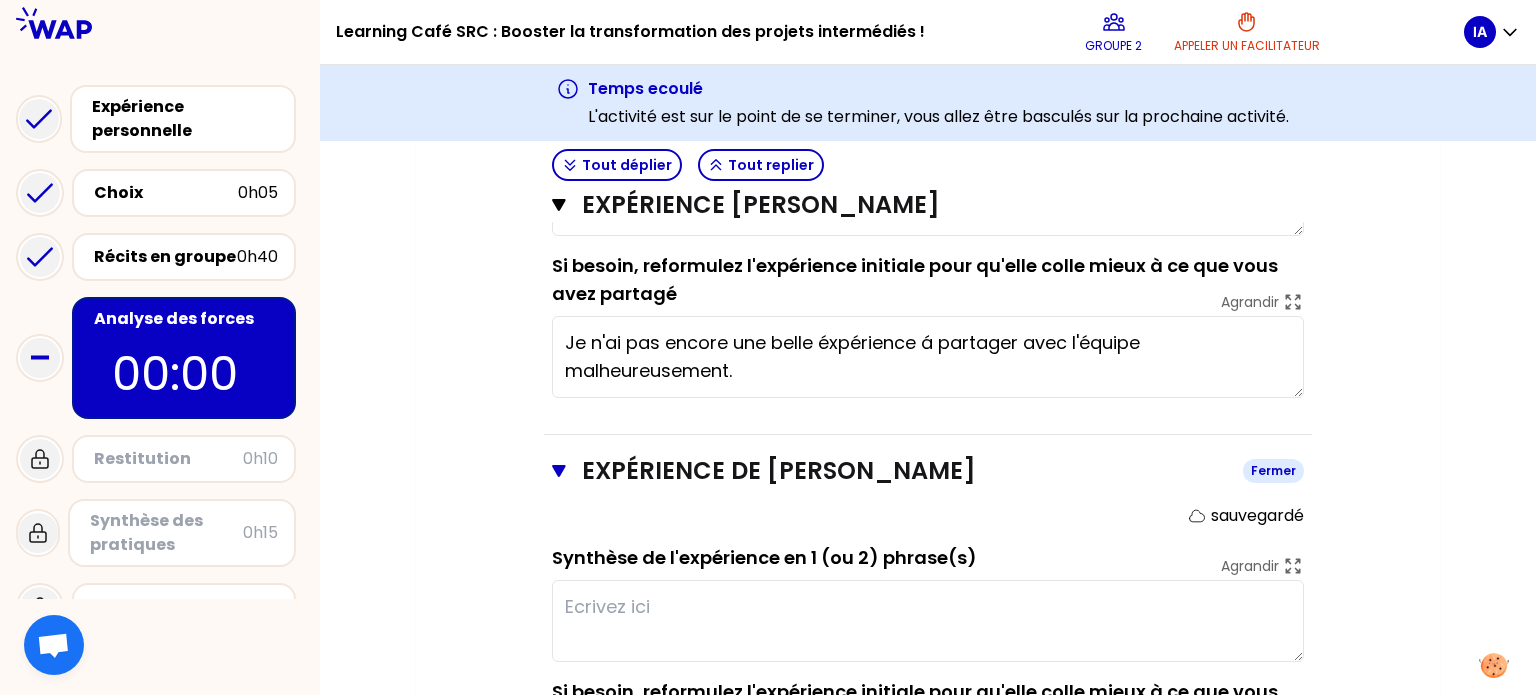 click 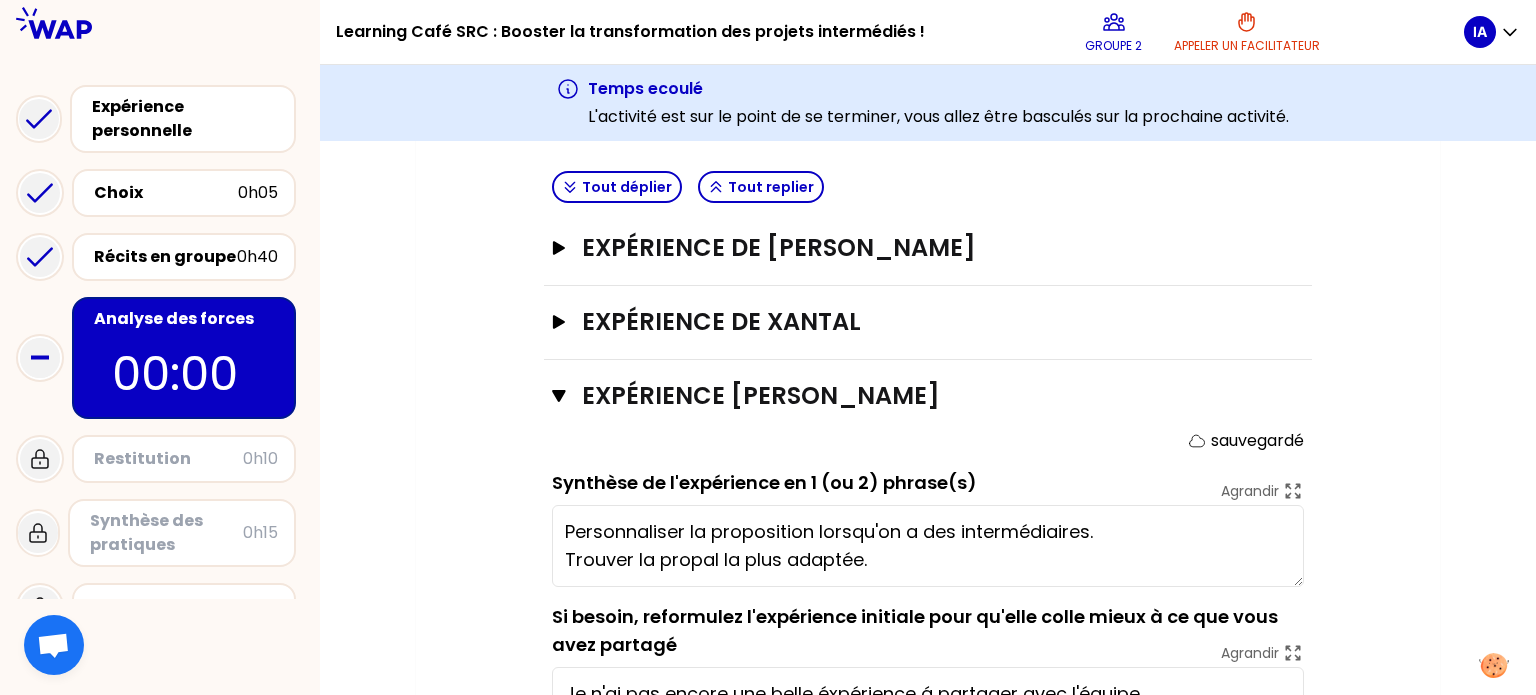 scroll, scrollTop: 802, scrollLeft: 0, axis: vertical 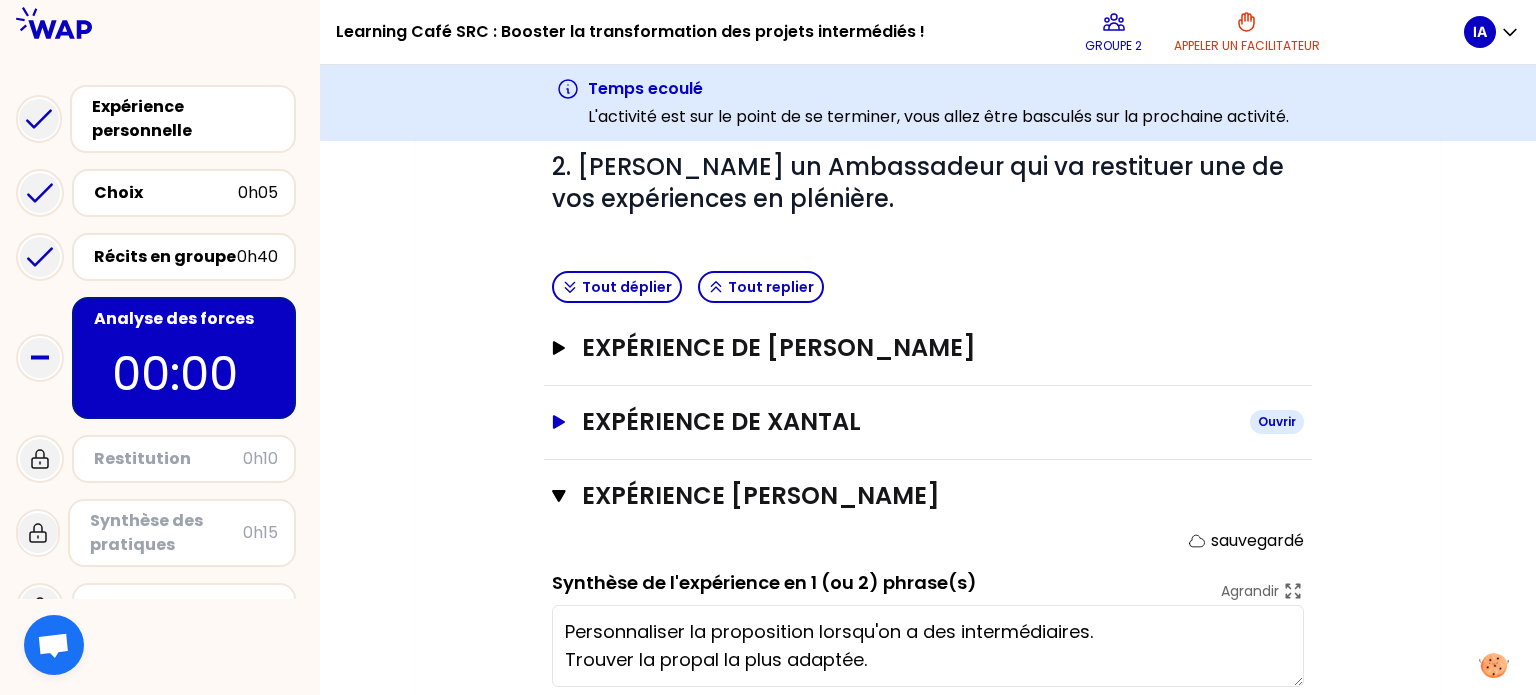 click on "Expérience de [PERSON_NAME]" at bounding box center (928, 422) 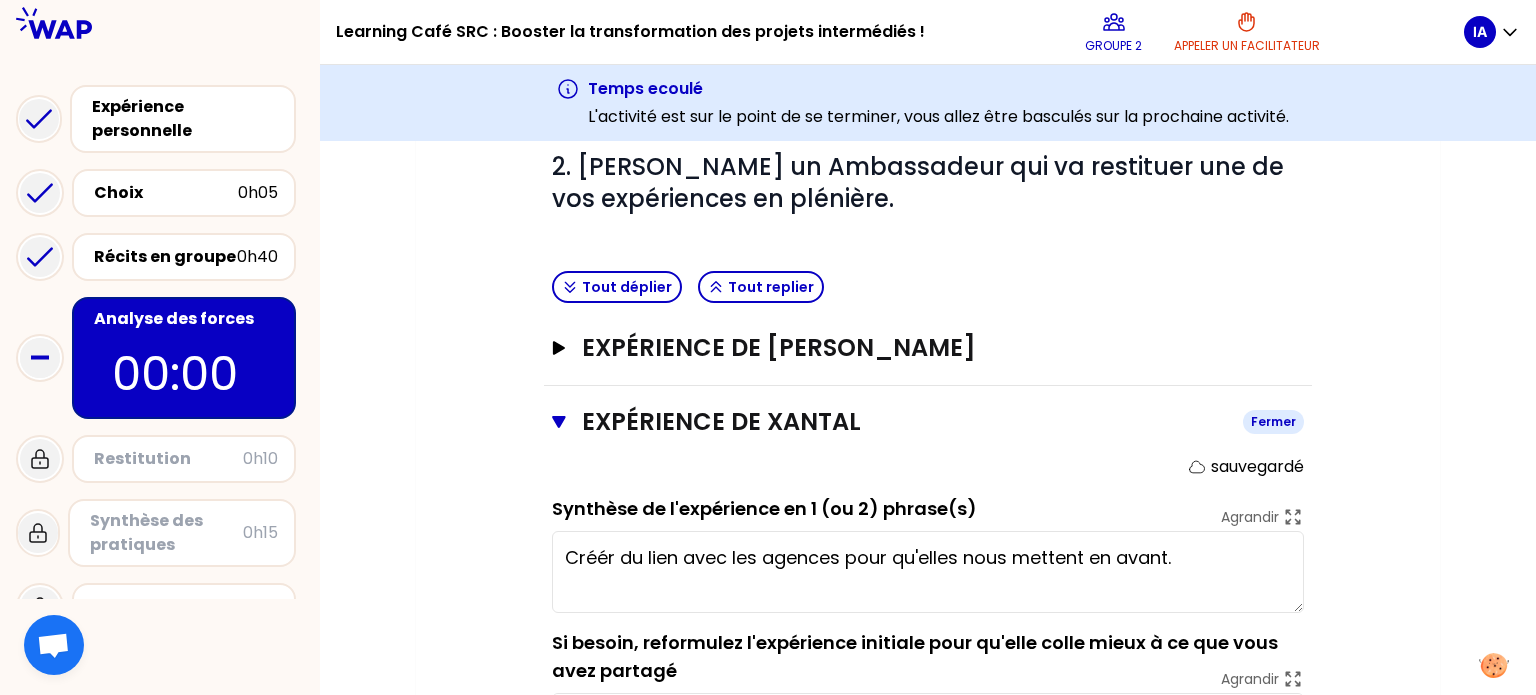 click 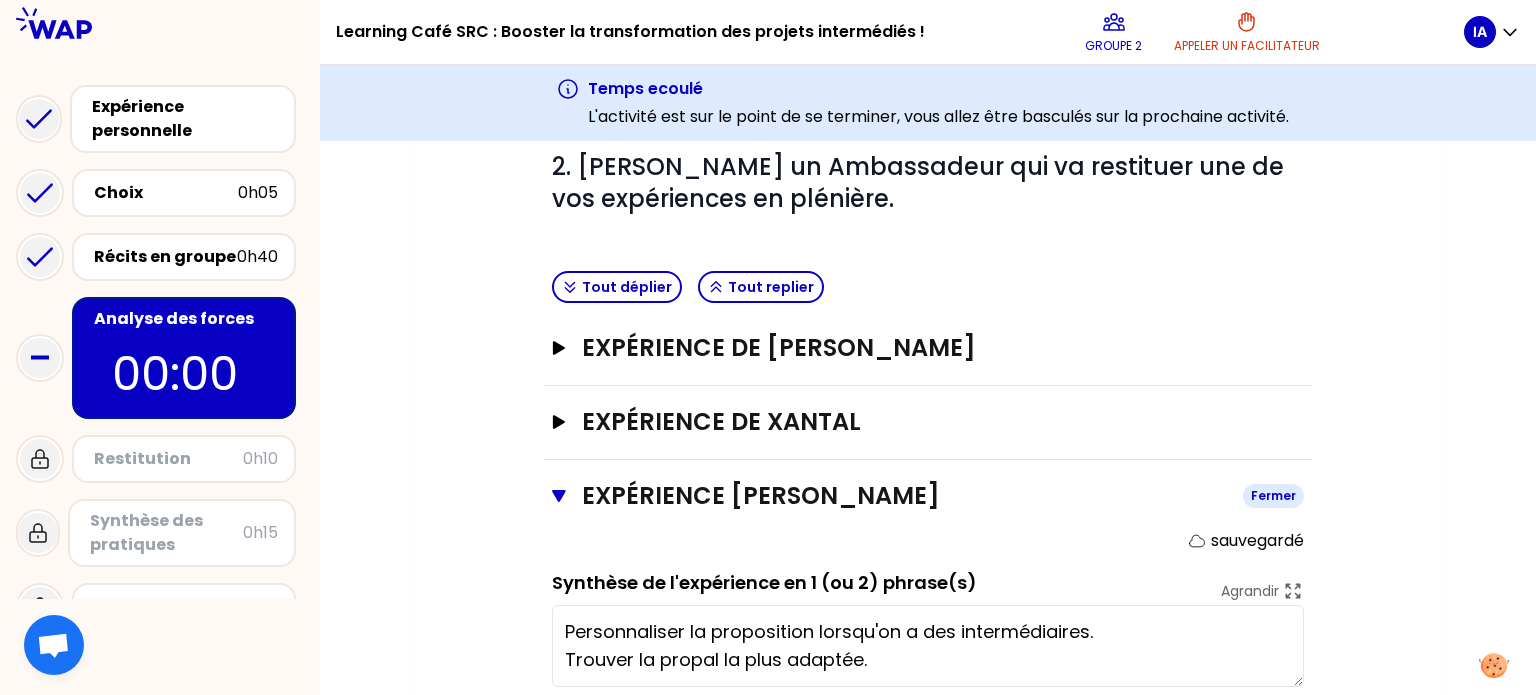 click 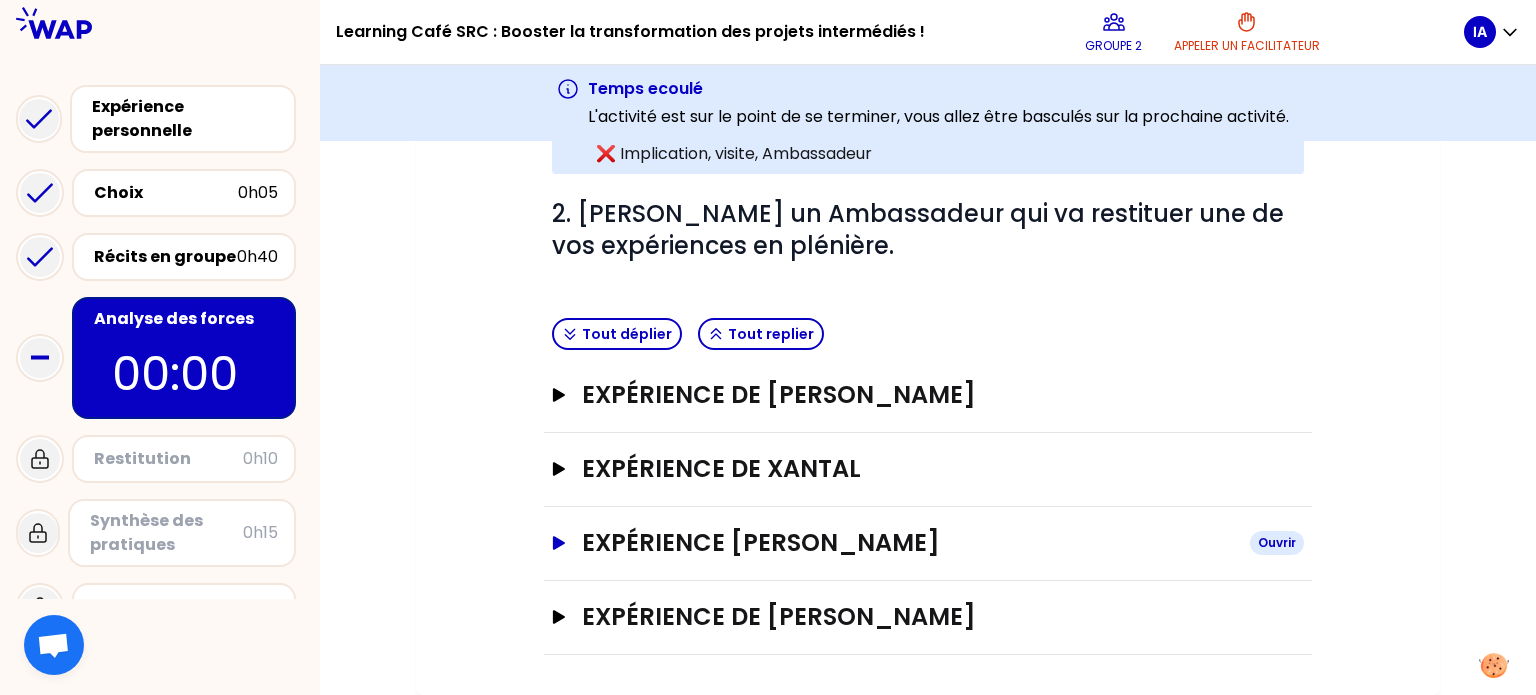 scroll, scrollTop: 751, scrollLeft: 0, axis: vertical 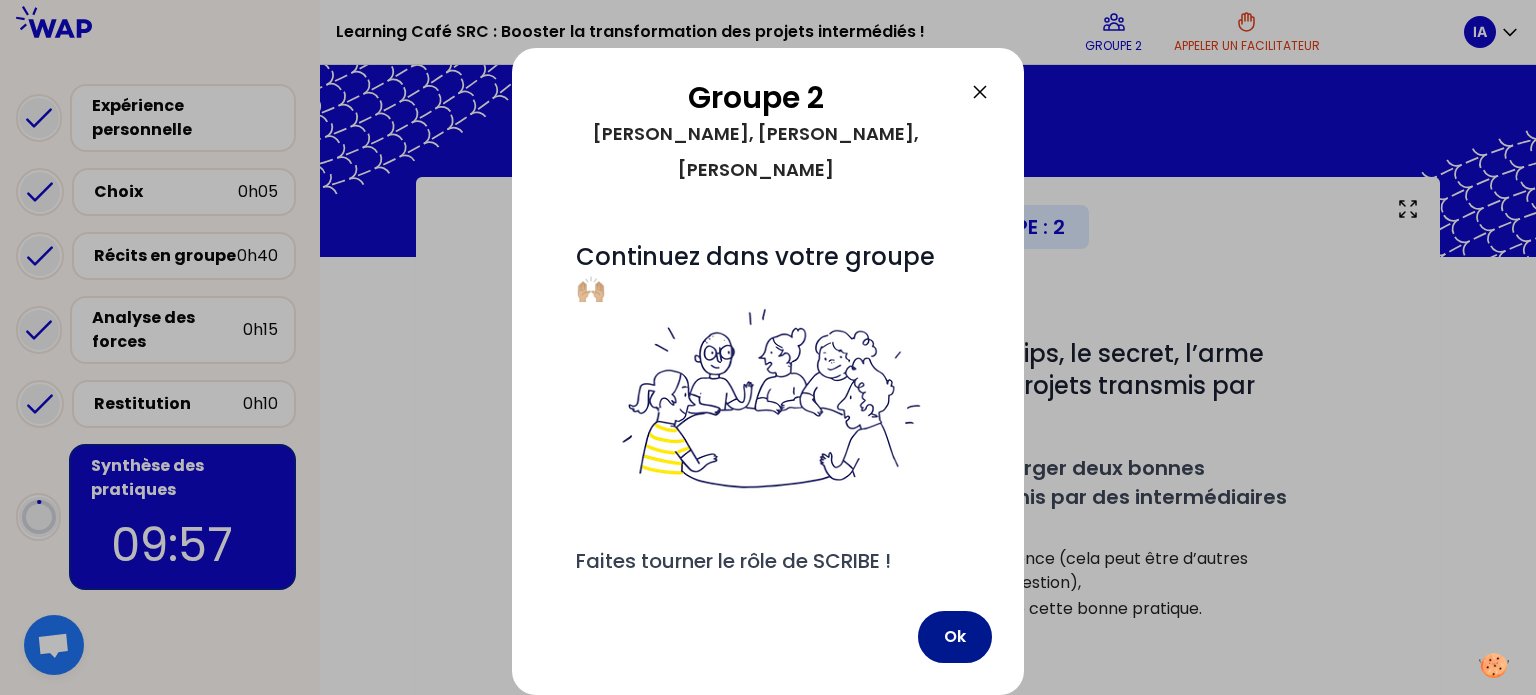 click on "Ok" at bounding box center (955, 637) 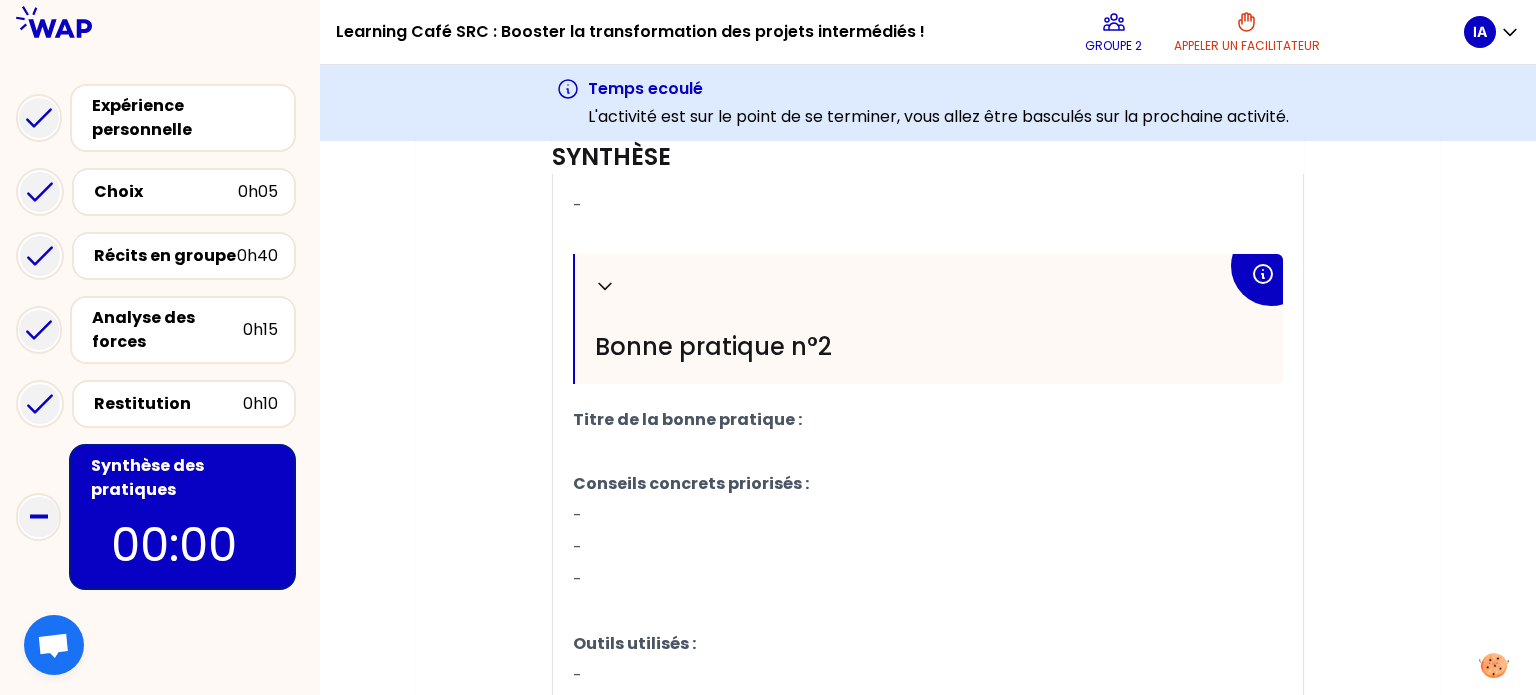 scroll, scrollTop: 1282, scrollLeft: 0, axis: vertical 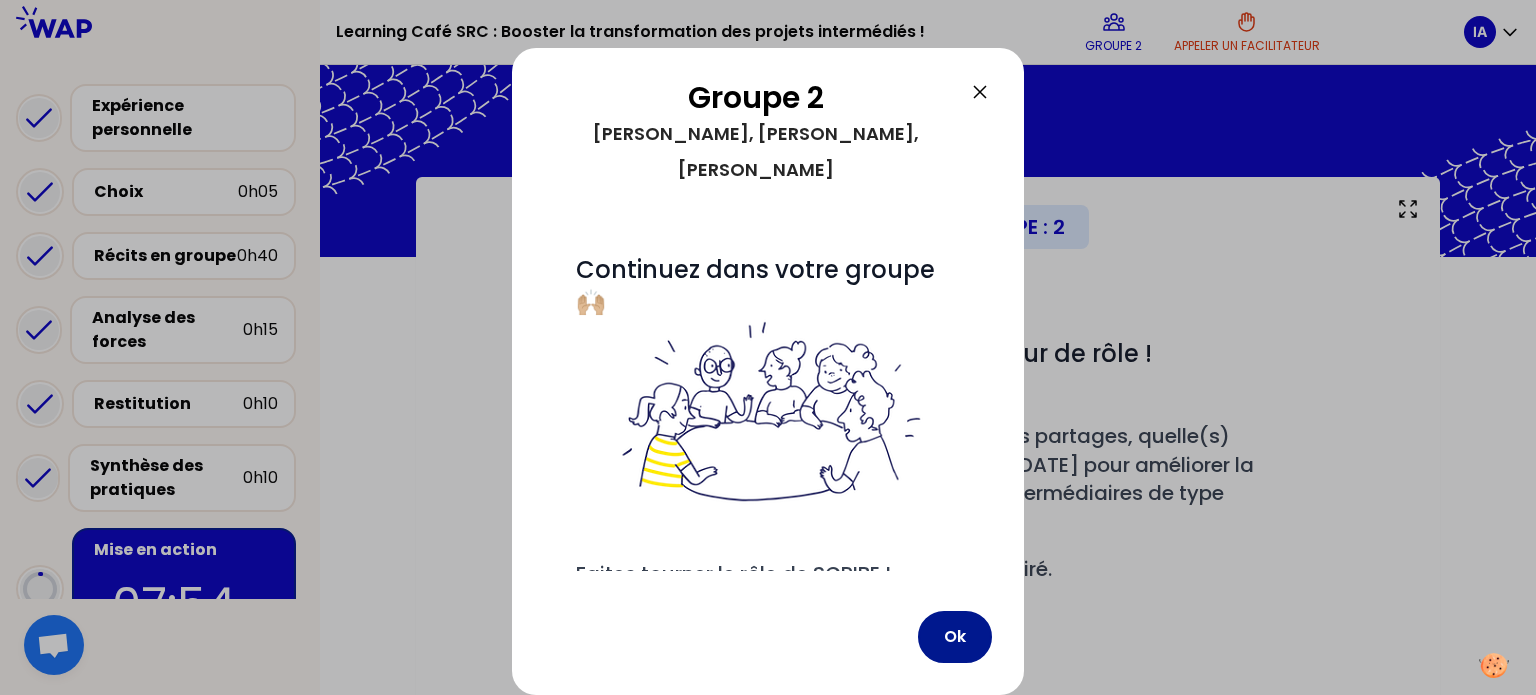click on "Ok" at bounding box center (955, 637) 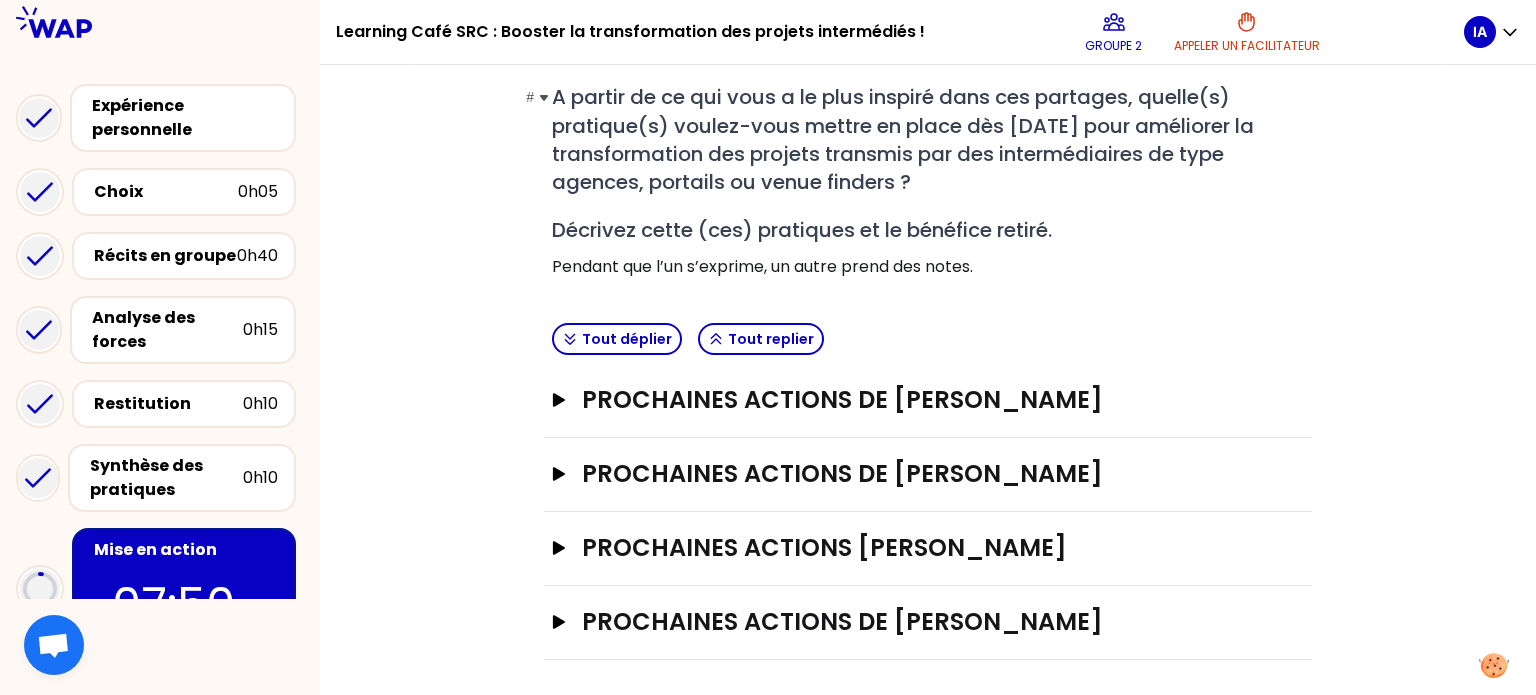 scroll, scrollTop: 239, scrollLeft: 0, axis: vertical 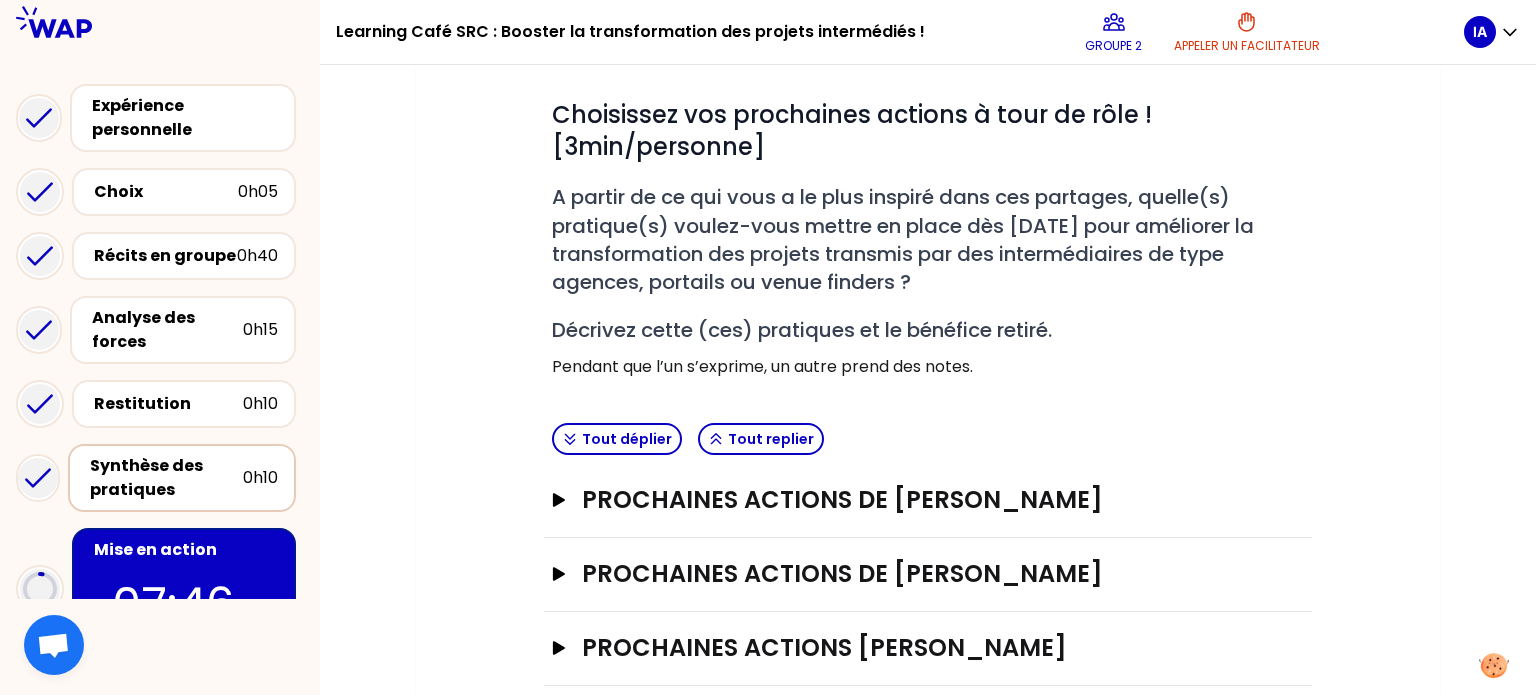 click on "Synthèse des pratiques" at bounding box center (166, 478) 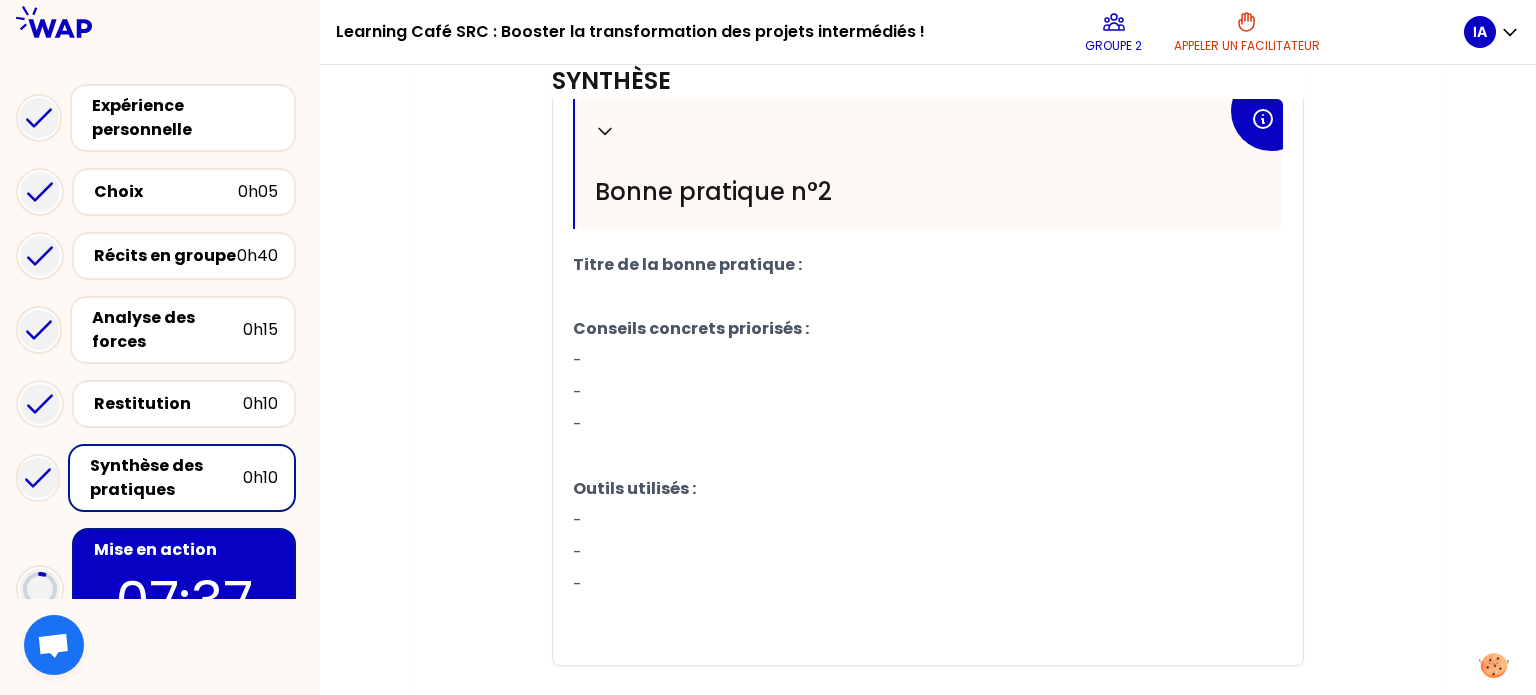 scroll, scrollTop: 1282, scrollLeft: 0, axis: vertical 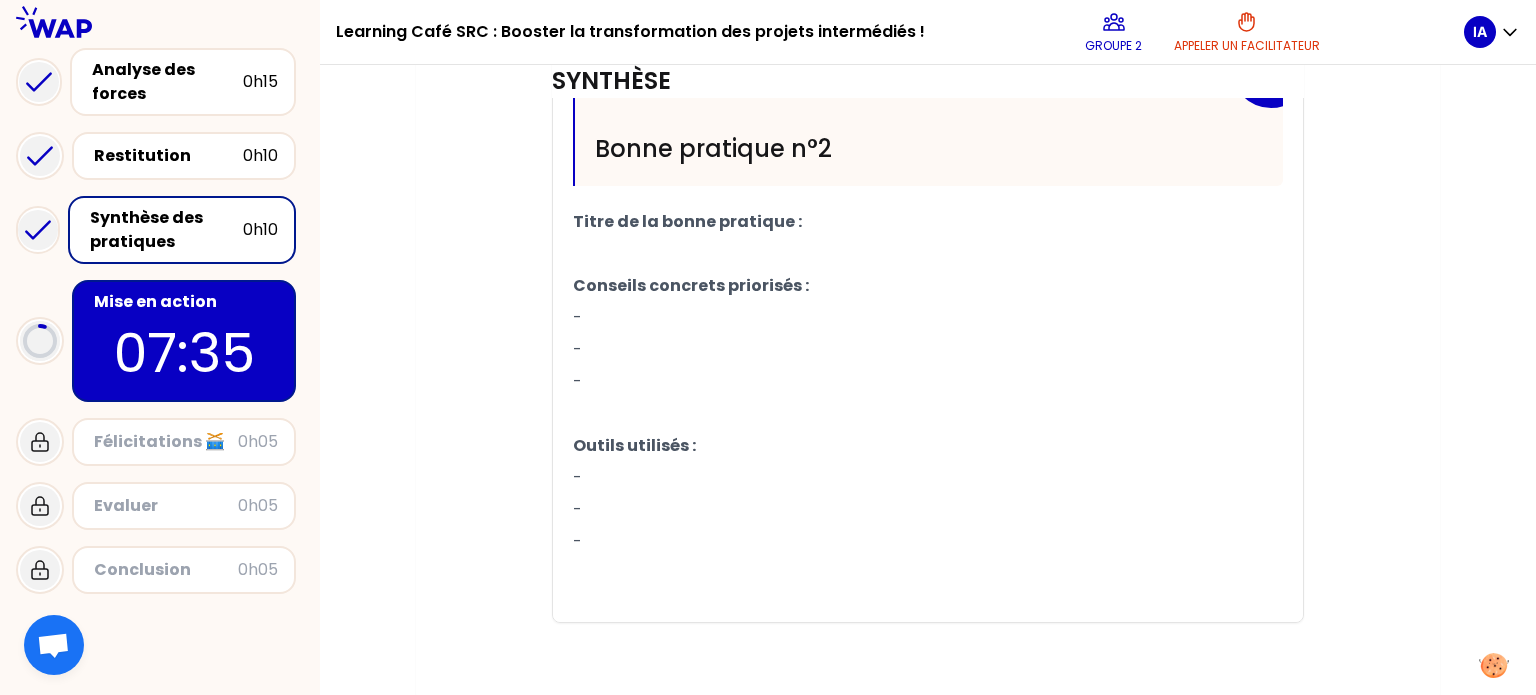 click on "-" at bounding box center (928, 510) 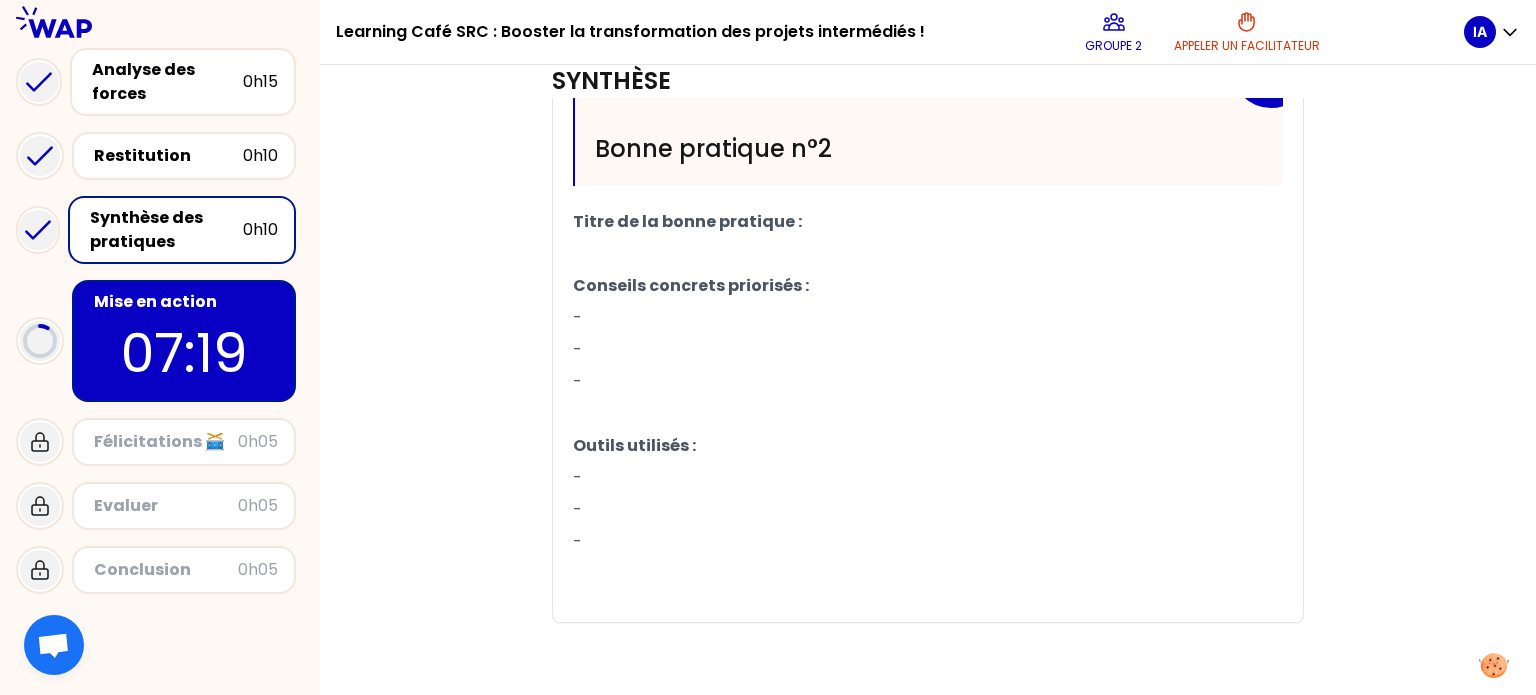 click on "0h10" at bounding box center [260, 230] 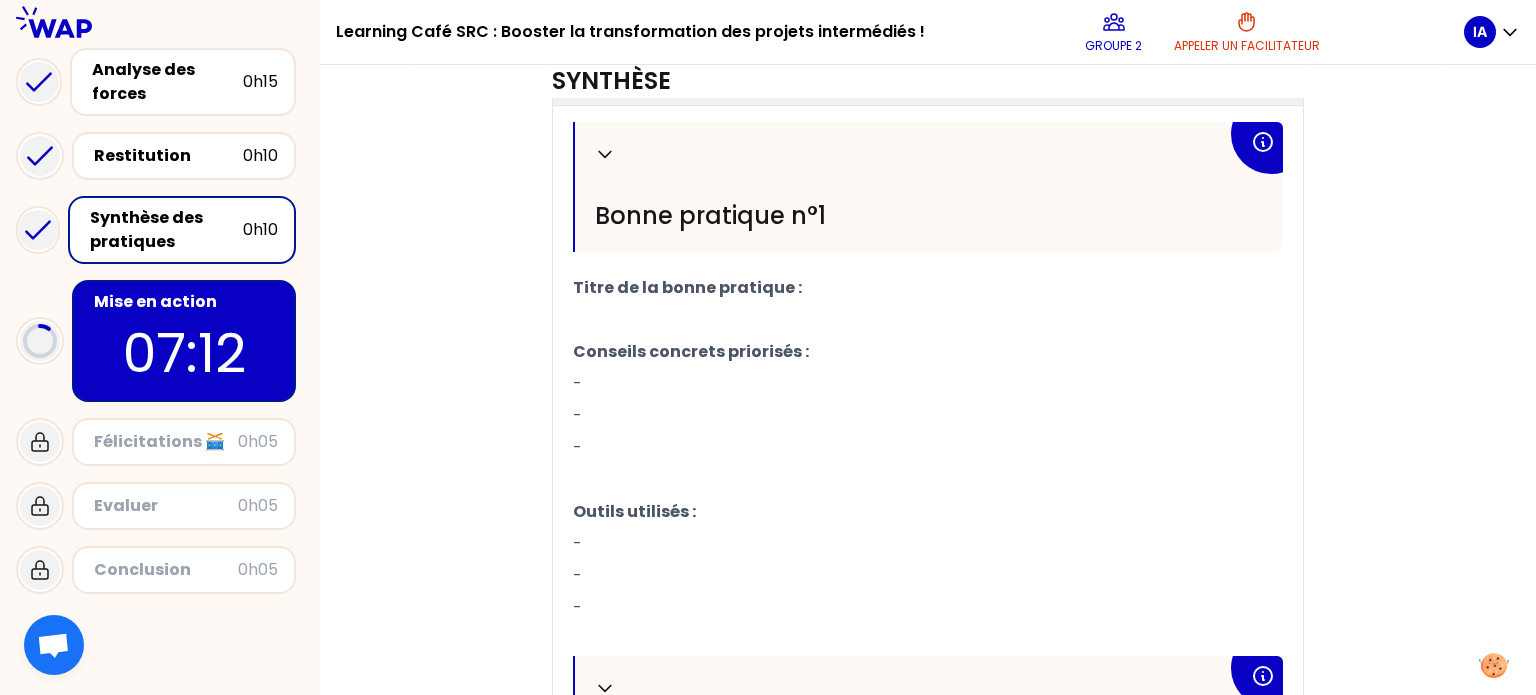 scroll, scrollTop: 782, scrollLeft: 0, axis: vertical 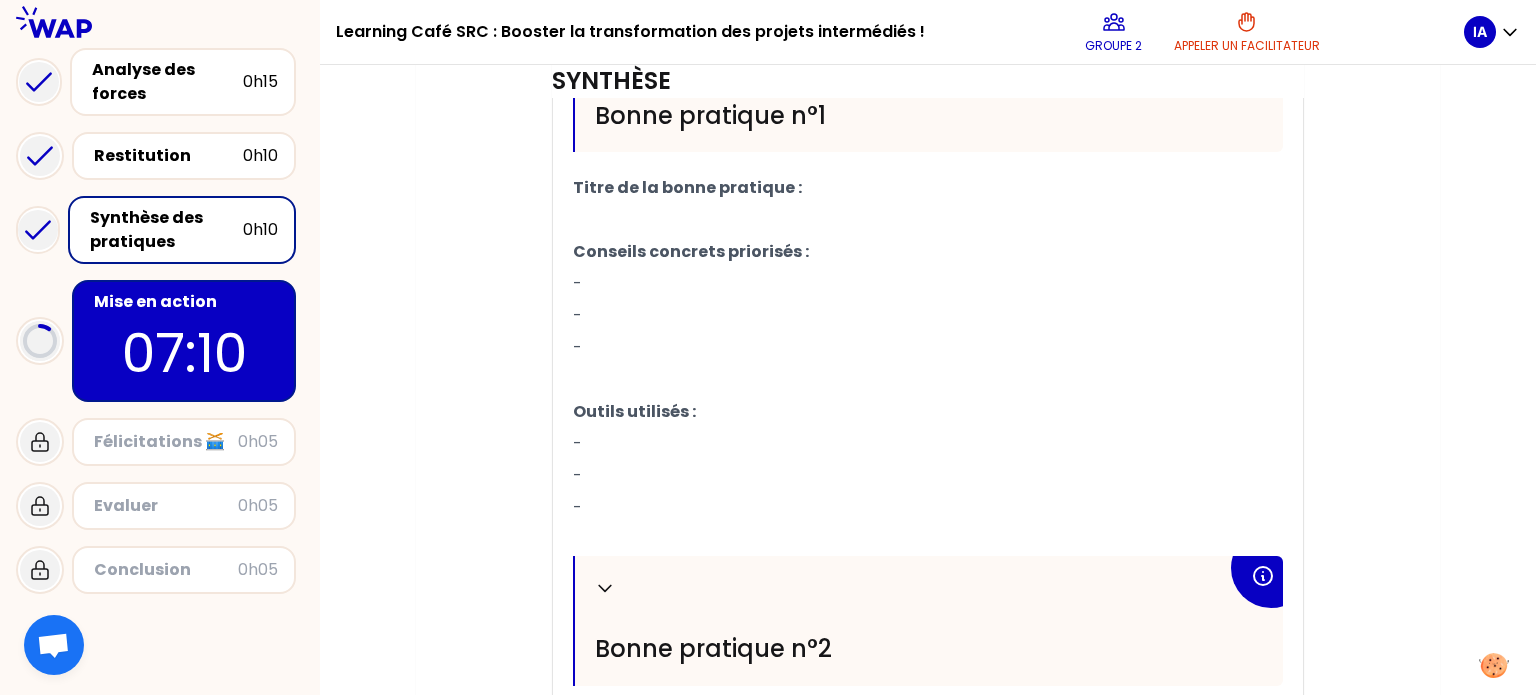 click on "07:10" at bounding box center [184, 353] 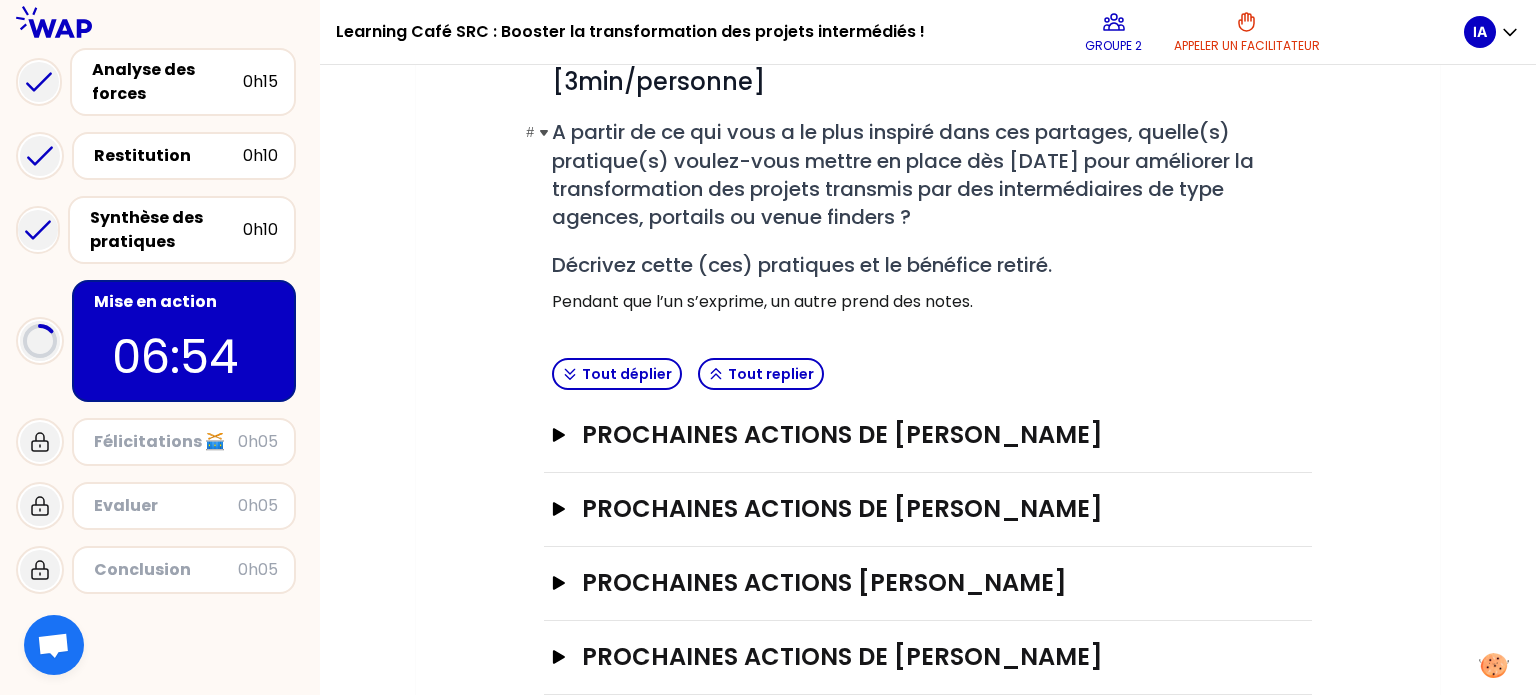 scroll, scrollTop: 339, scrollLeft: 0, axis: vertical 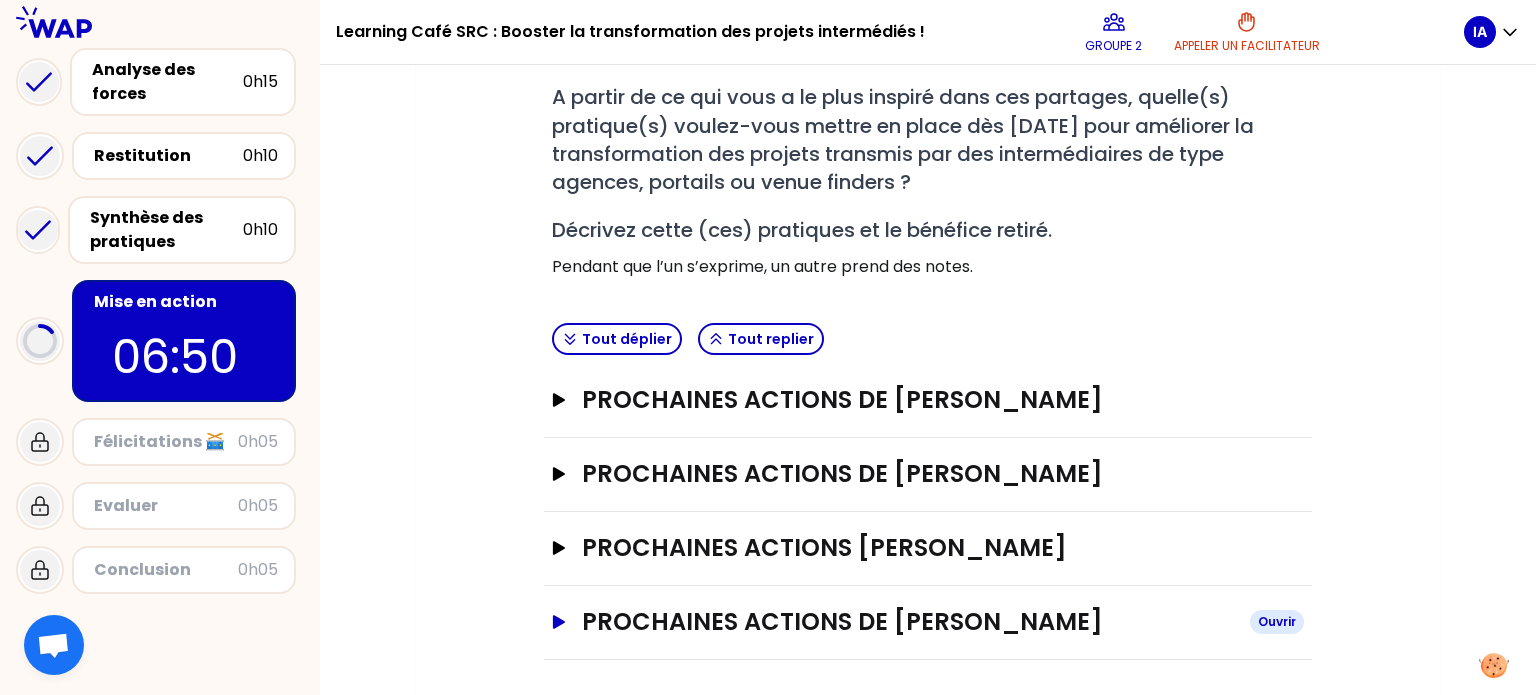 click 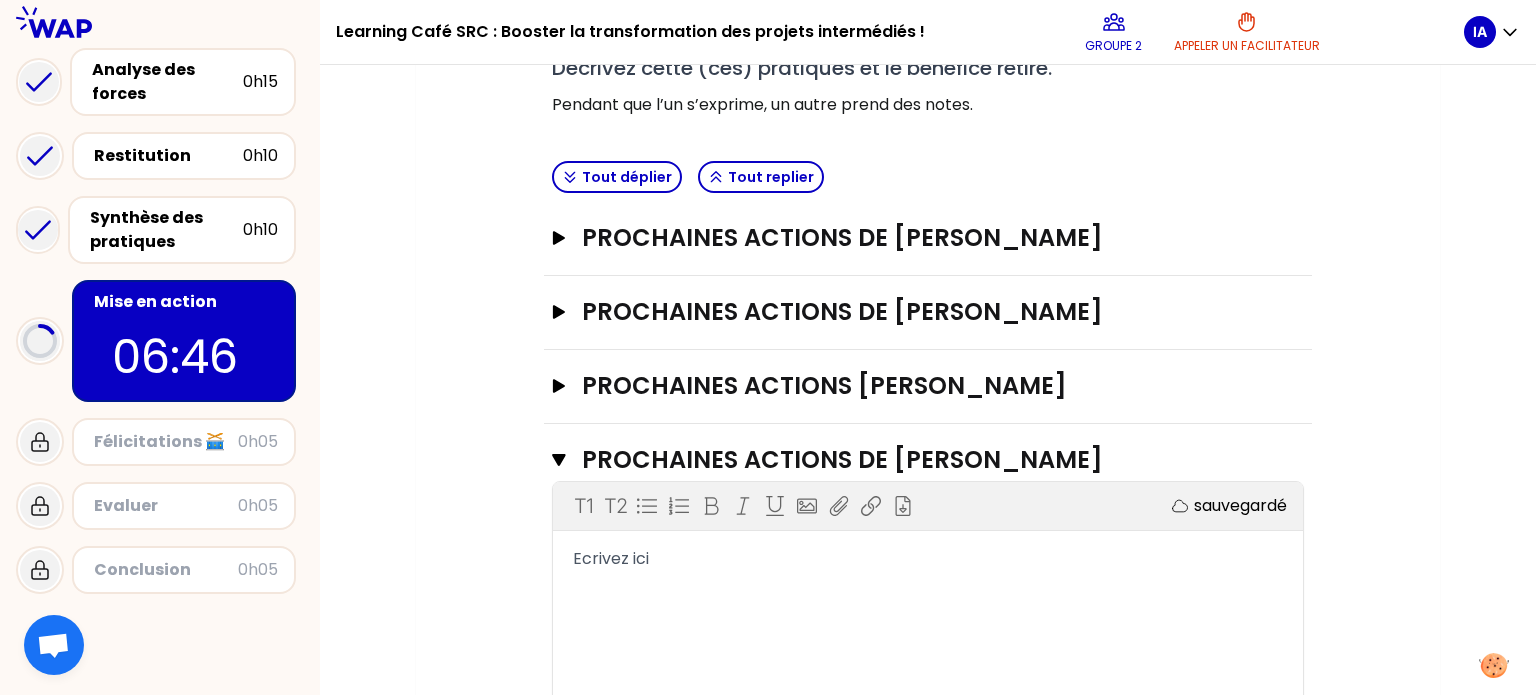 scroll, scrollTop: 460, scrollLeft: 0, axis: vertical 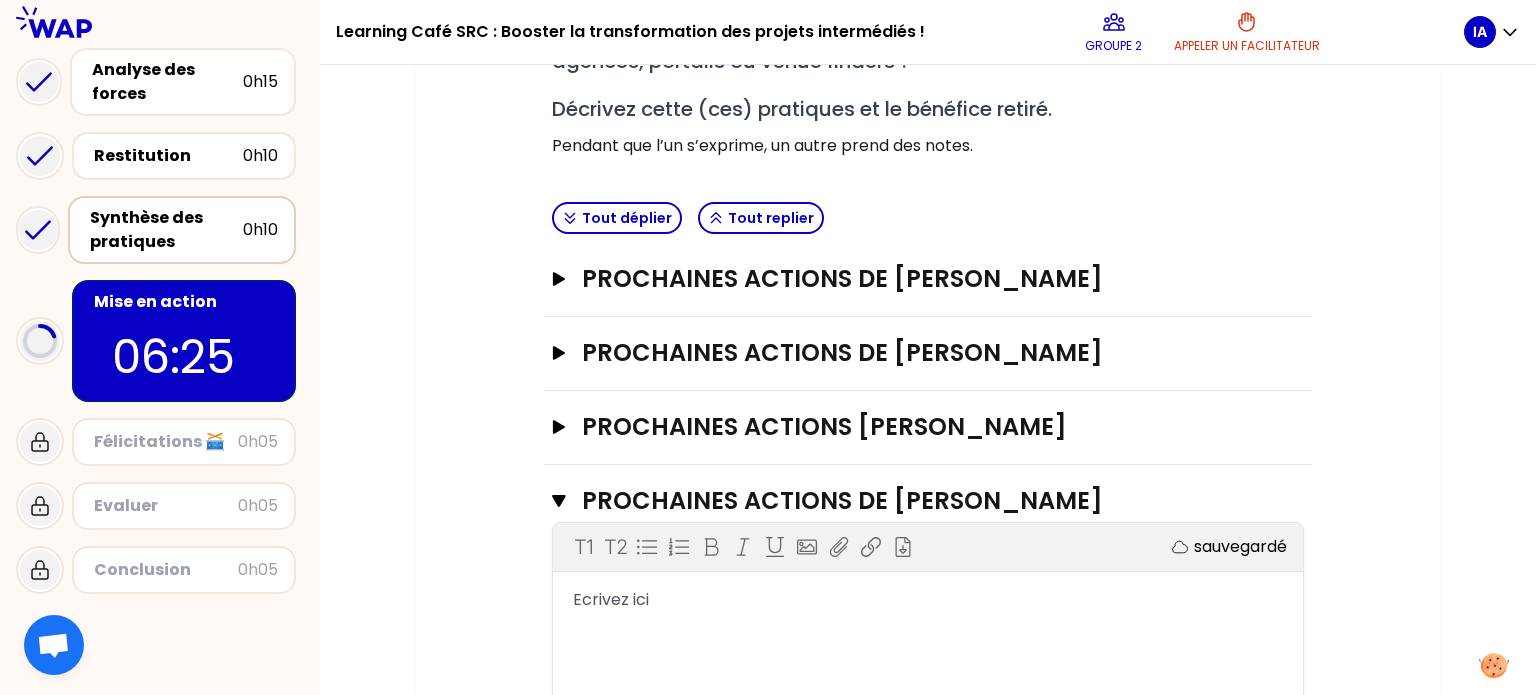 click on "Synthèse des pratiques" at bounding box center [166, 230] 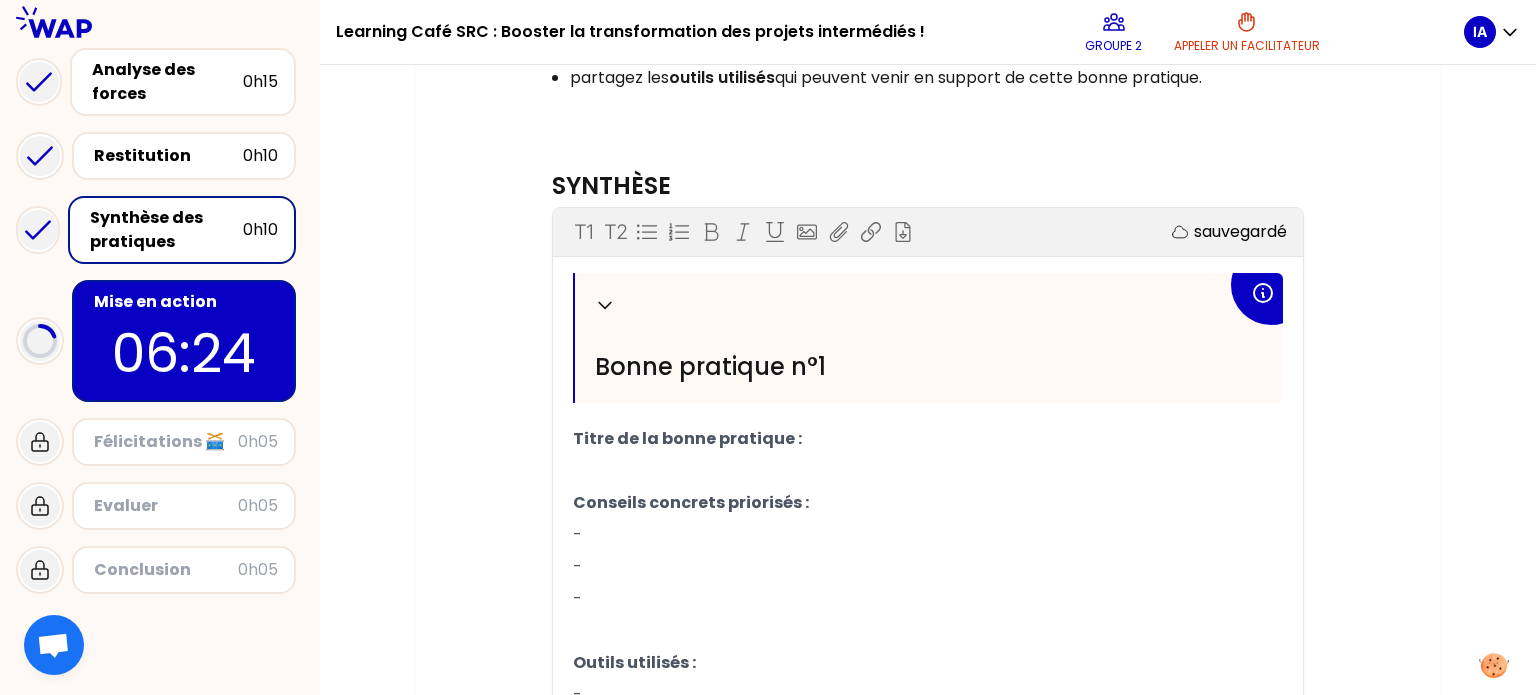 scroll, scrollTop: 560, scrollLeft: 0, axis: vertical 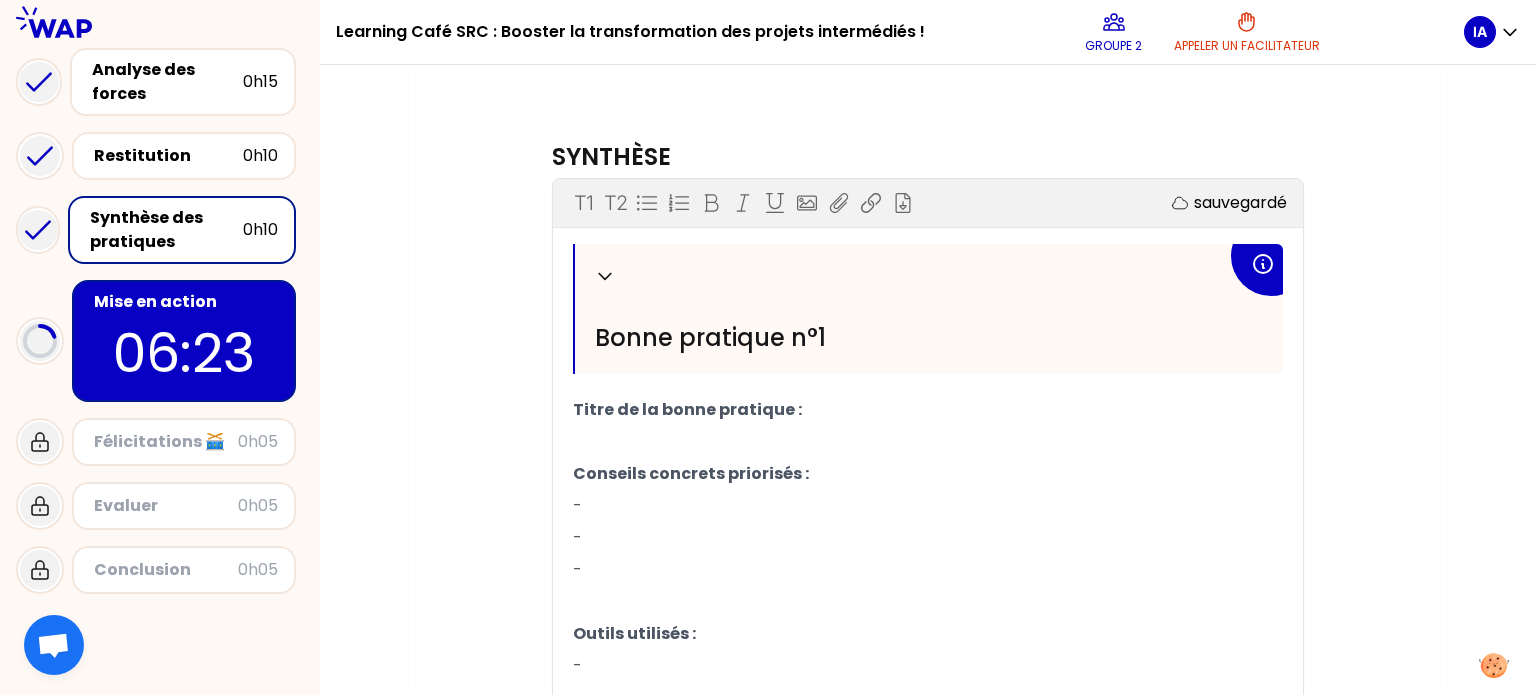 click on "Bonne pratique n°1" at bounding box center [911, 337] 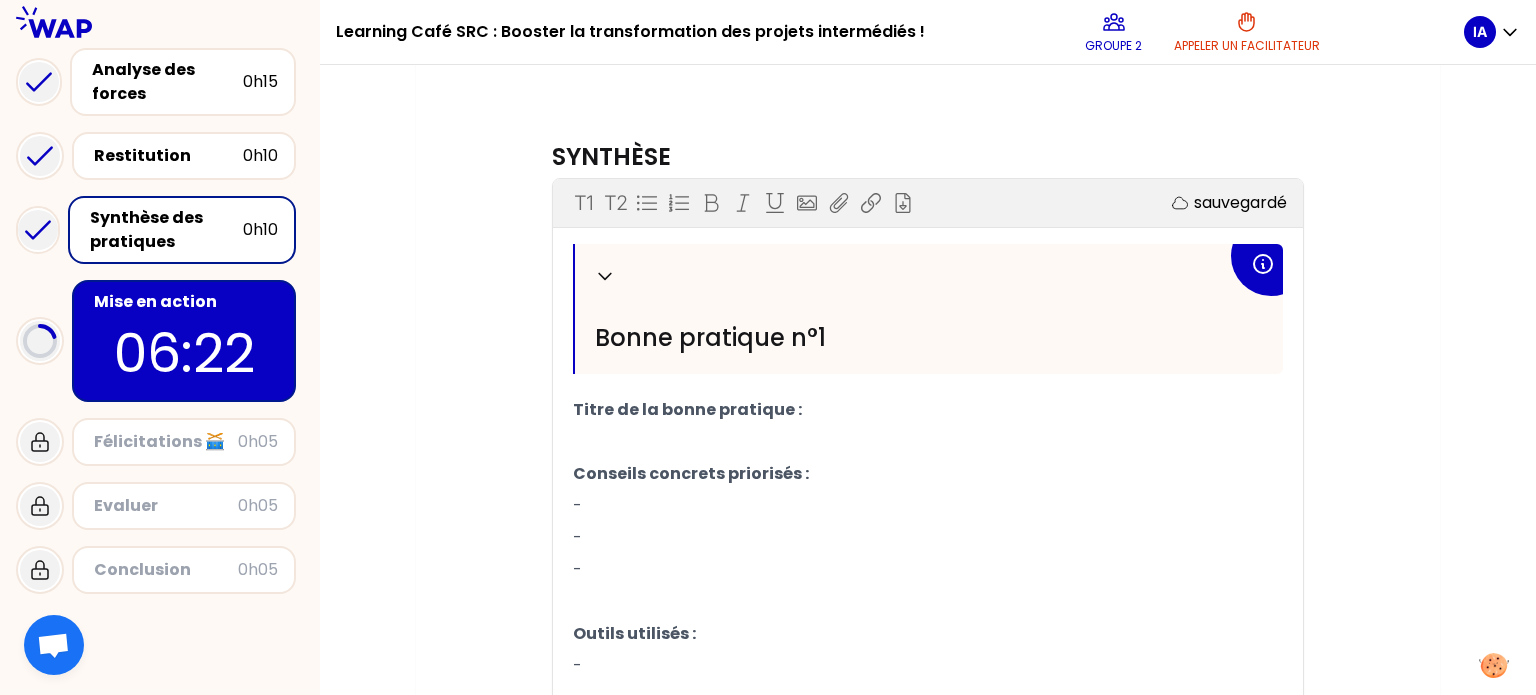 click on "Titre de la bonne pratique :" at bounding box center (928, 410) 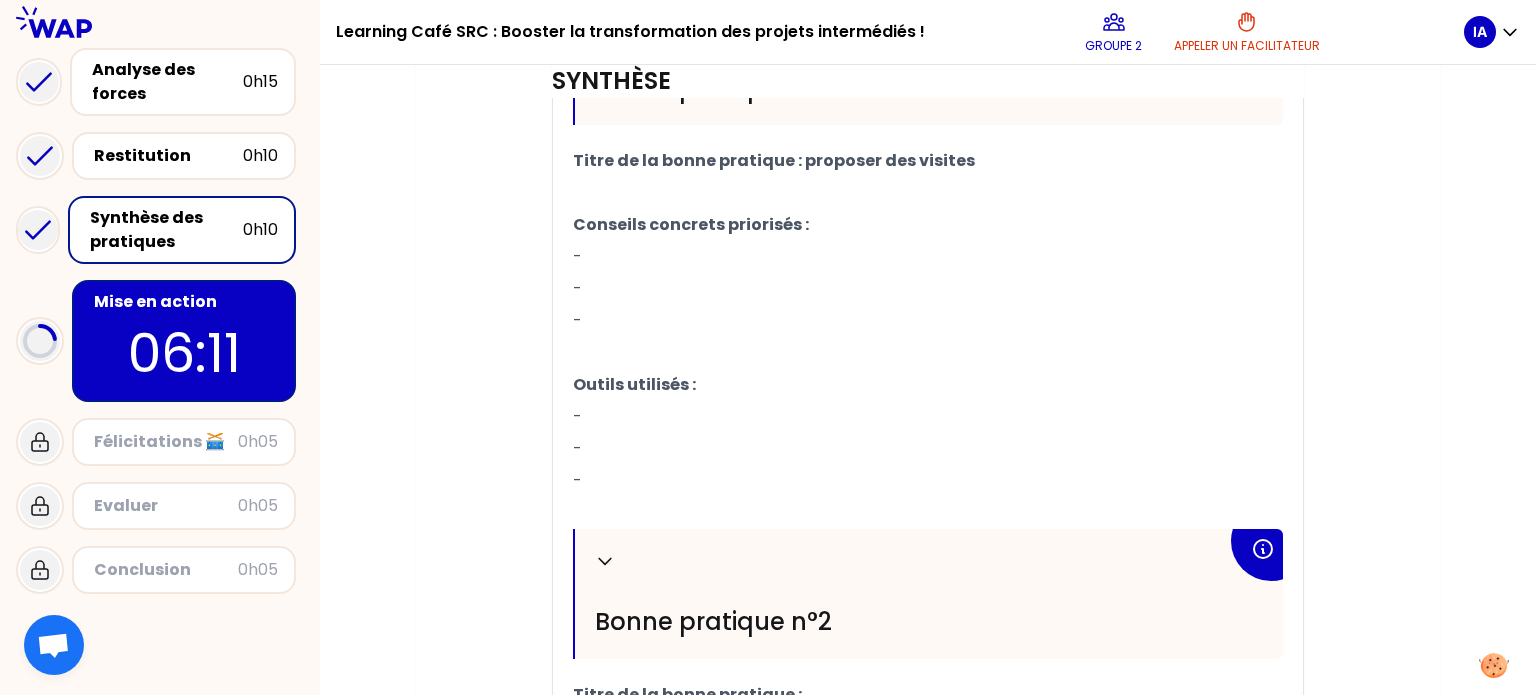 scroll, scrollTop: 760, scrollLeft: 0, axis: vertical 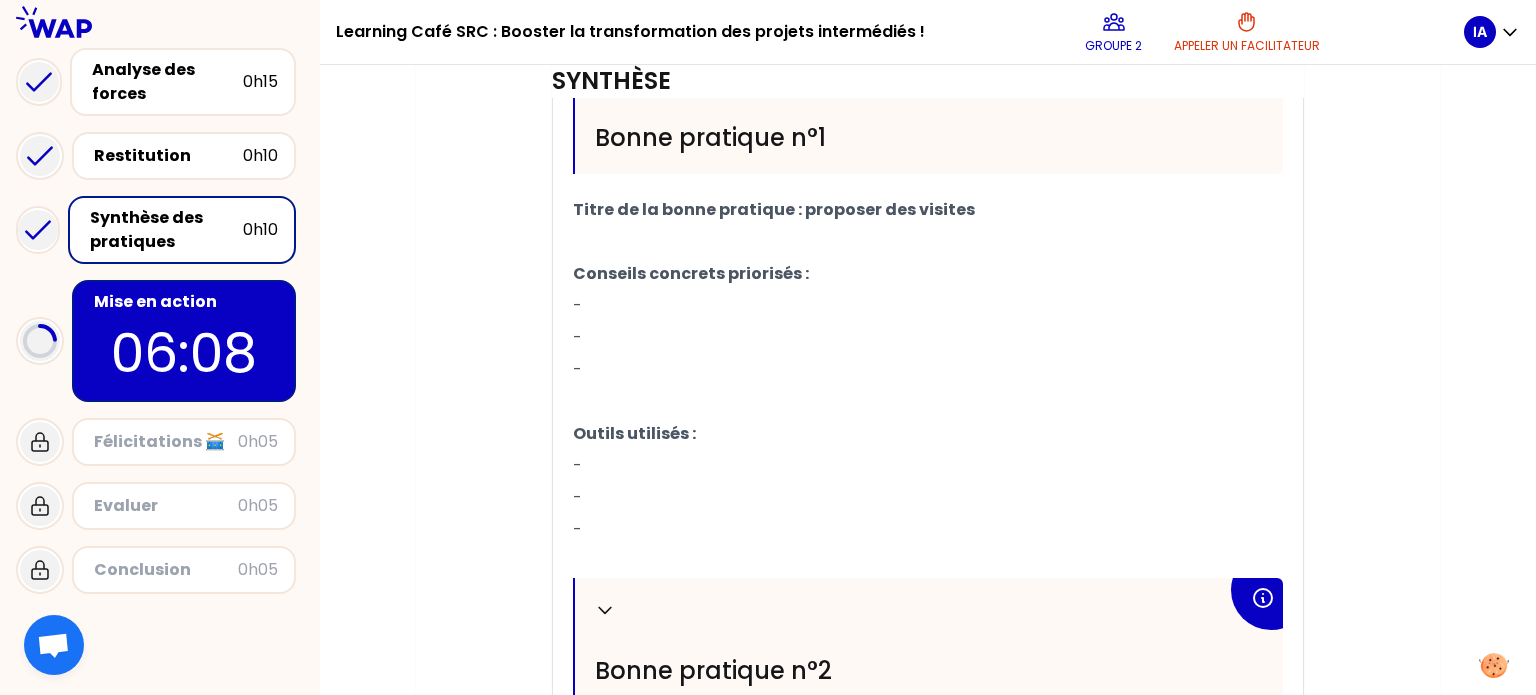 click on "Mise en action" at bounding box center [186, 302] 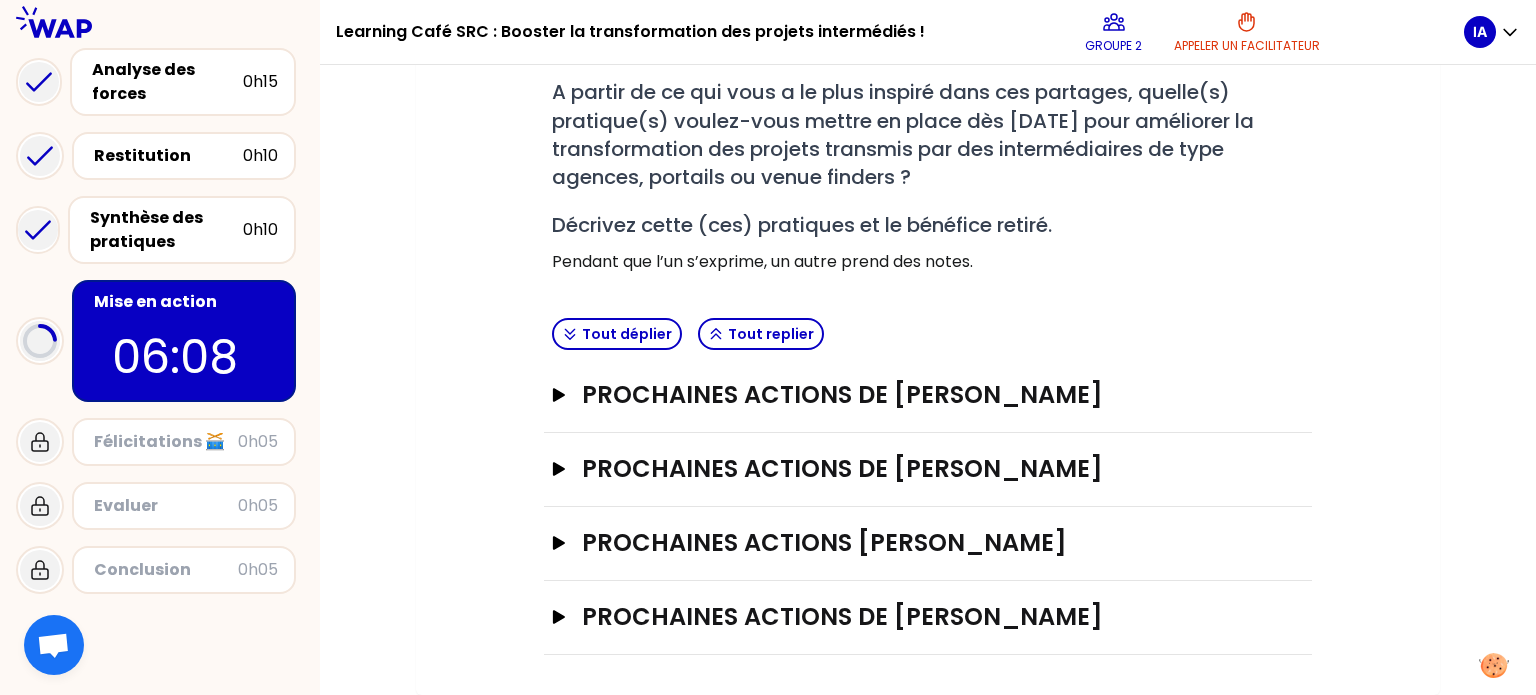 scroll, scrollTop: 339, scrollLeft: 0, axis: vertical 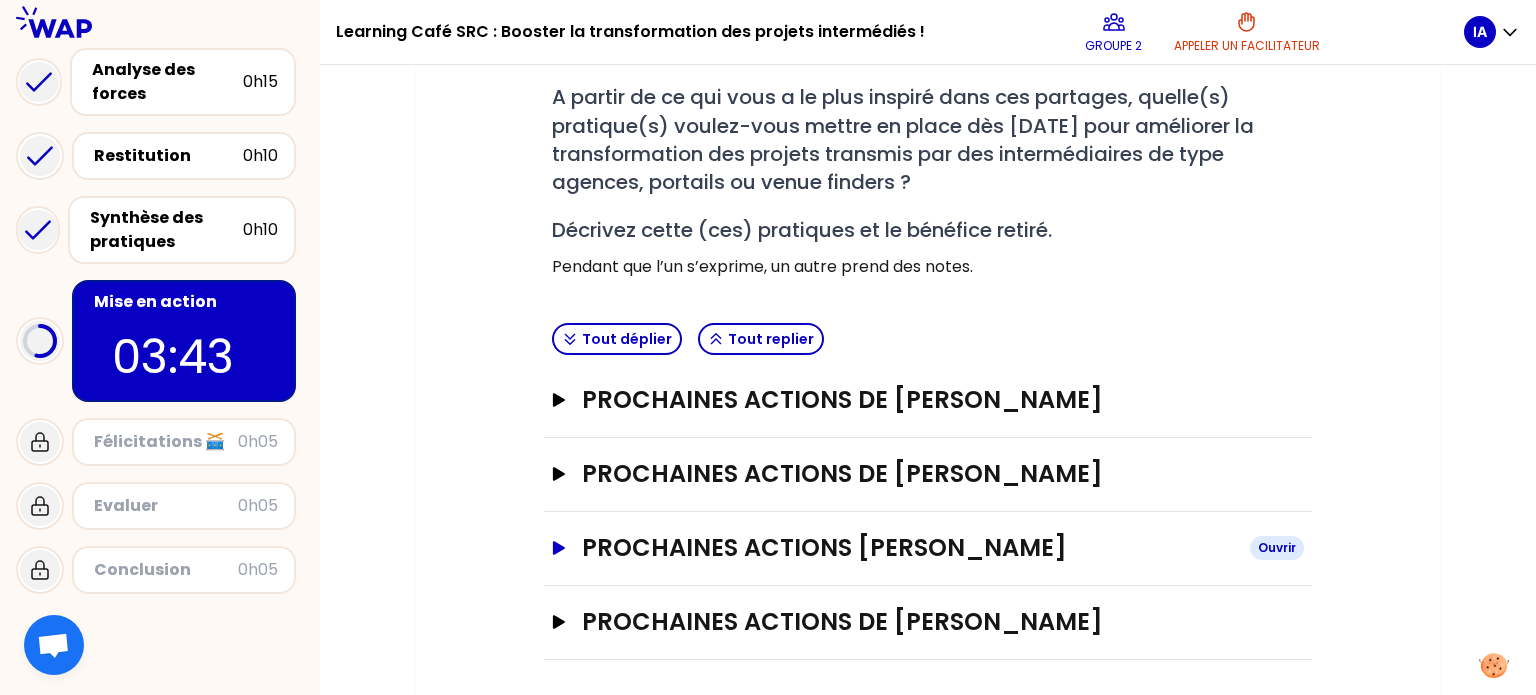 click on "PROCHAINES ACTIONS [PERSON_NAME]" at bounding box center [928, 548] 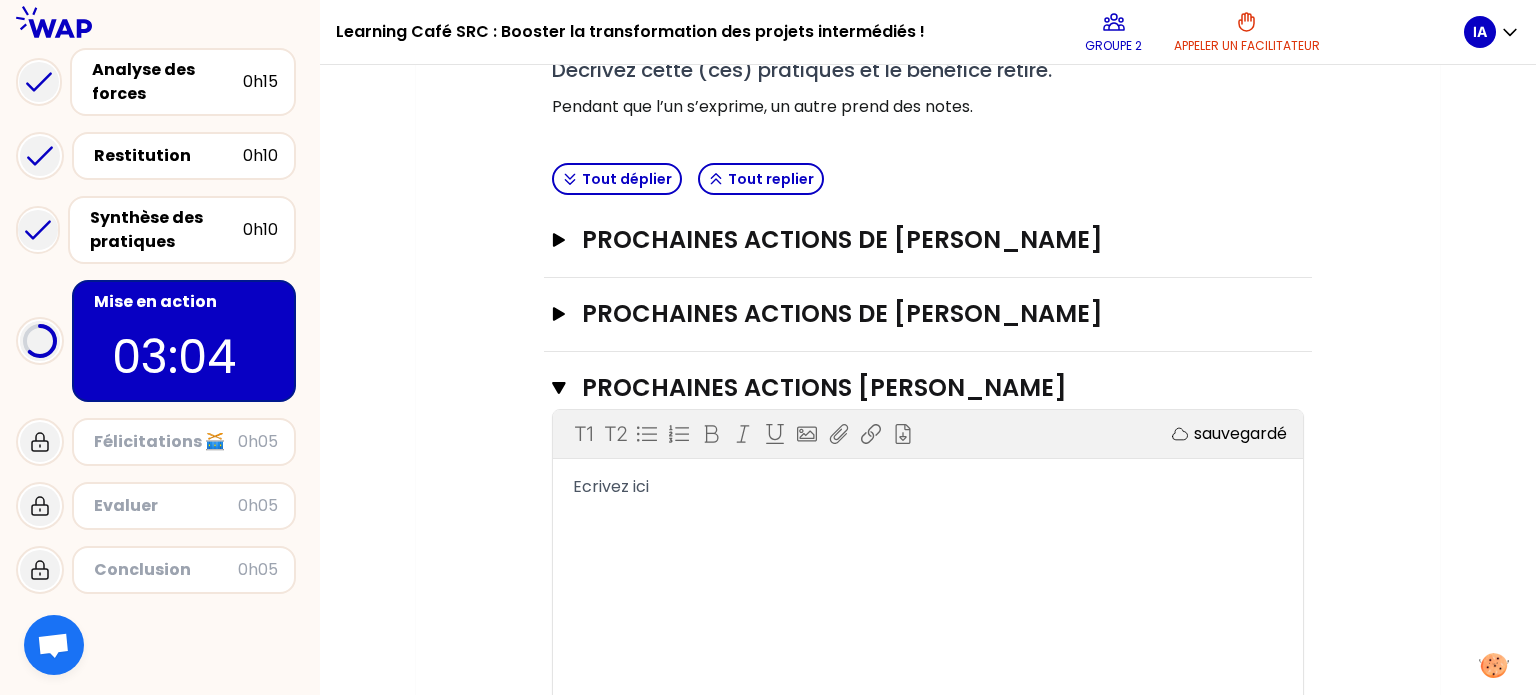 scroll, scrollTop: 500, scrollLeft: 0, axis: vertical 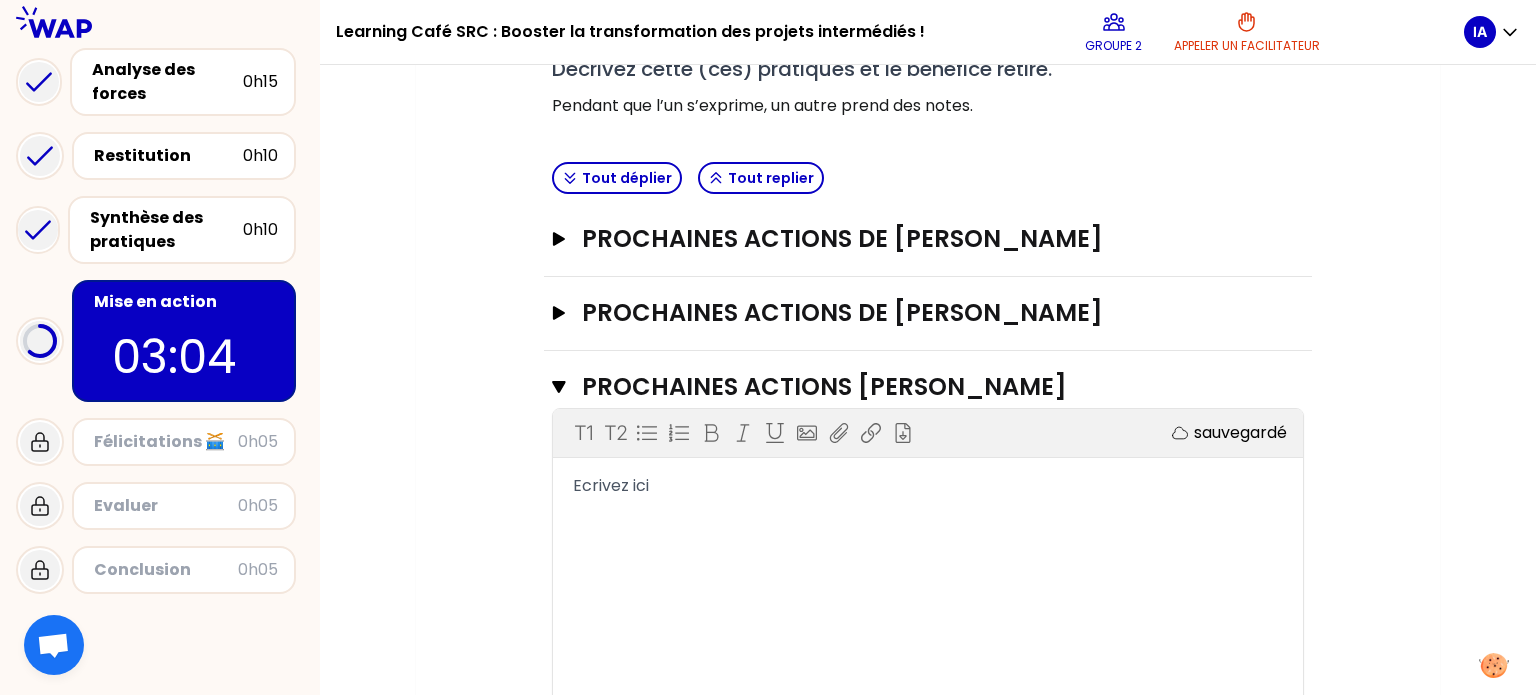 click on "T1 T2 Exporter sauvegardé Ecrivez ici" at bounding box center (928, 559) 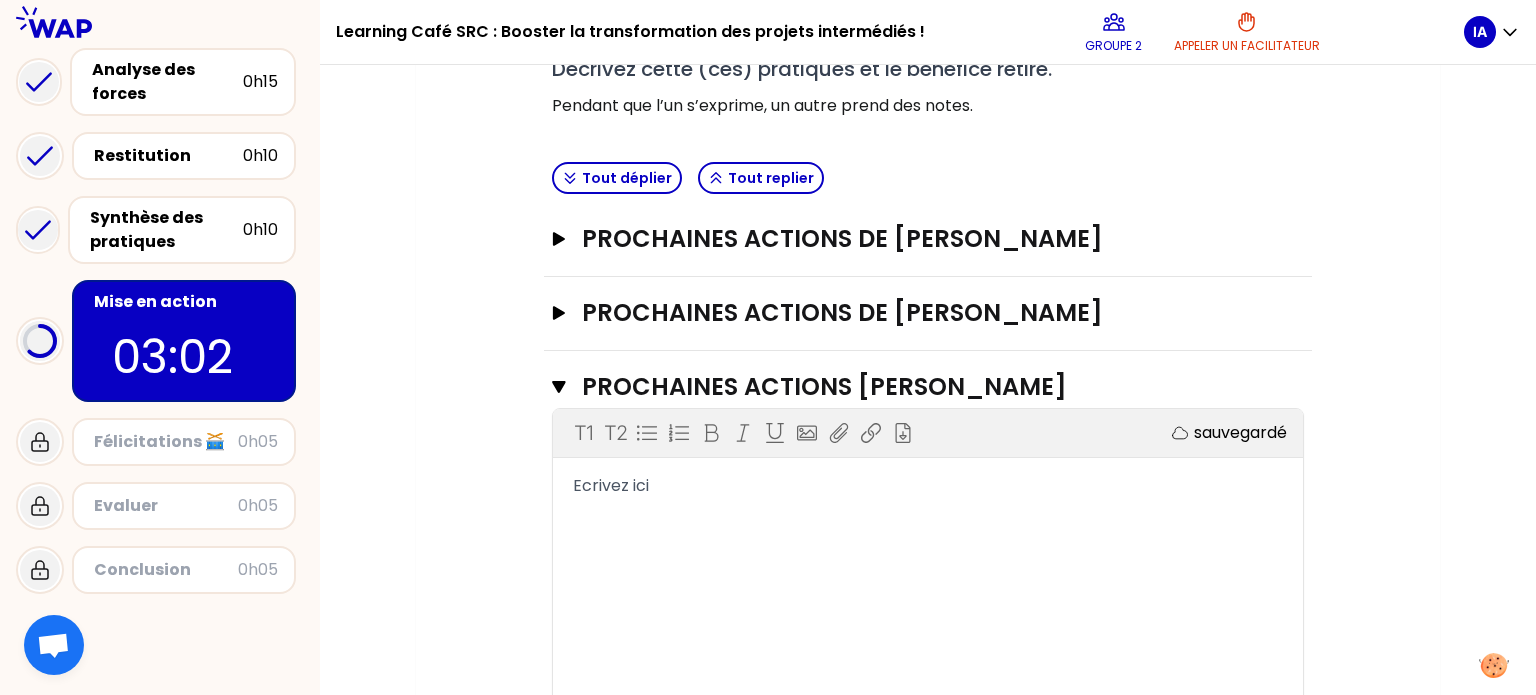 click on "Ecrivez ici" at bounding box center [611, 485] 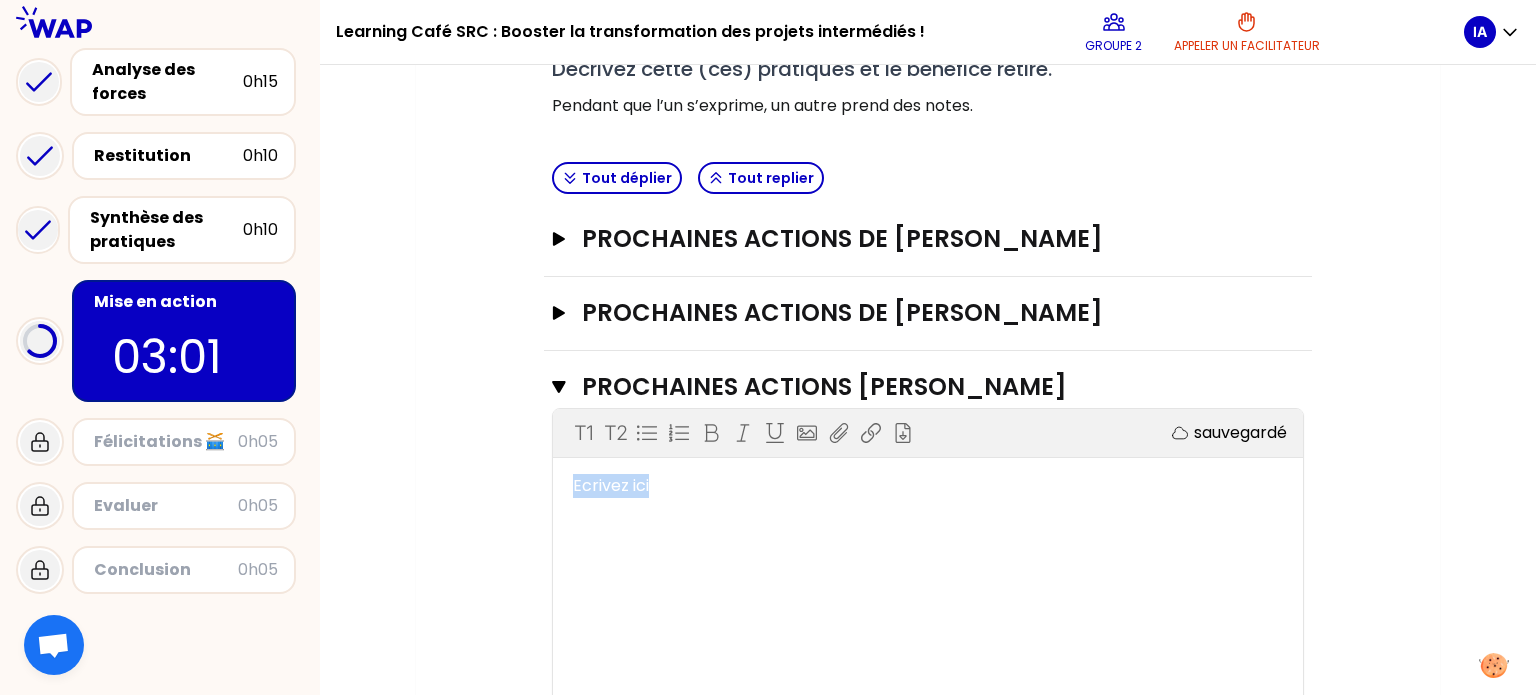 drag, startPoint x: 669, startPoint y: 486, endPoint x: 496, endPoint y: 498, distance: 173.41568 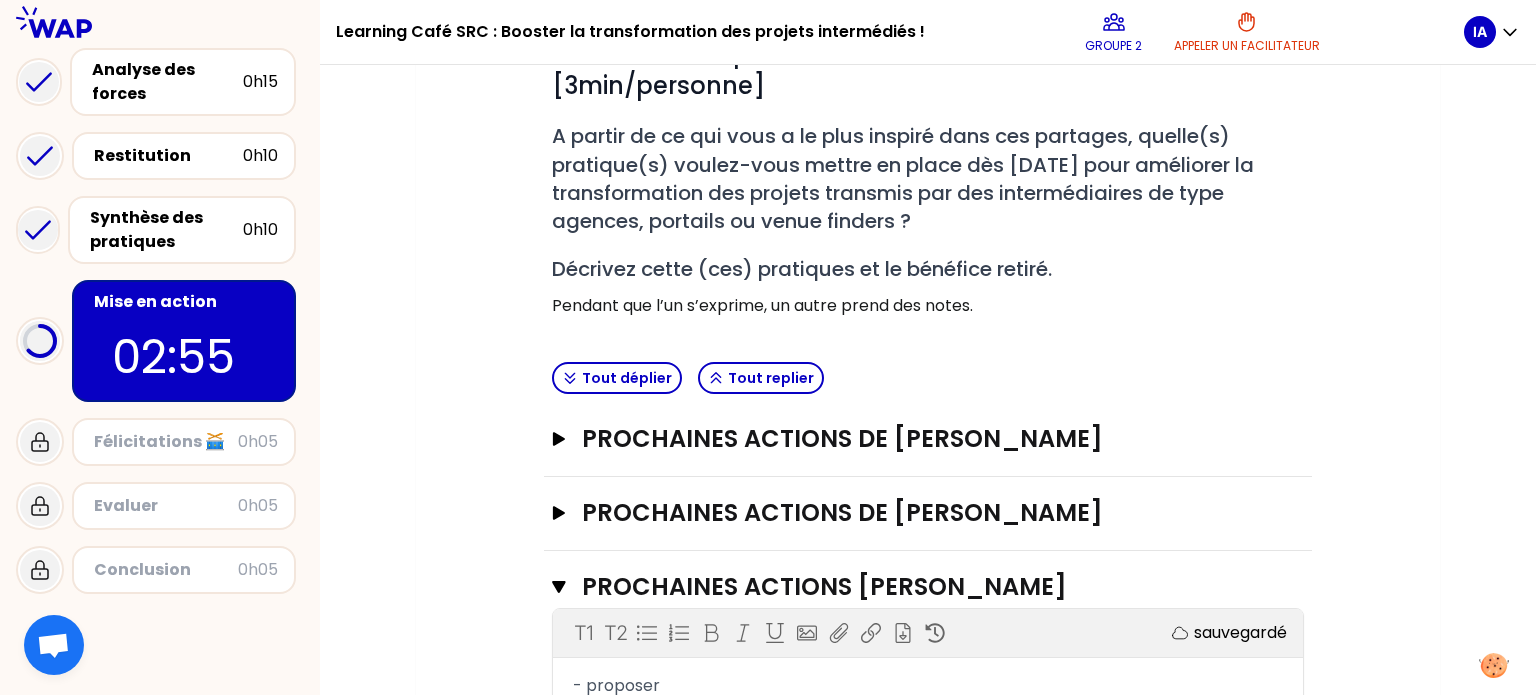 scroll, scrollTop: 500, scrollLeft: 0, axis: vertical 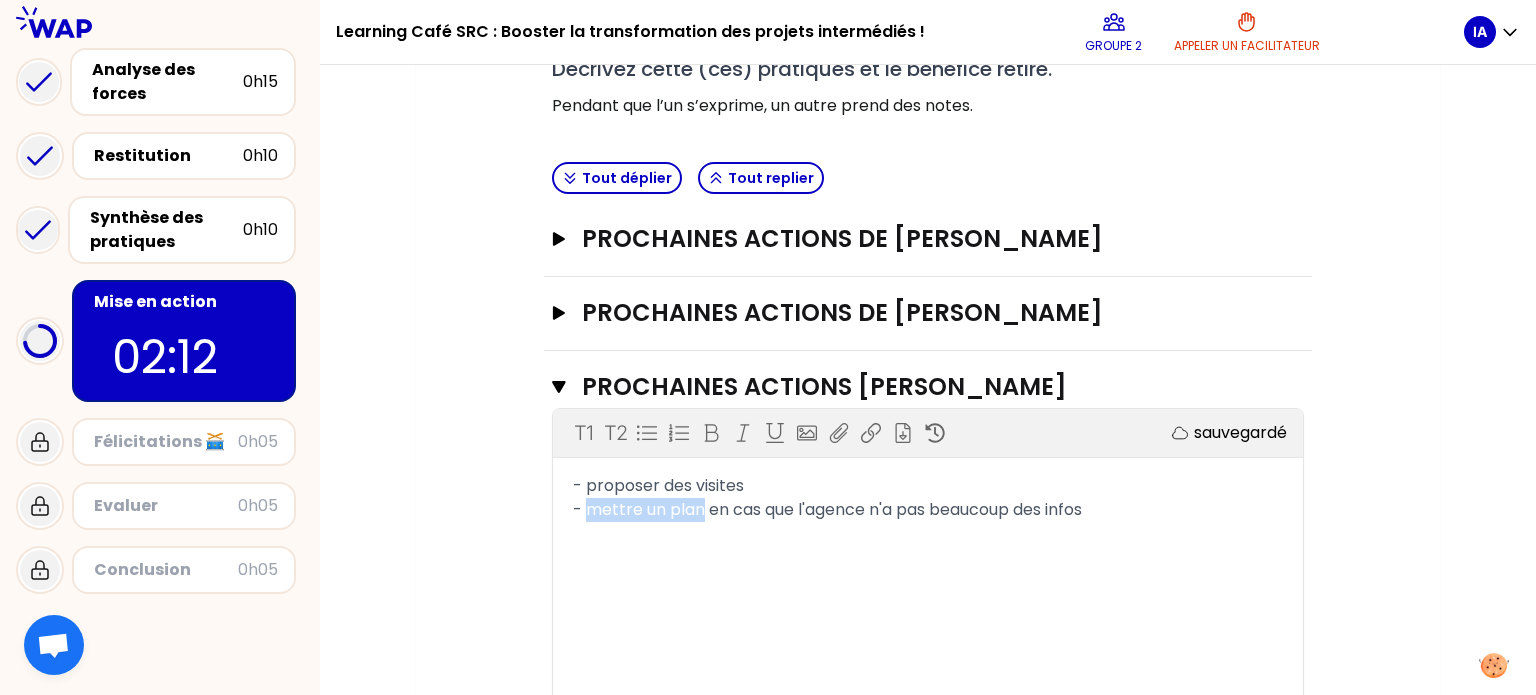 drag, startPoint x: 704, startPoint y: 511, endPoint x: 592, endPoint y: 515, distance: 112.0714 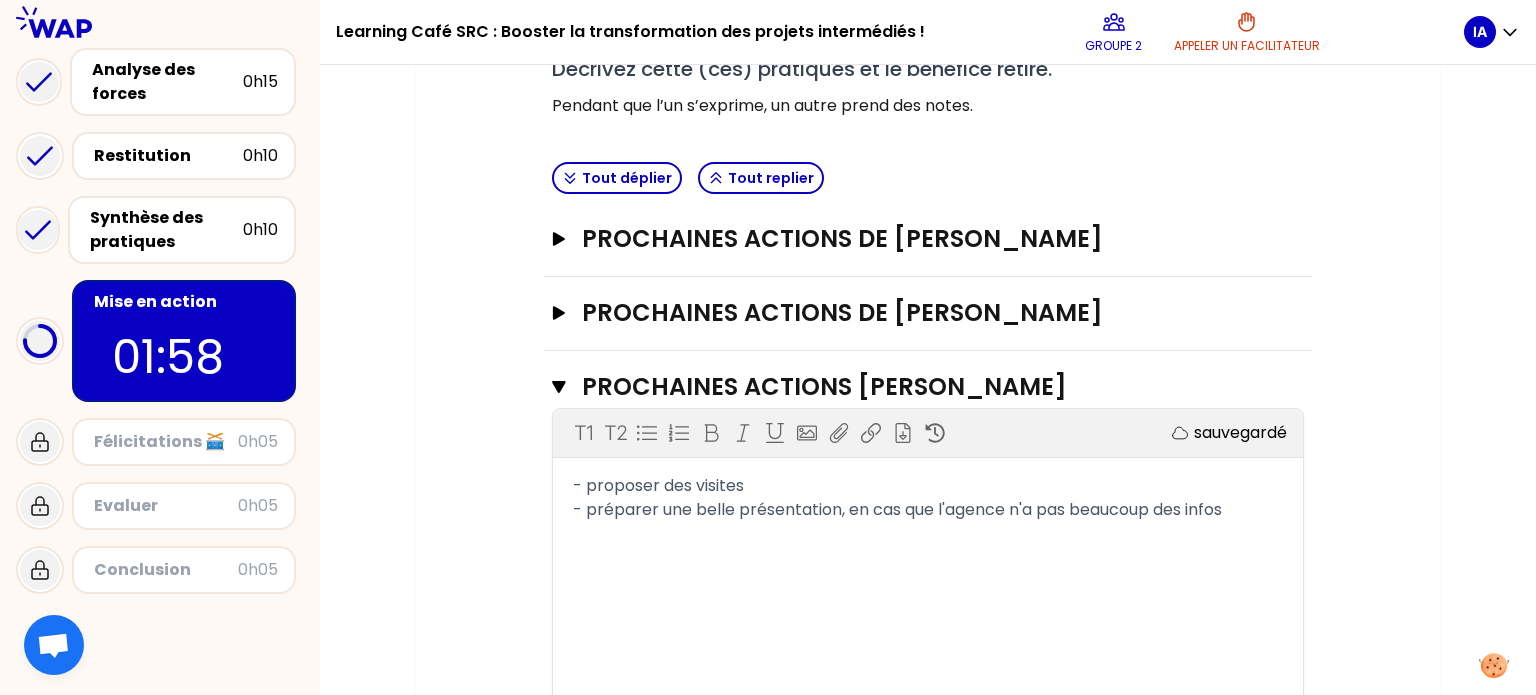 click on "- préparer une belle présentation, en cas que l'agence n'a pas beaucoup des infos" at bounding box center (928, 510) 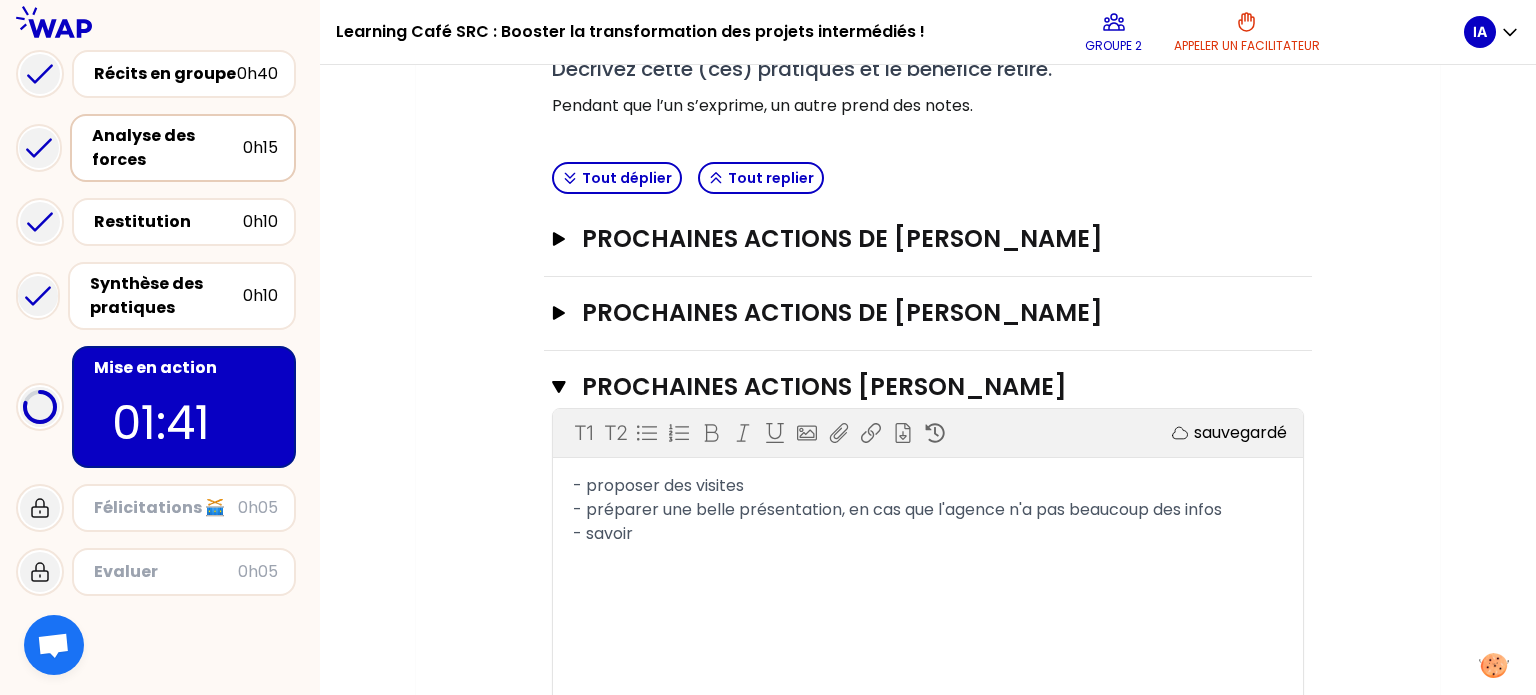 scroll, scrollTop: 148, scrollLeft: 0, axis: vertical 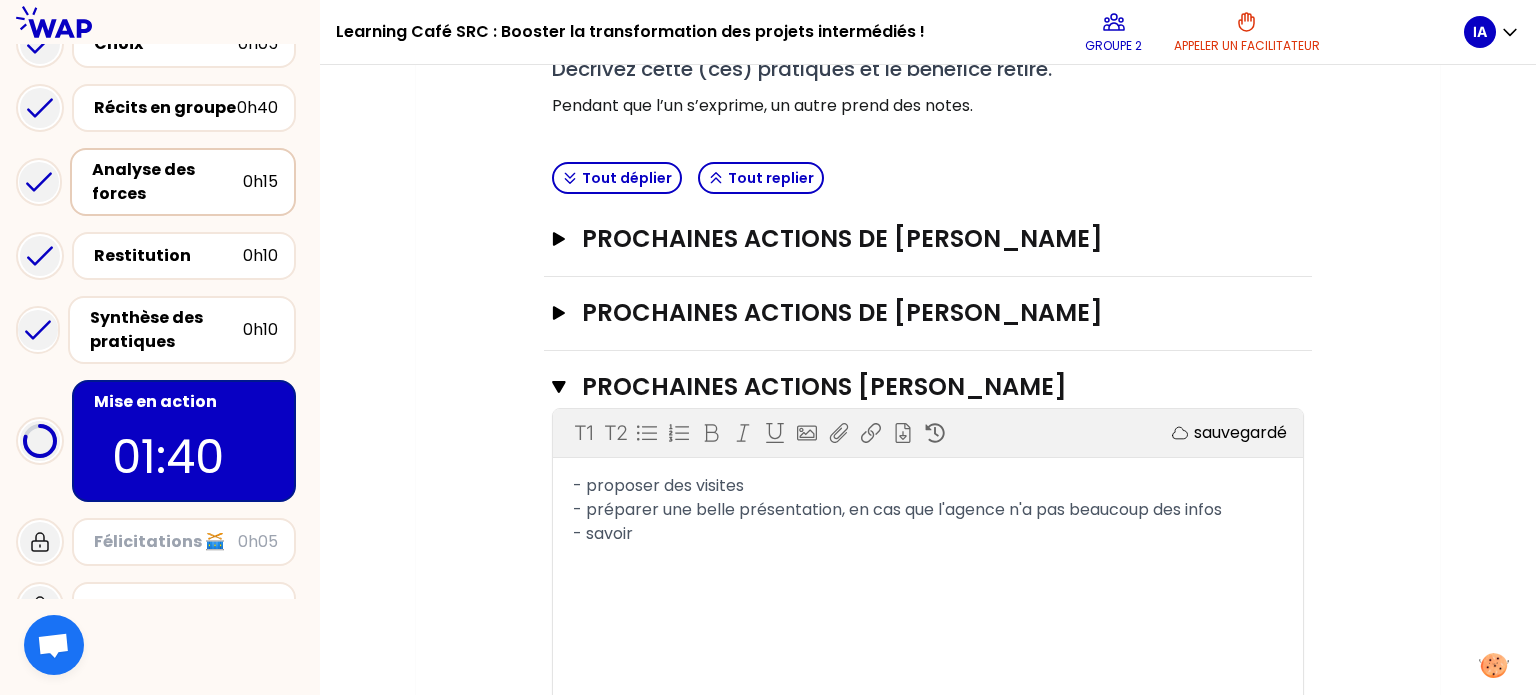 click on "Analyse des forces" at bounding box center (167, 182) 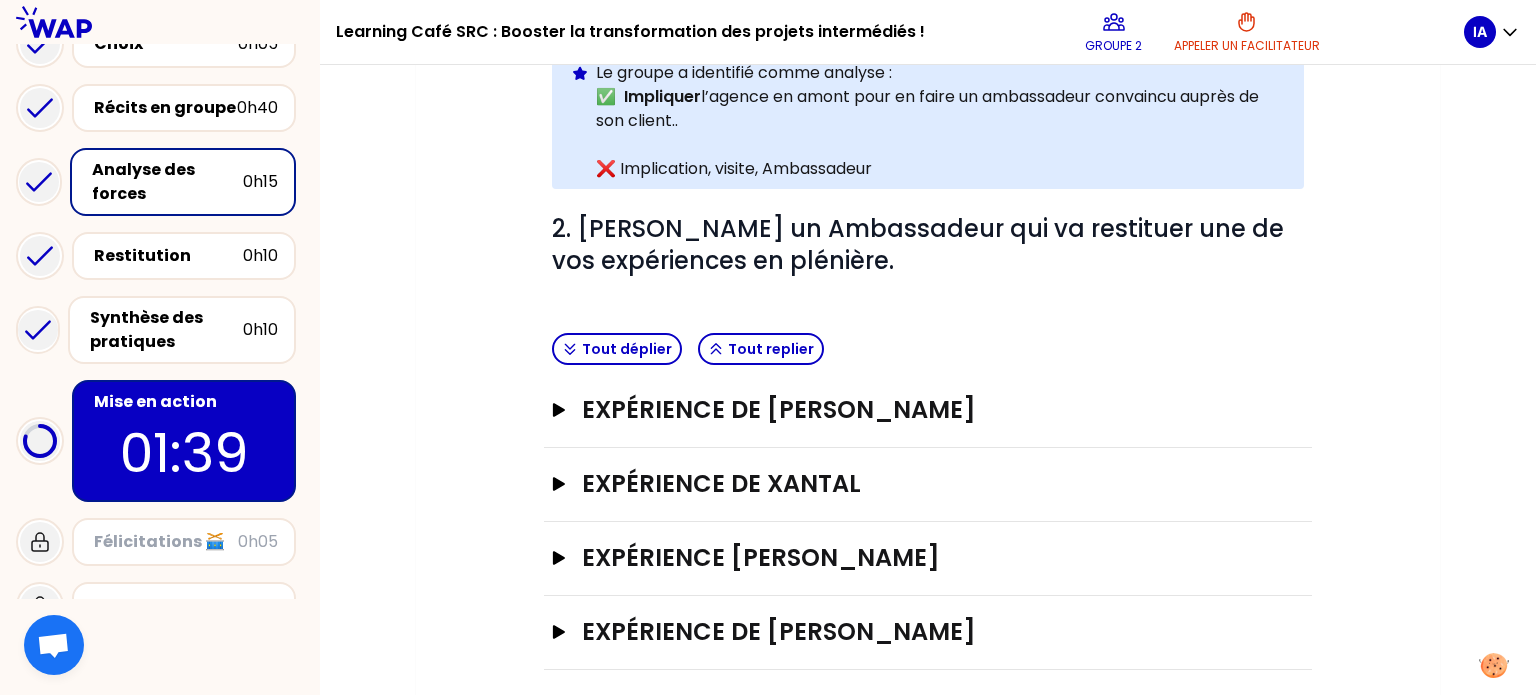 scroll, scrollTop: 675, scrollLeft: 0, axis: vertical 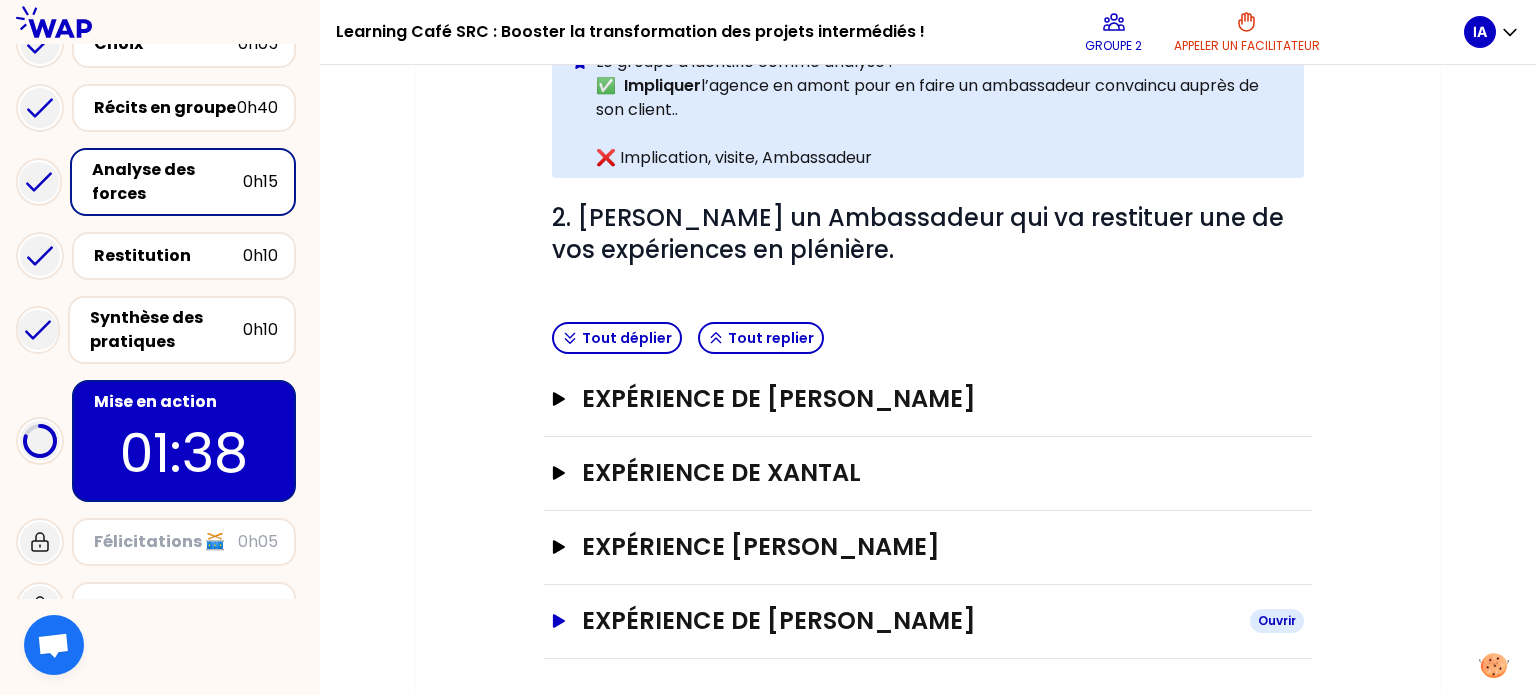 click 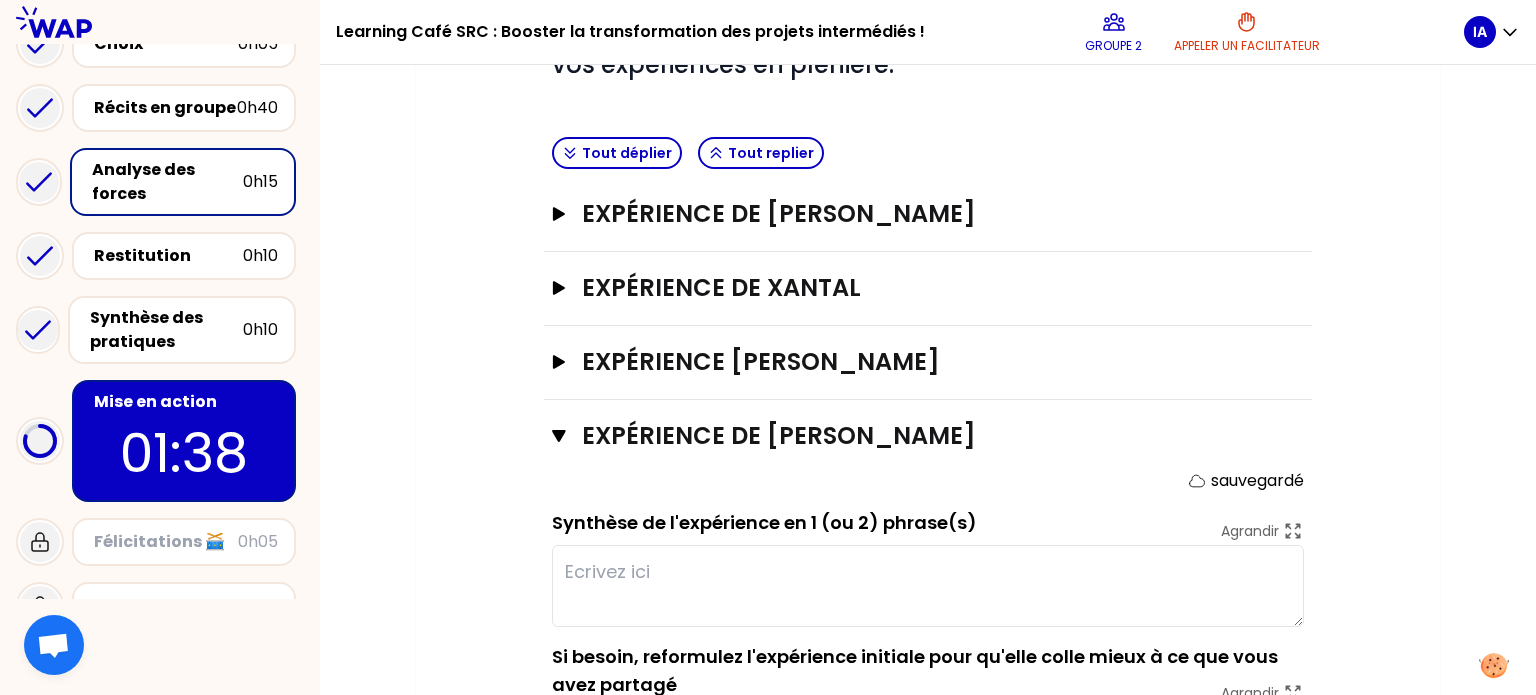 scroll, scrollTop: 1026, scrollLeft: 0, axis: vertical 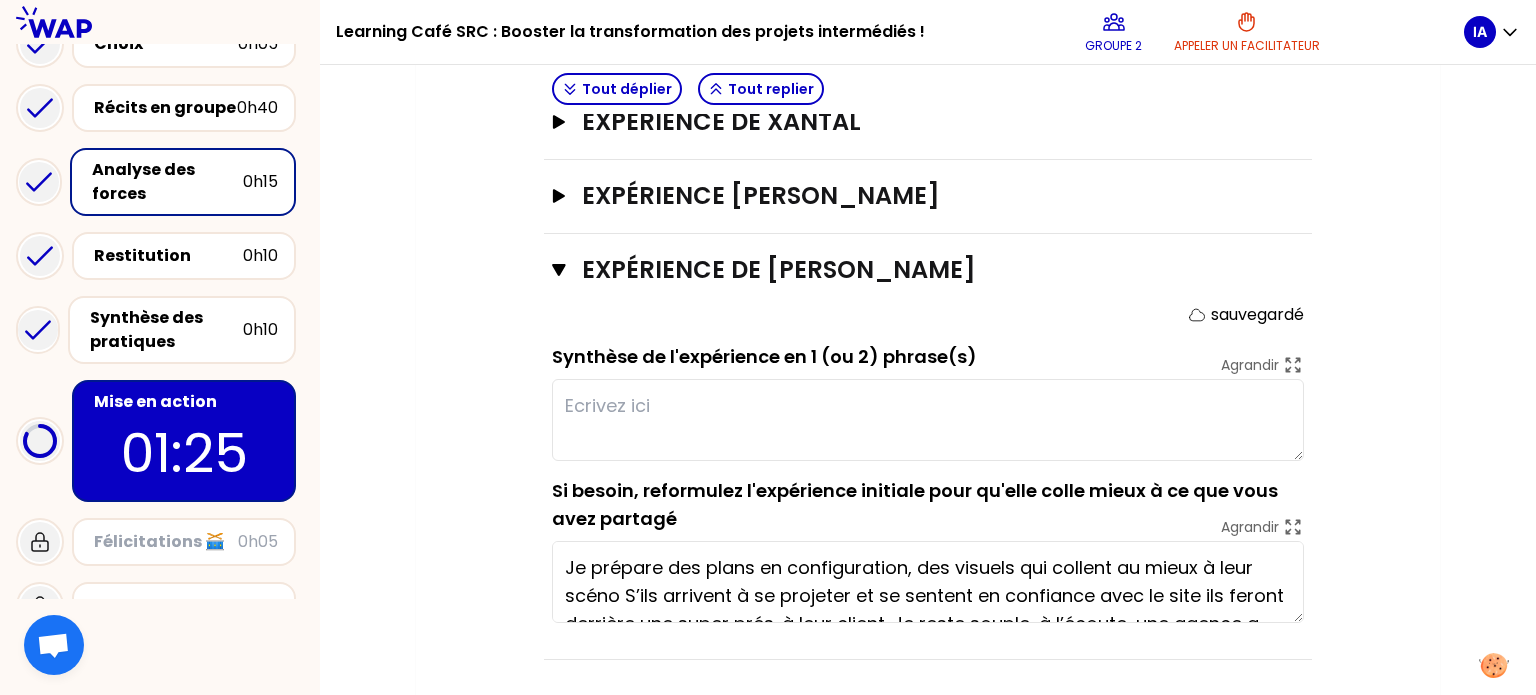 click 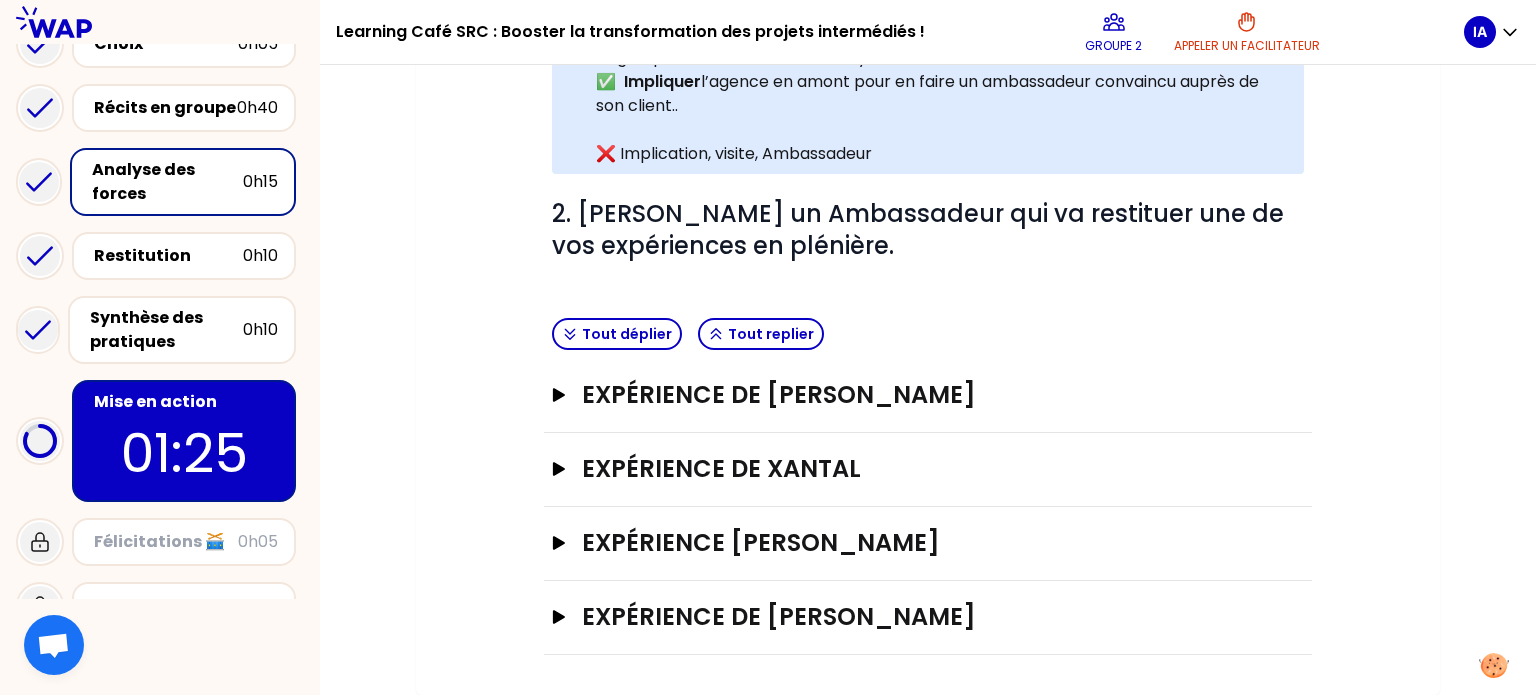 scroll, scrollTop: 675, scrollLeft: 0, axis: vertical 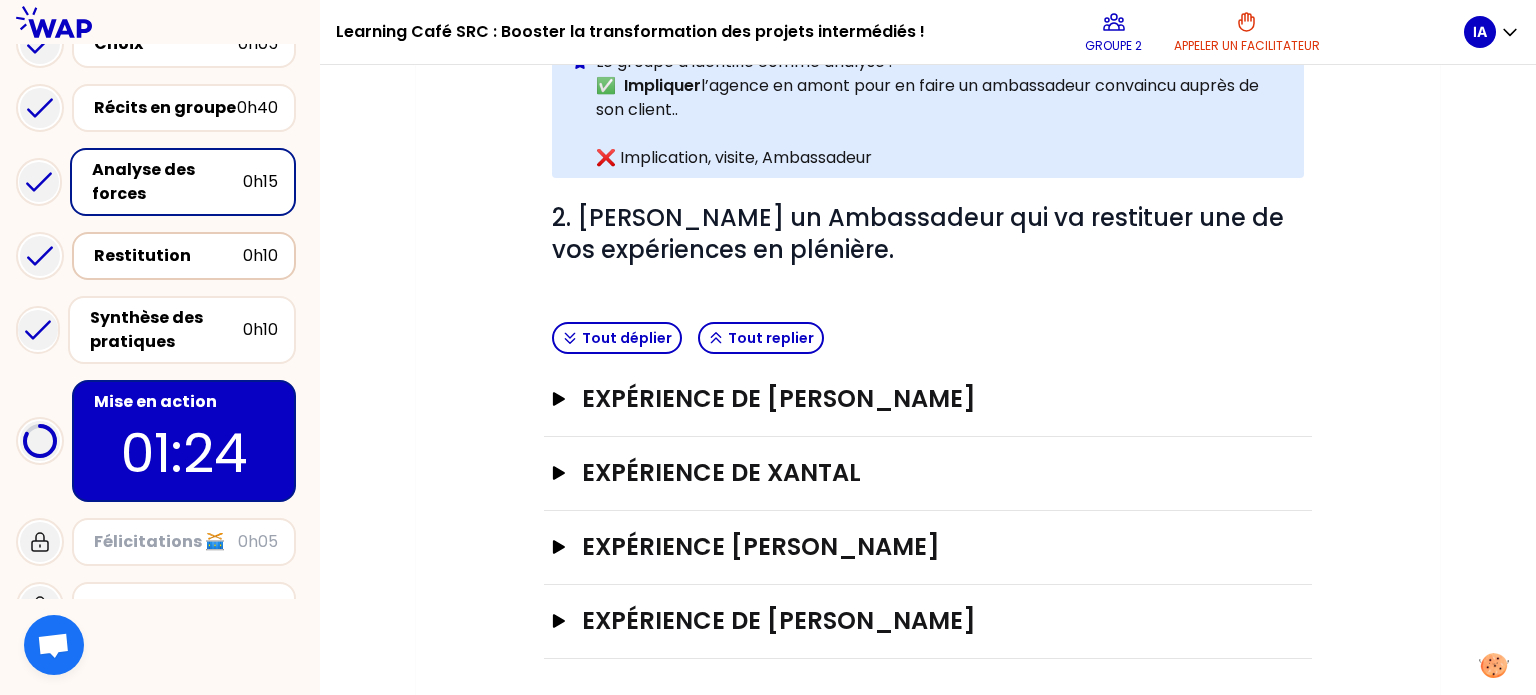 click on "Restitution" at bounding box center [168, 256] 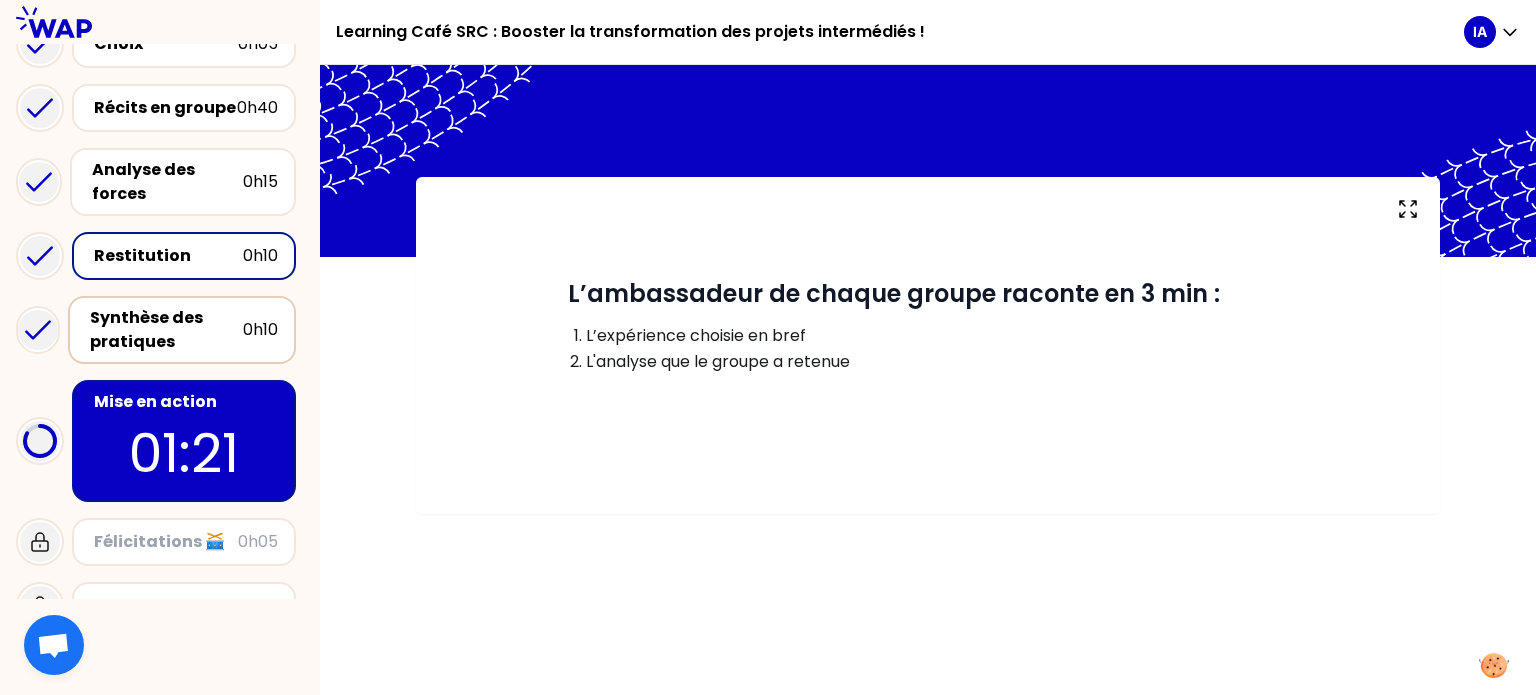 click on "Synthèse des pratiques" at bounding box center [166, 330] 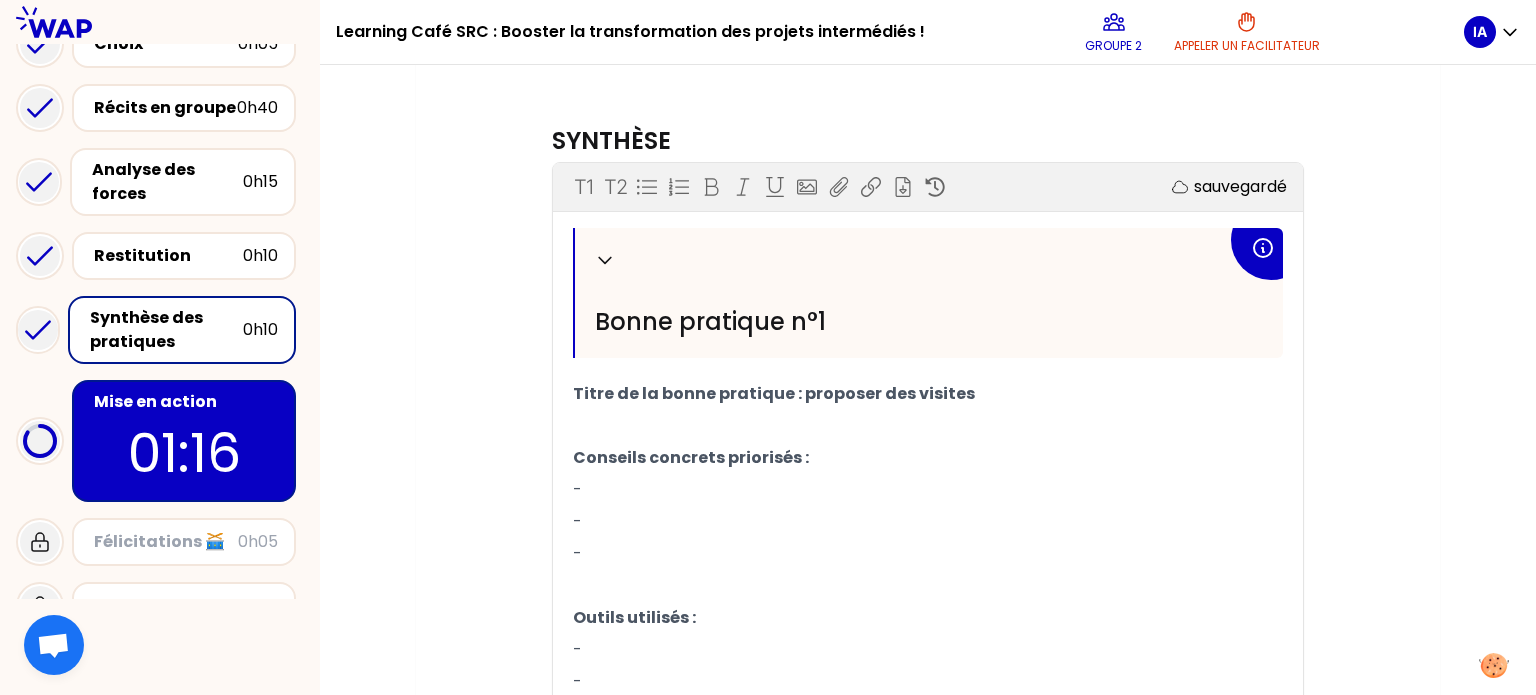 scroll, scrollTop: 482, scrollLeft: 0, axis: vertical 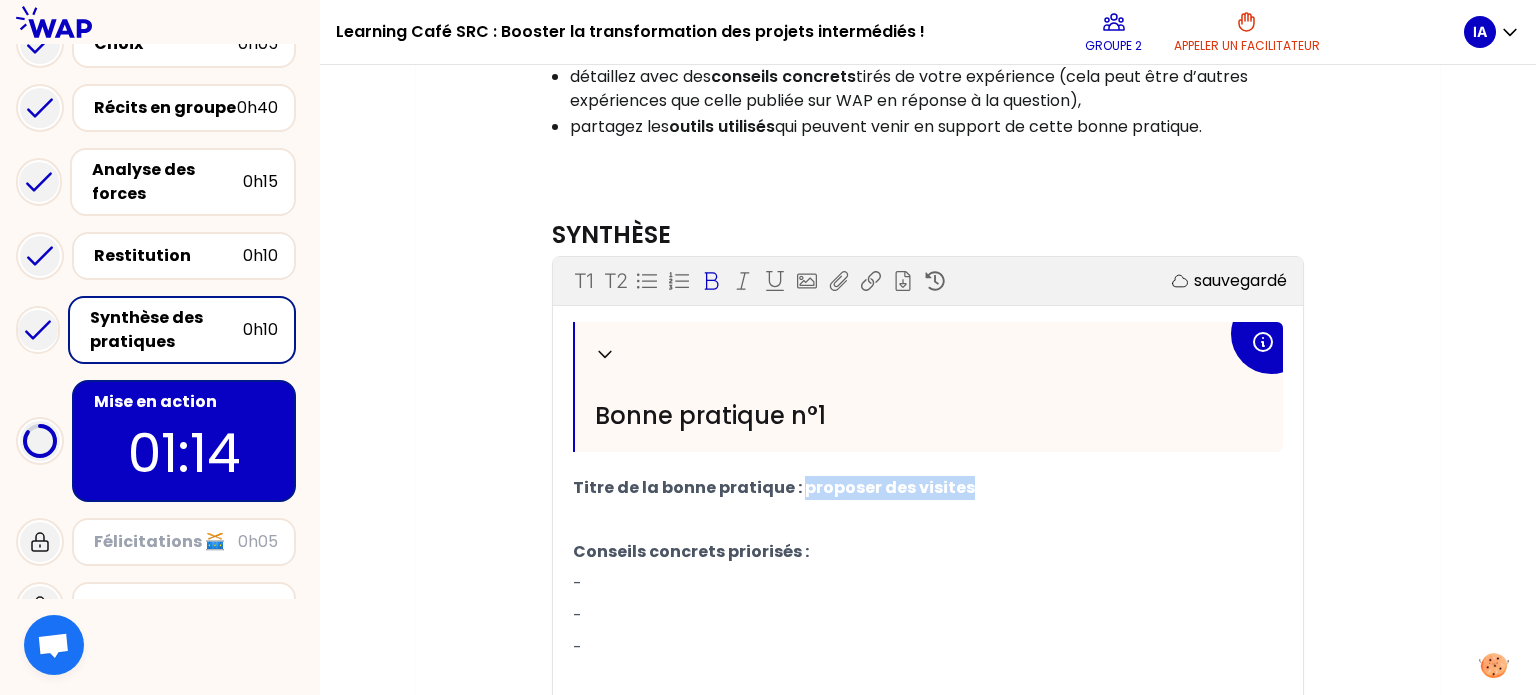 drag, startPoint x: 968, startPoint y: 480, endPoint x: 797, endPoint y: 485, distance: 171.07309 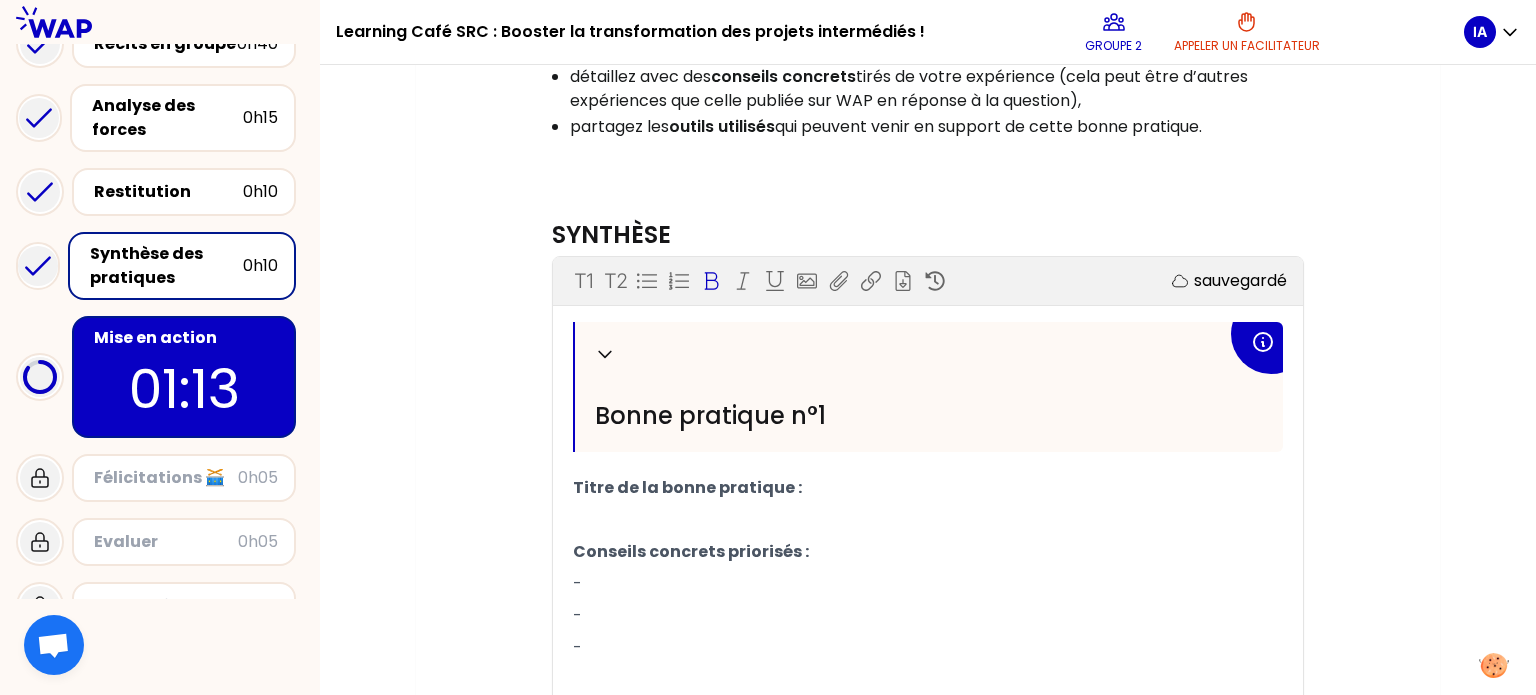 scroll, scrollTop: 248, scrollLeft: 0, axis: vertical 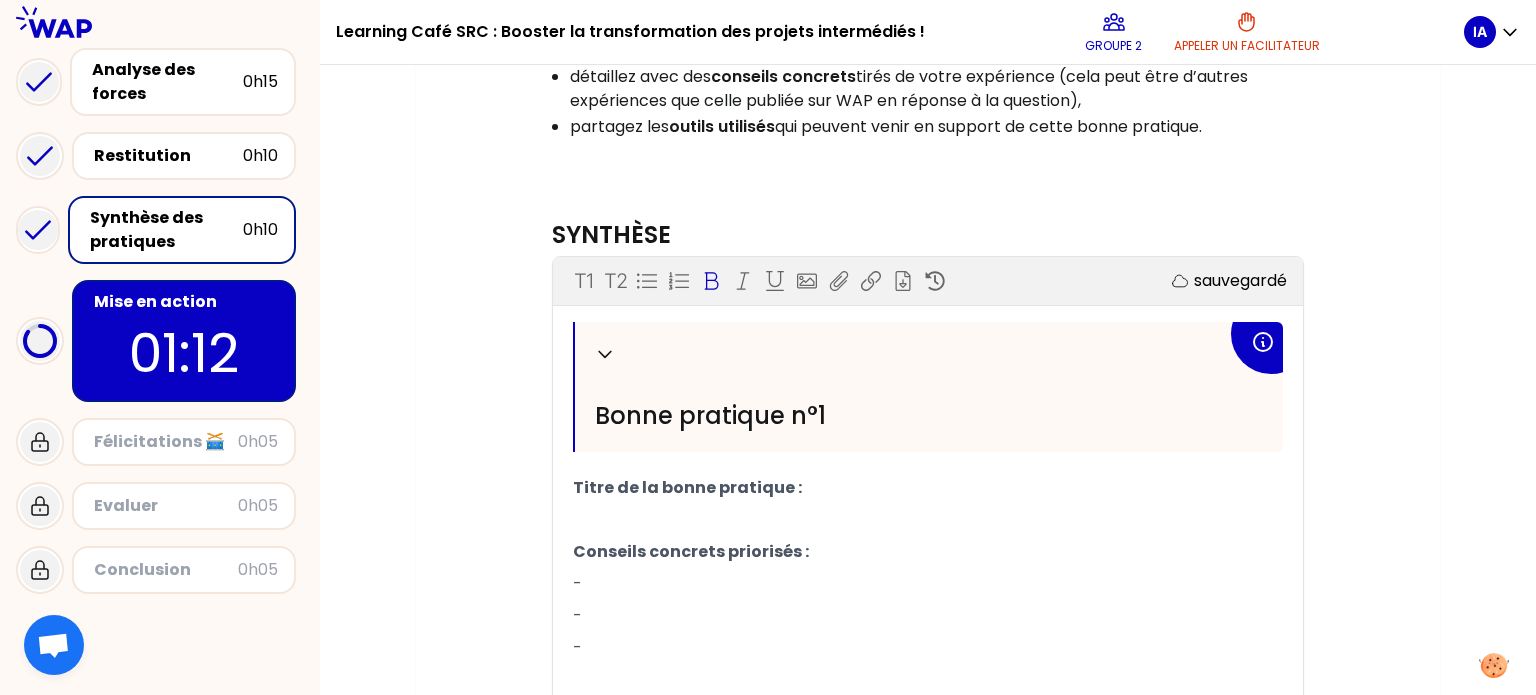 click on "01:12" at bounding box center (184, 353) 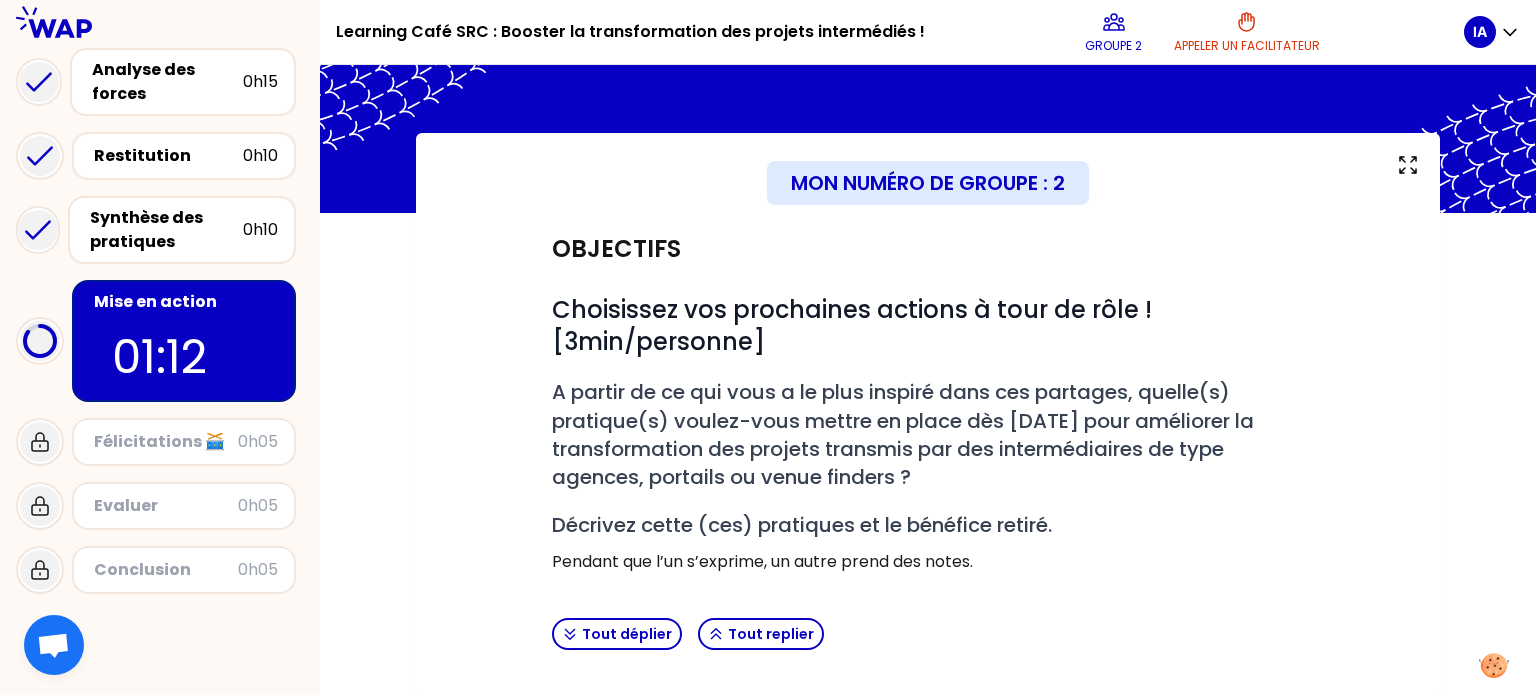 scroll, scrollTop: 339, scrollLeft: 0, axis: vertical 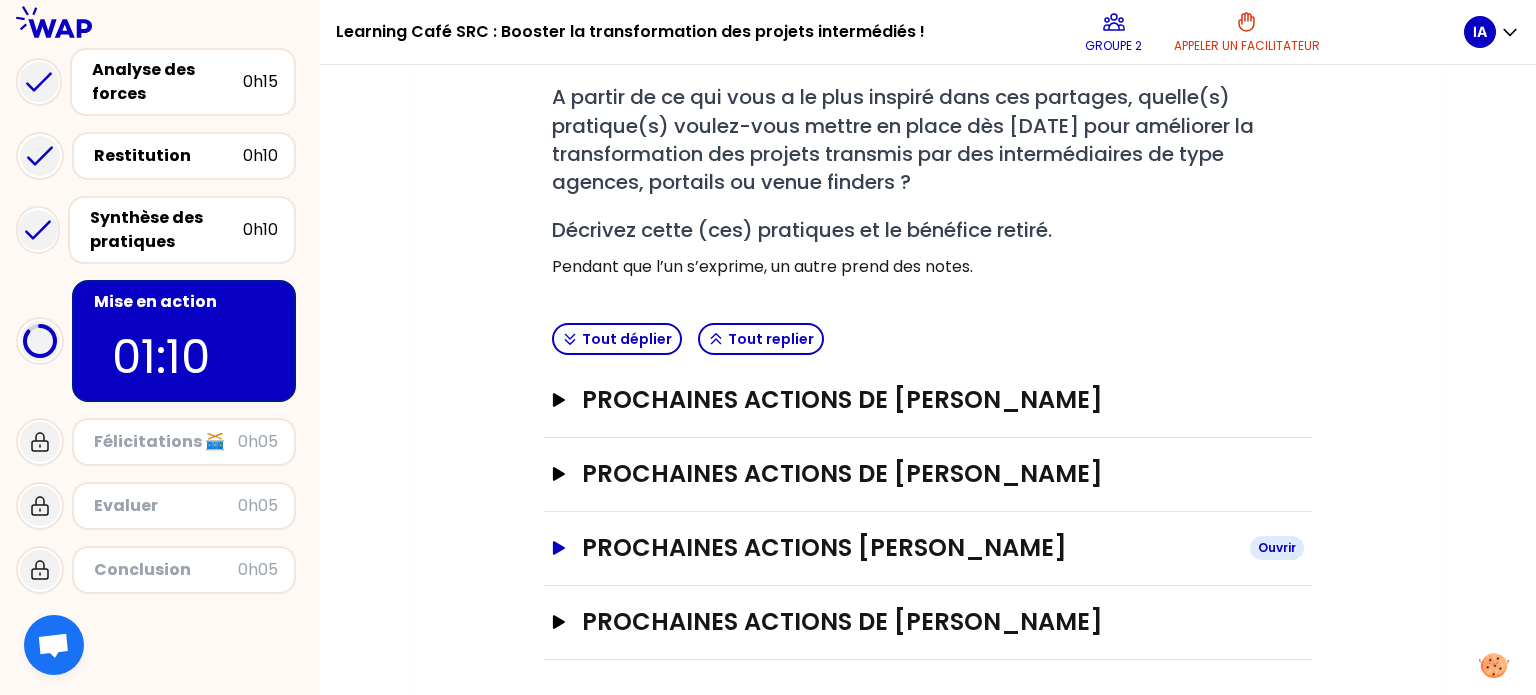 click 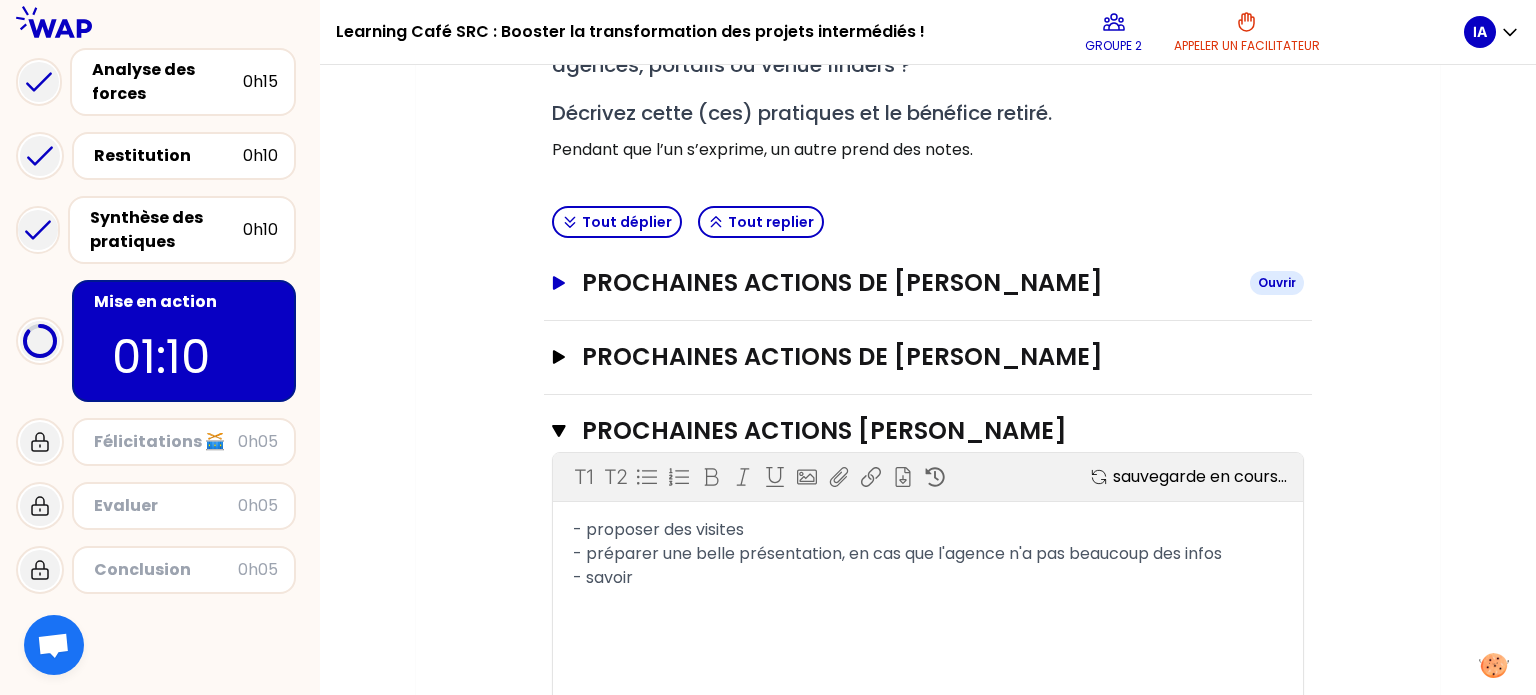 scroll, scrollTop: 639, scrollLeft: 0, axis: vertical 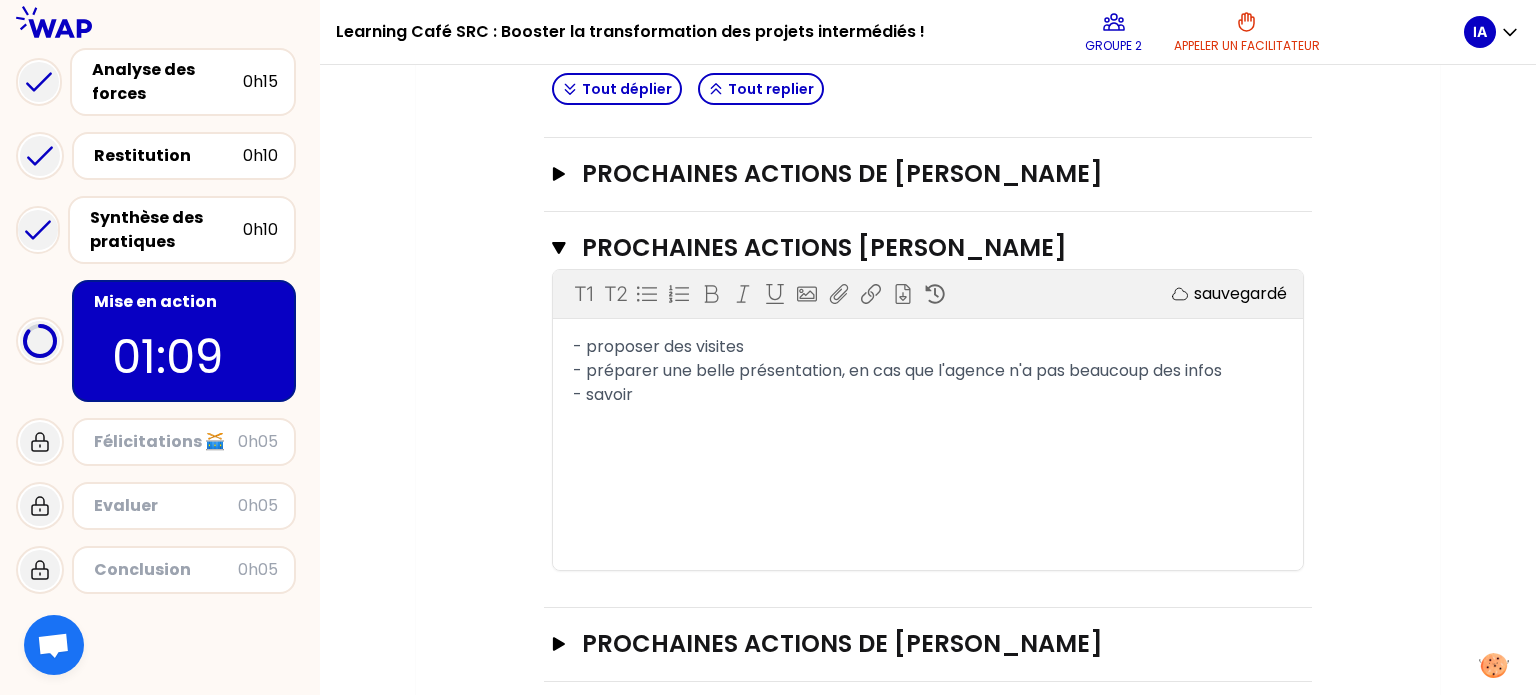 click on "- savoir" at bounding box center (928, 395) 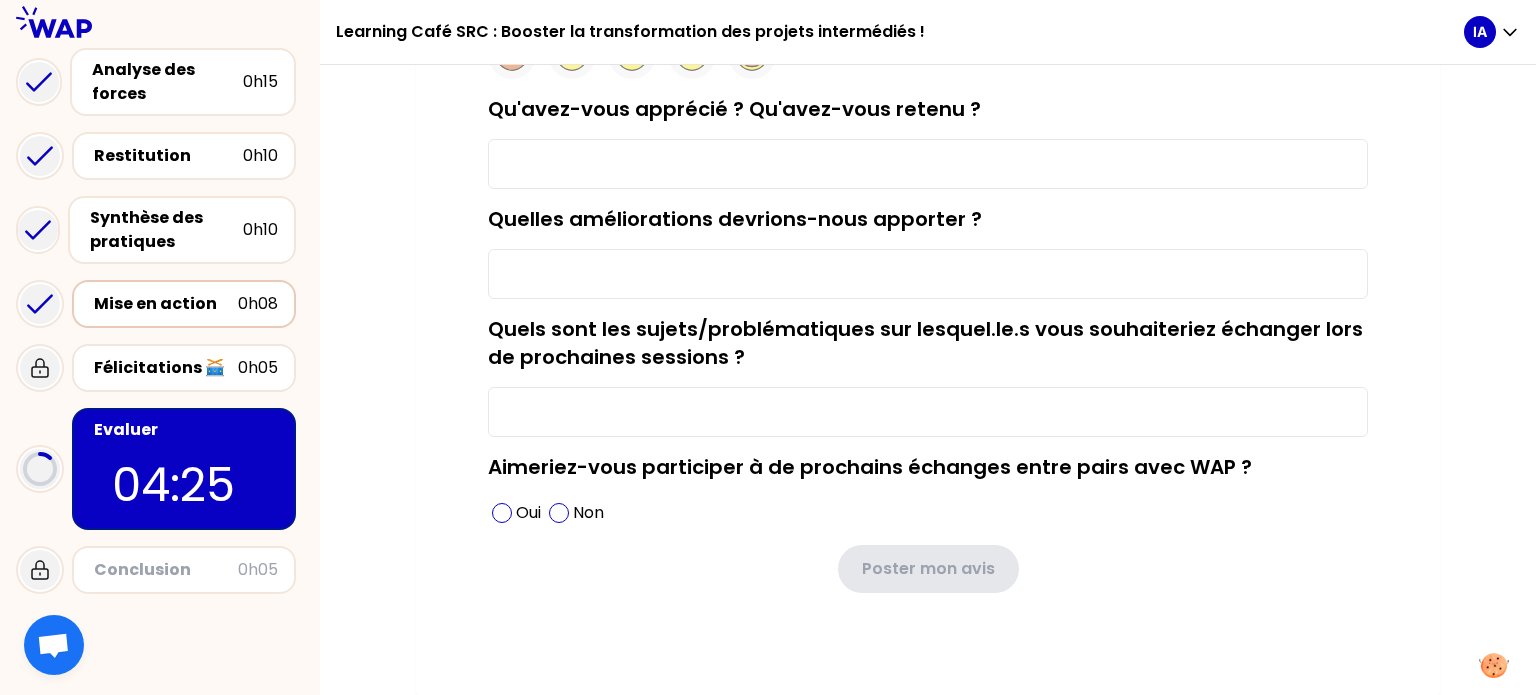 scroll, scrollTop: 0, scrollLeft: 0, axis: both 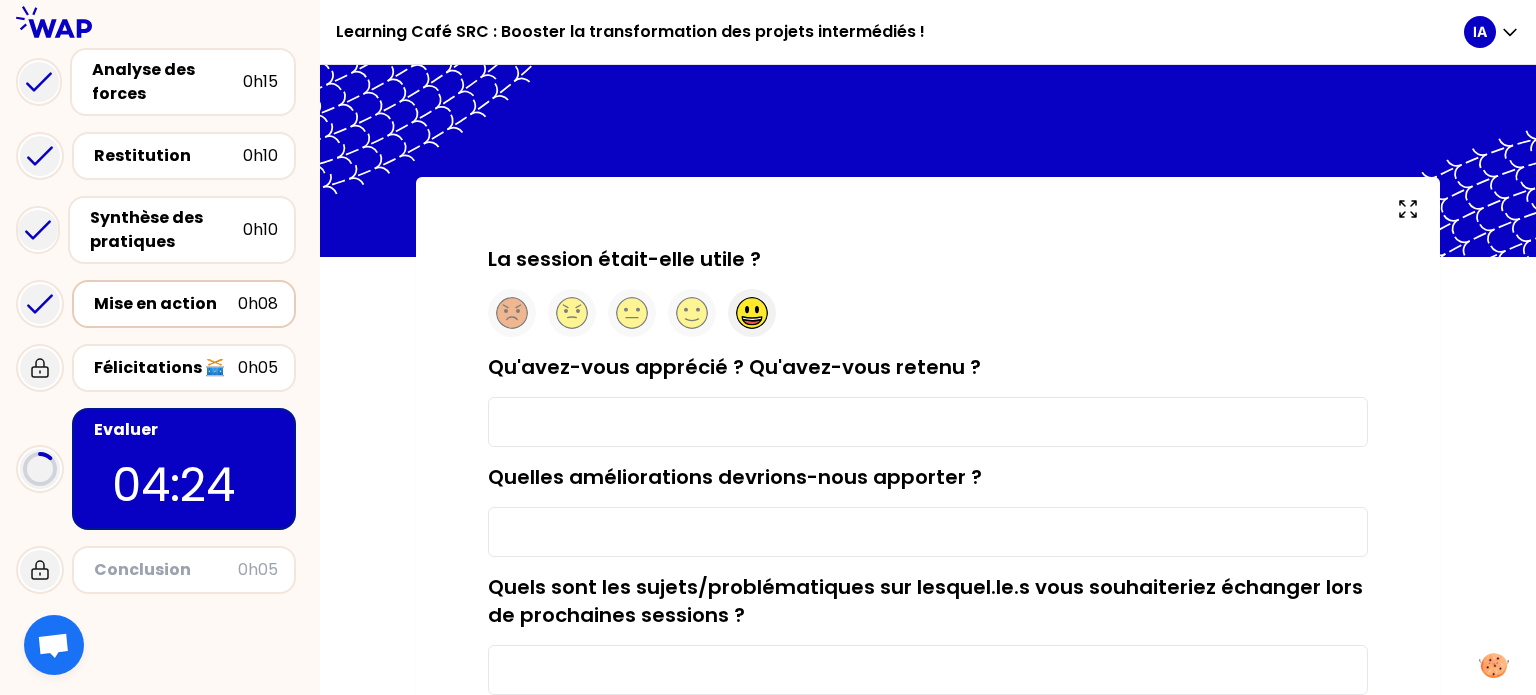 click 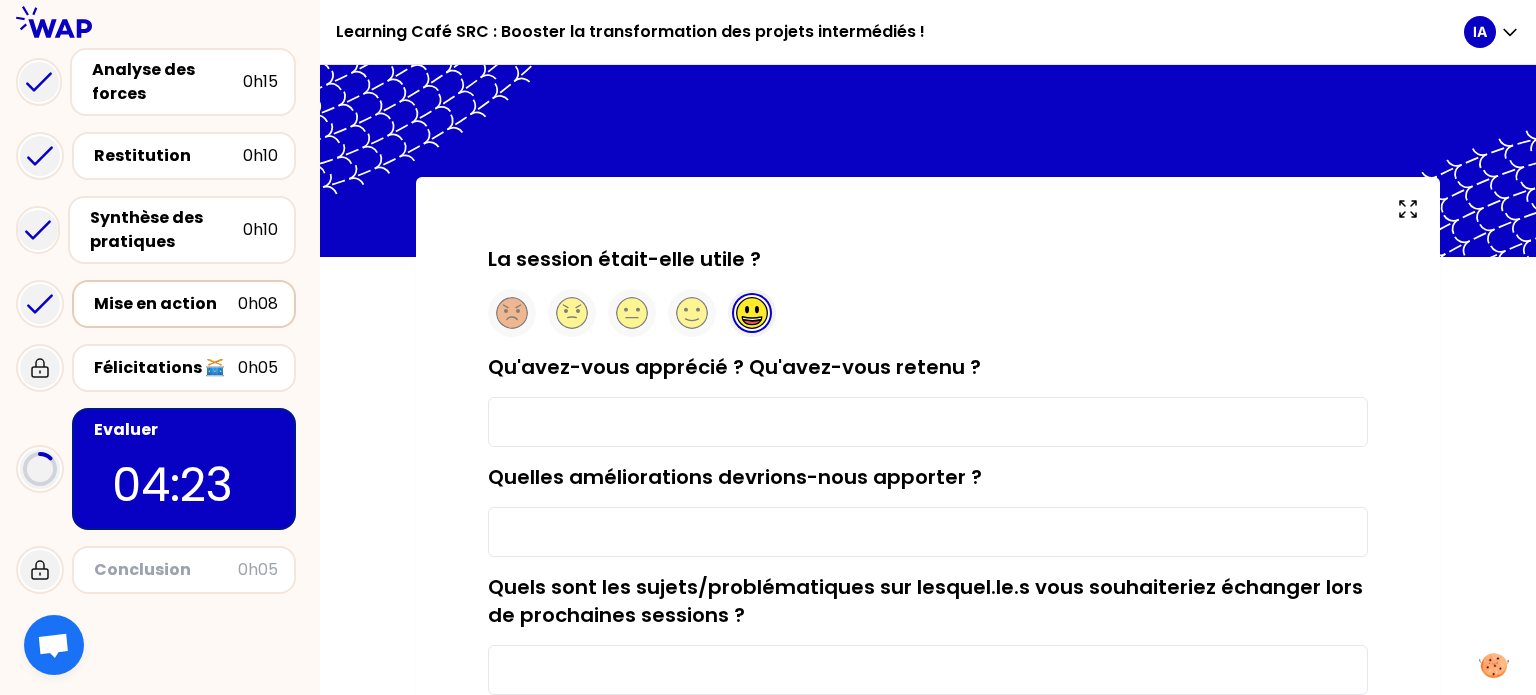 click on "Qu'avez-vous apprécié ? Qu'avez-vous retenu ?" at bounding box center [928, 422] 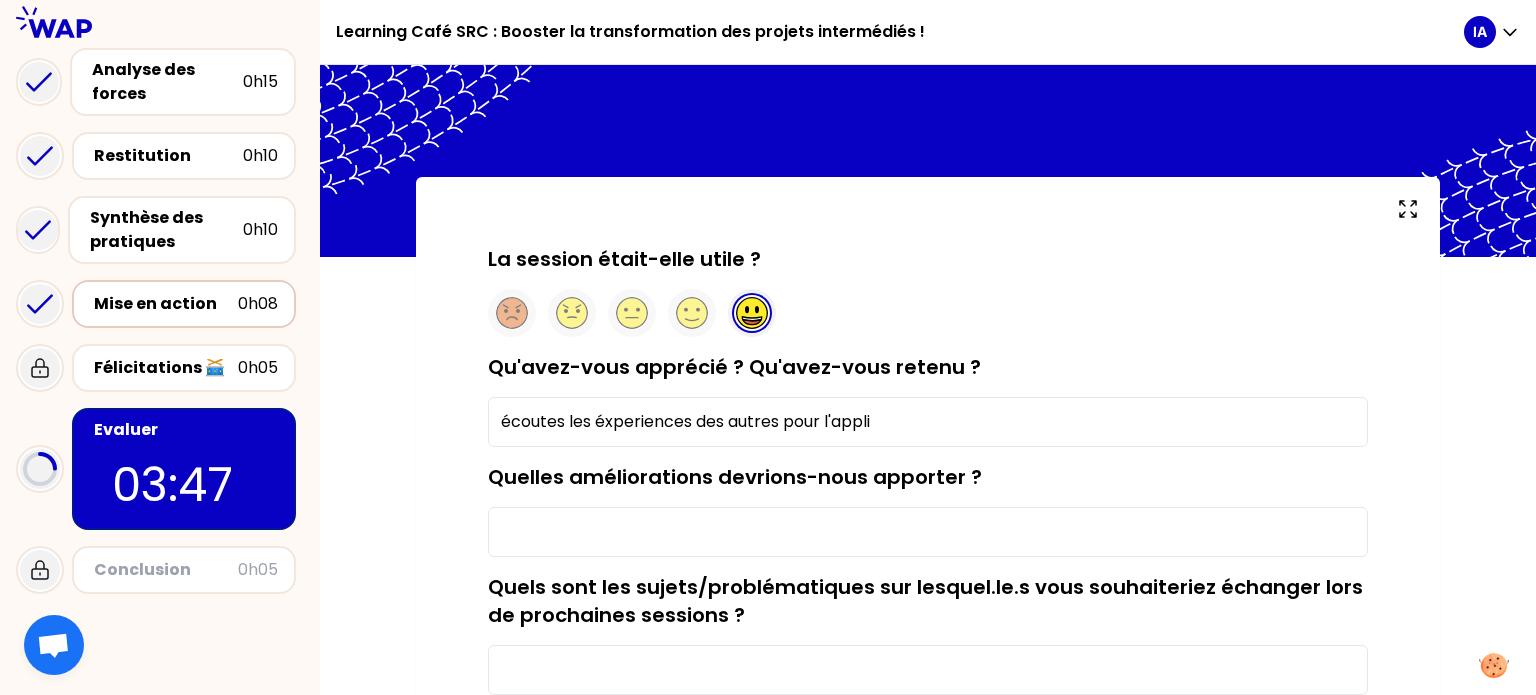 click on "écoutes les éxperiences des autres pour l'appli" at bounding box center (928, 422) 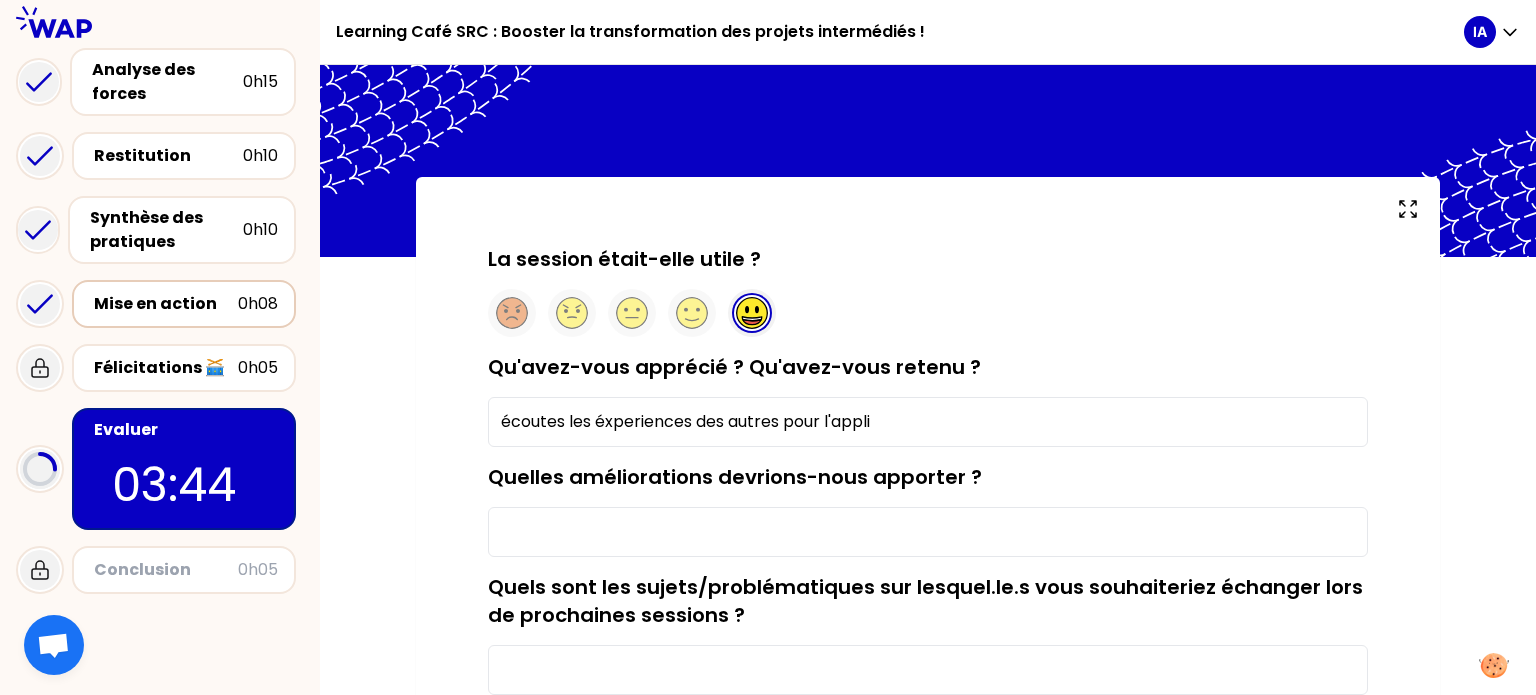 click on "écoutes les éxperiences des autres pour l'appli" at bounding box center (928, 422) 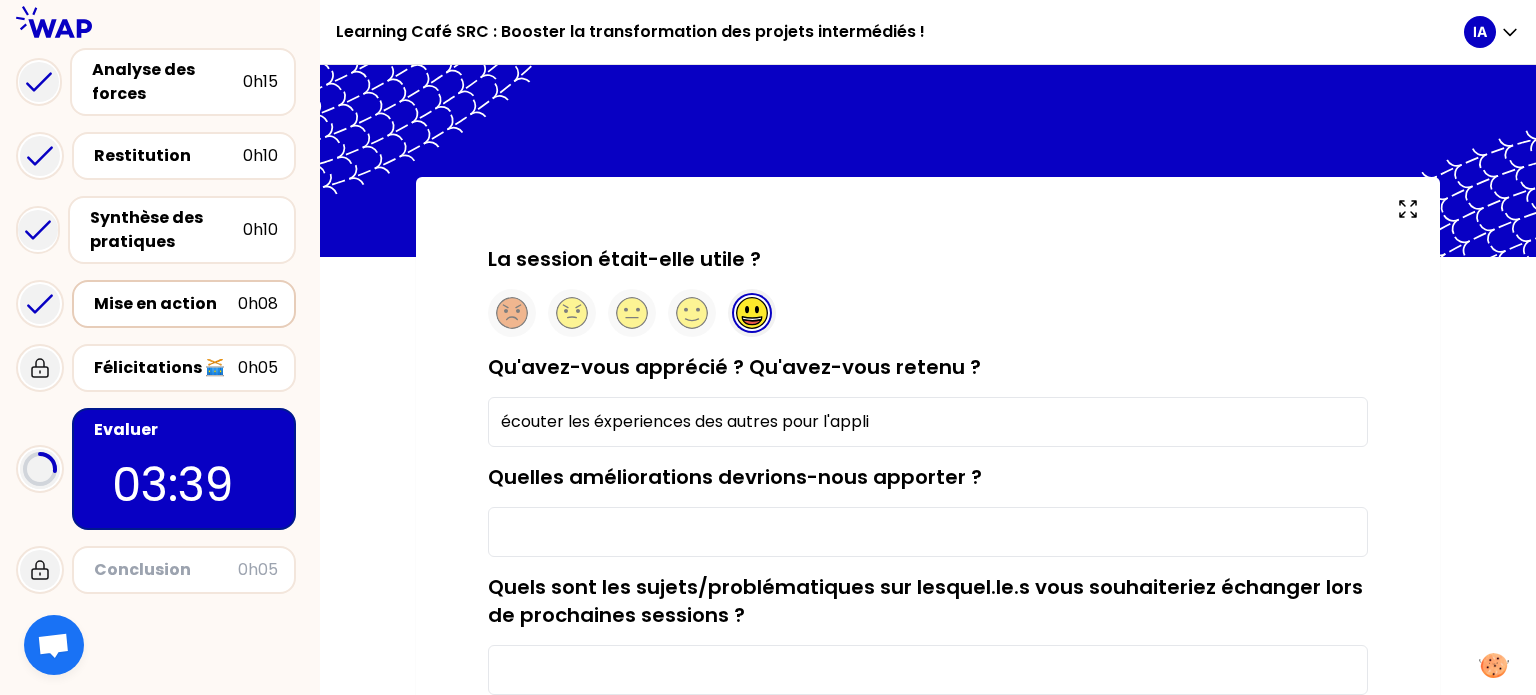 click on "écouter les éxperiences des autres pour l'appli" at bounding box center [928, 422] 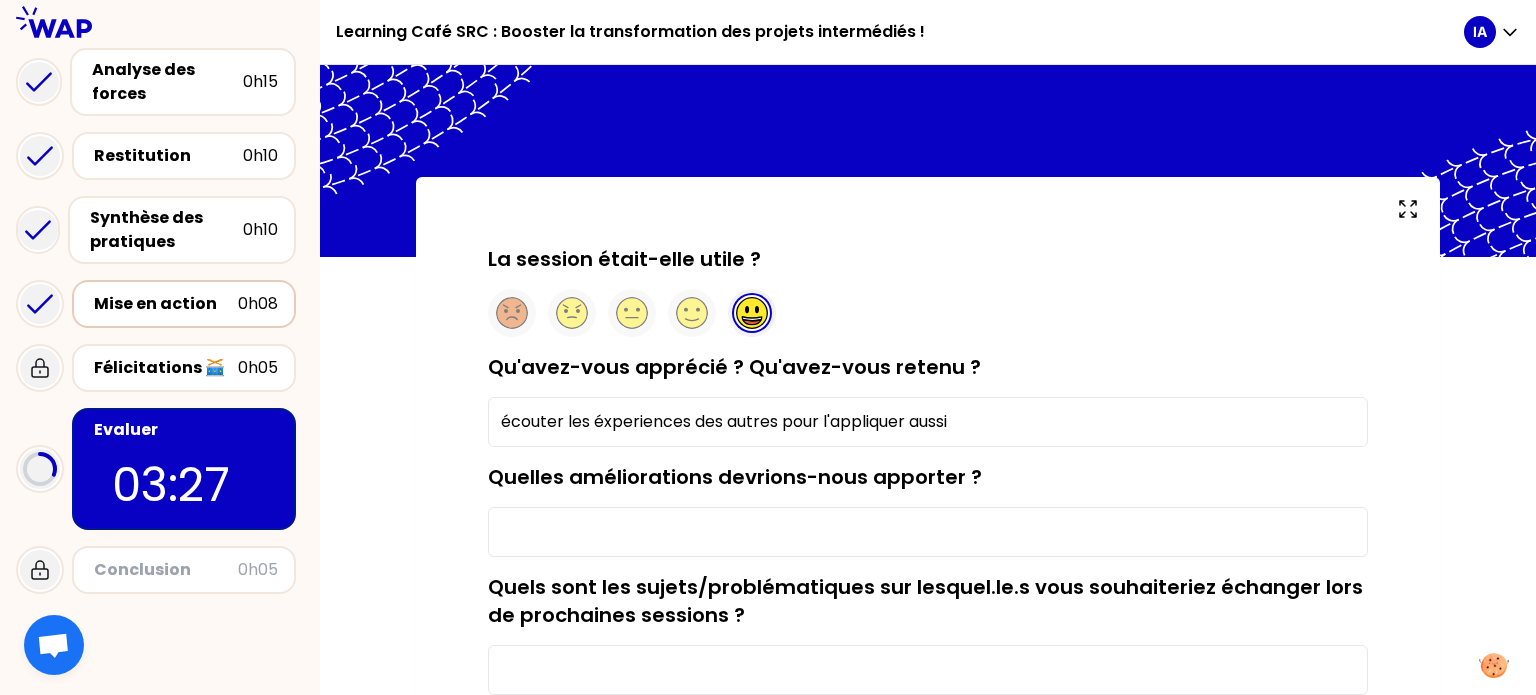 click on "écouter les éxperiences des autres pour l'appliquer aussi" at bounding box center (928, 422) 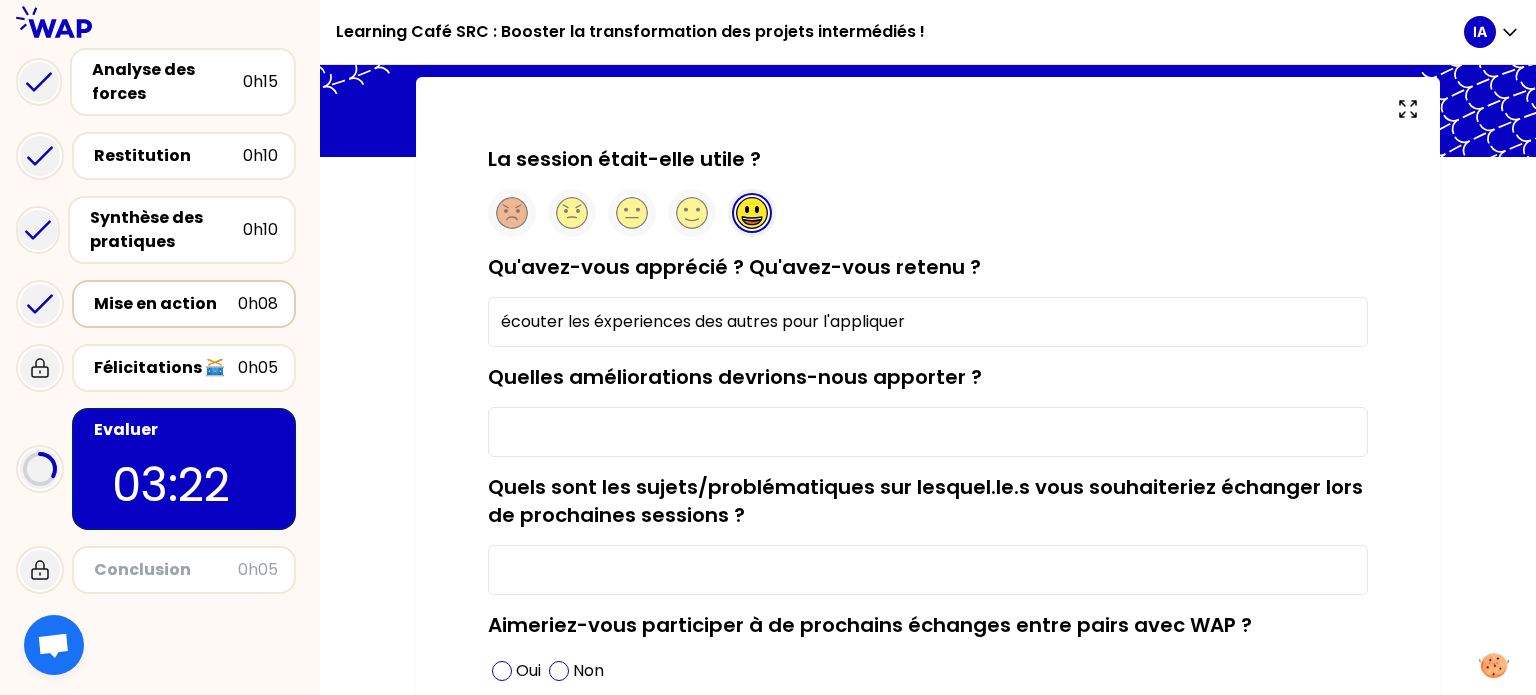 scroll, scrollTop: 200, scrollLeft: 0, axis: vertical 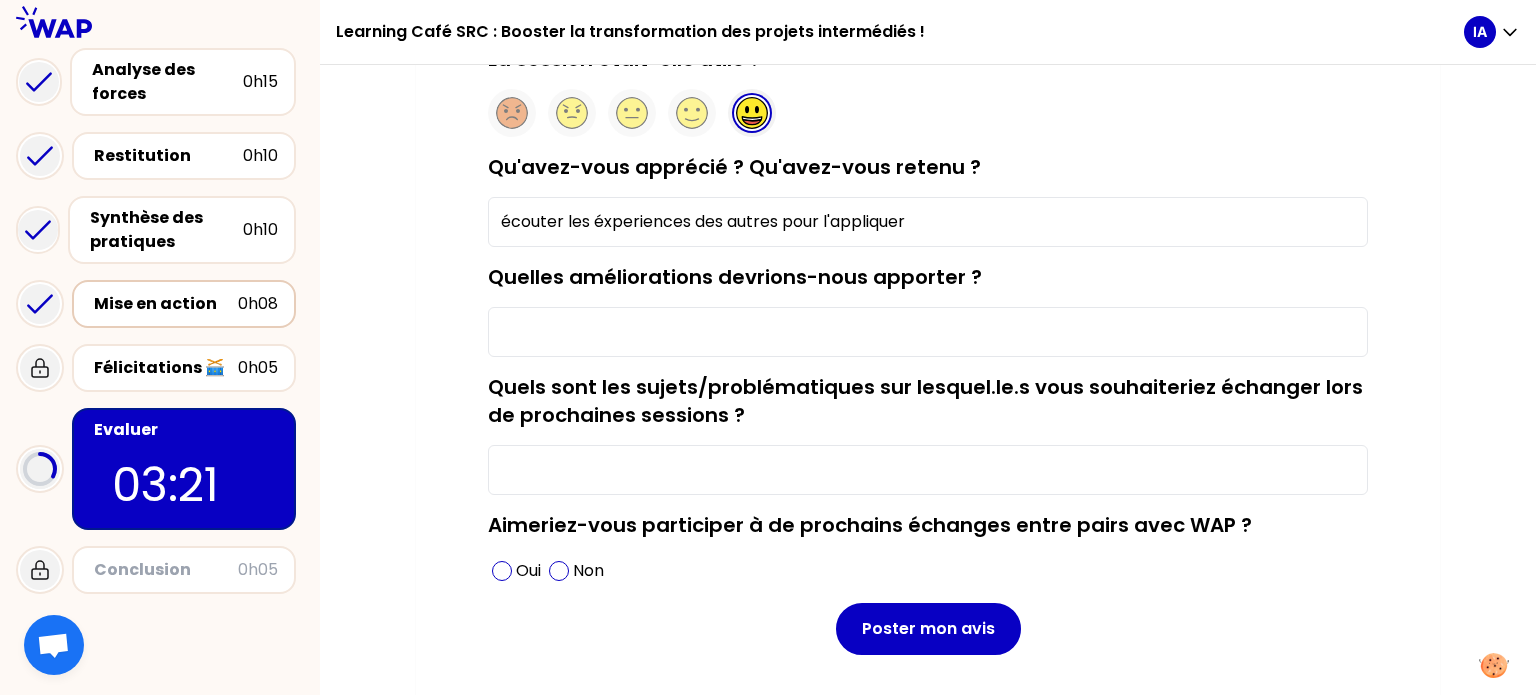 type on "écouter les éxperiences des autres pour l'appliquer" 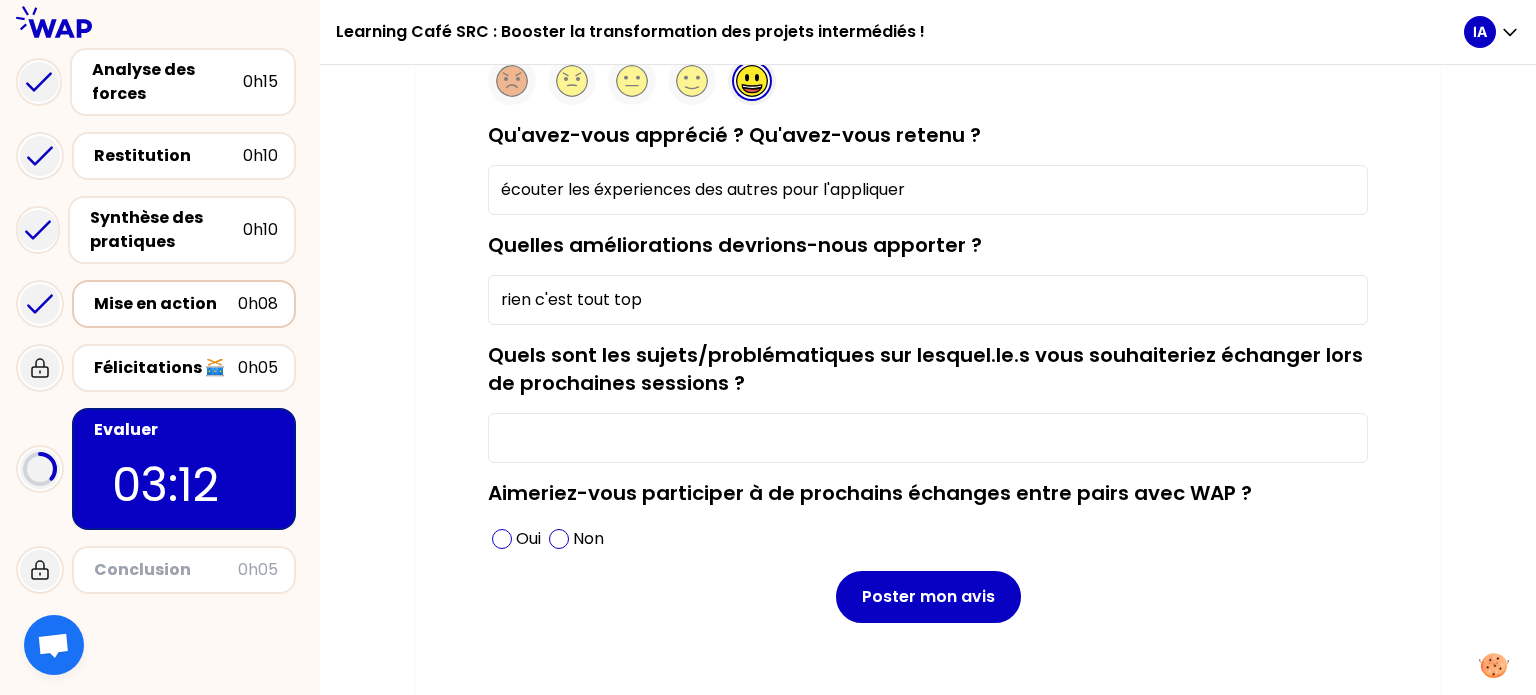scroll, scrollTop: 261, scrollLeft: 0, axis: vertical 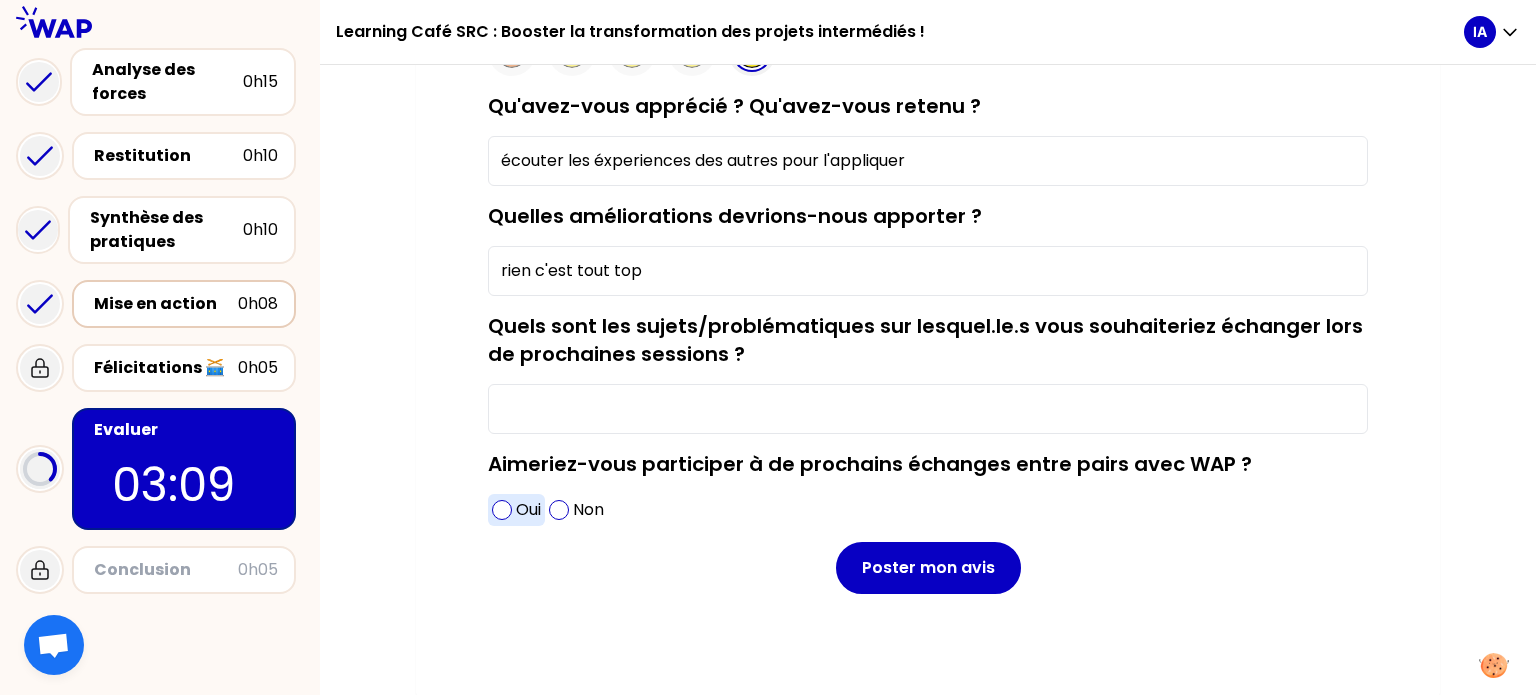 type on "rien c'est tout top" 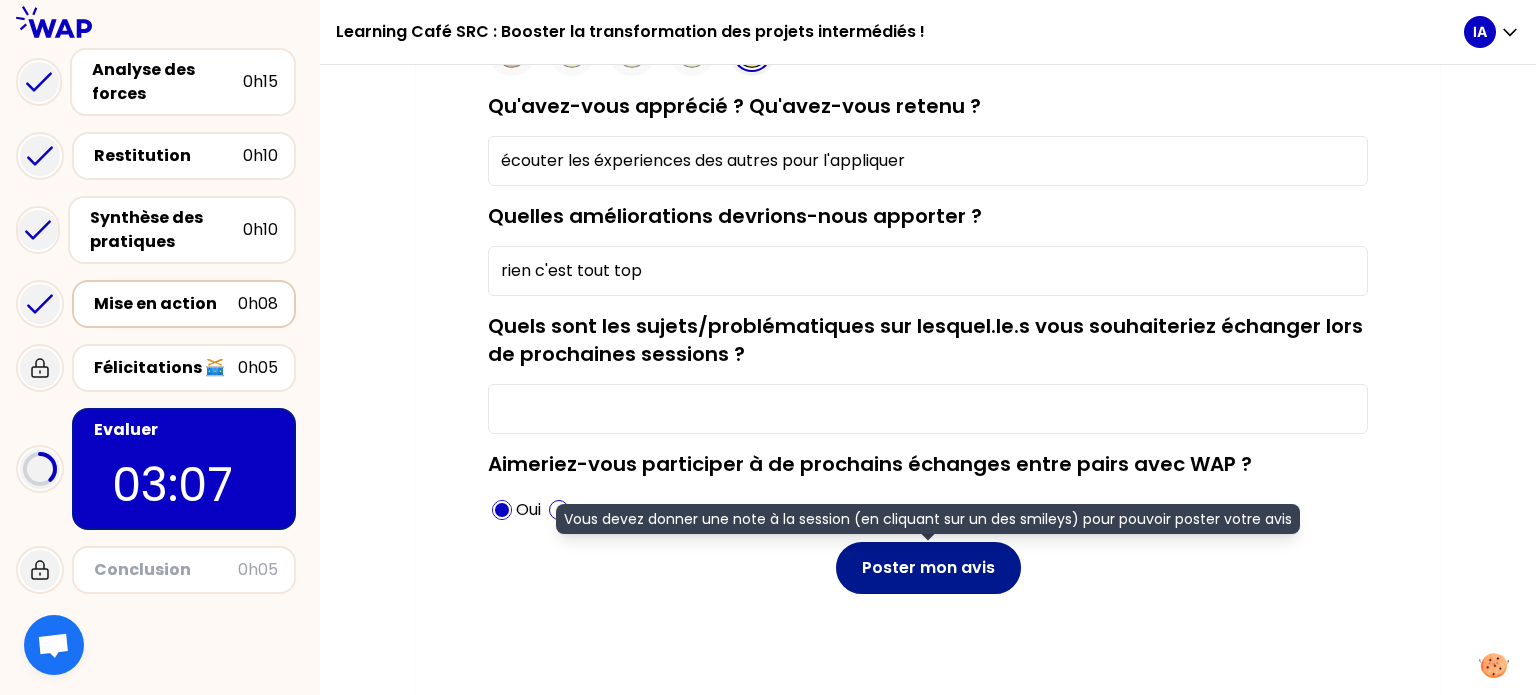 click on "Poster mon avis" at bounding box center [928, 568] 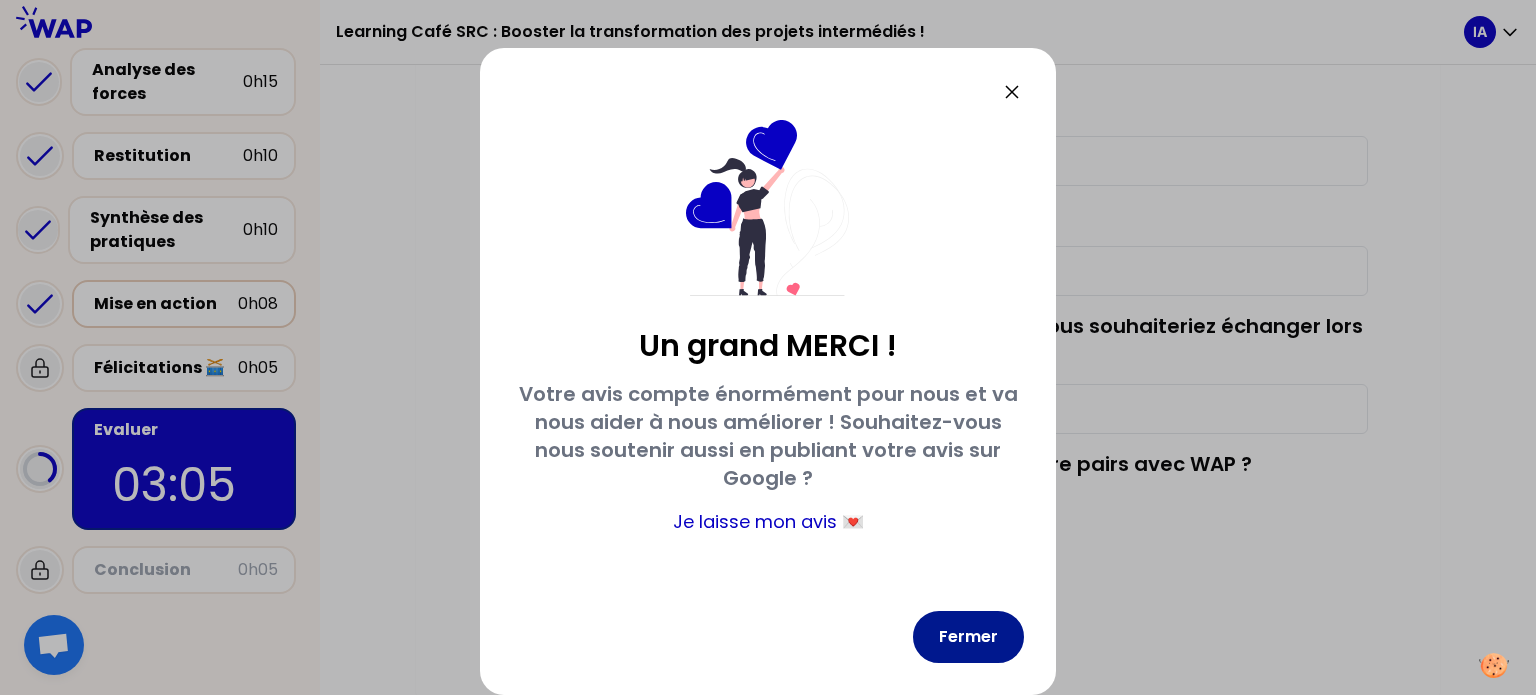 click on "Fermer" at bounding box center [968, 637] 